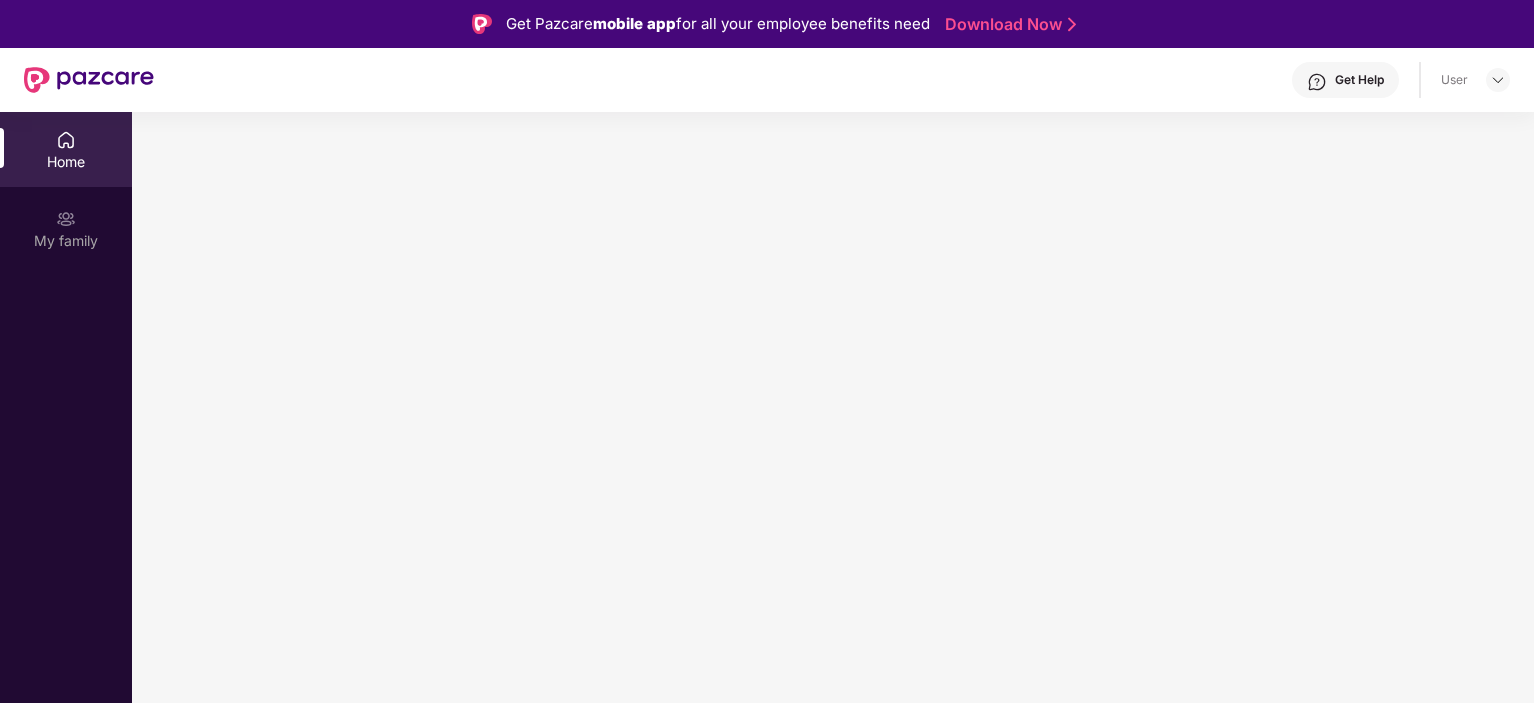 scroll, scrollTop: 0, scrollLeft: 0, axis: both 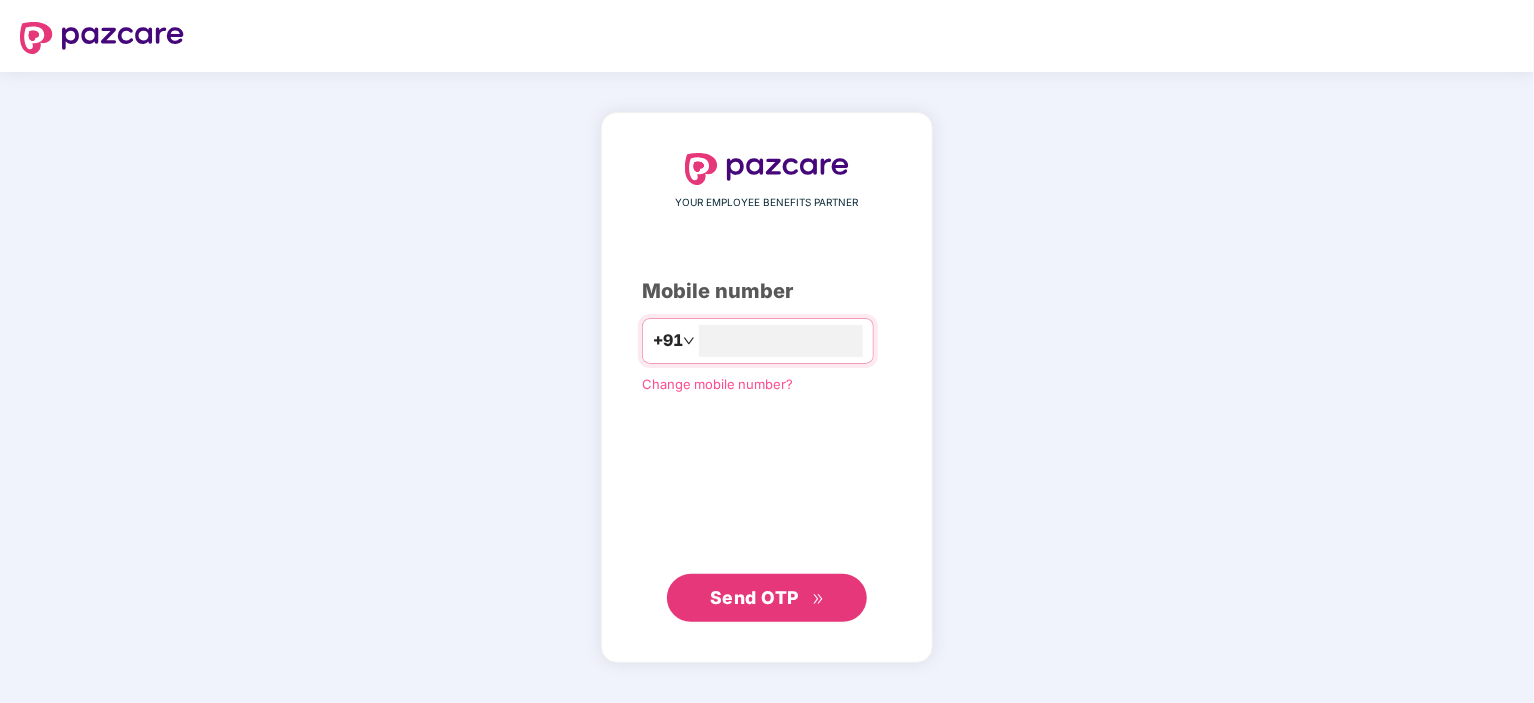 type on "**********" 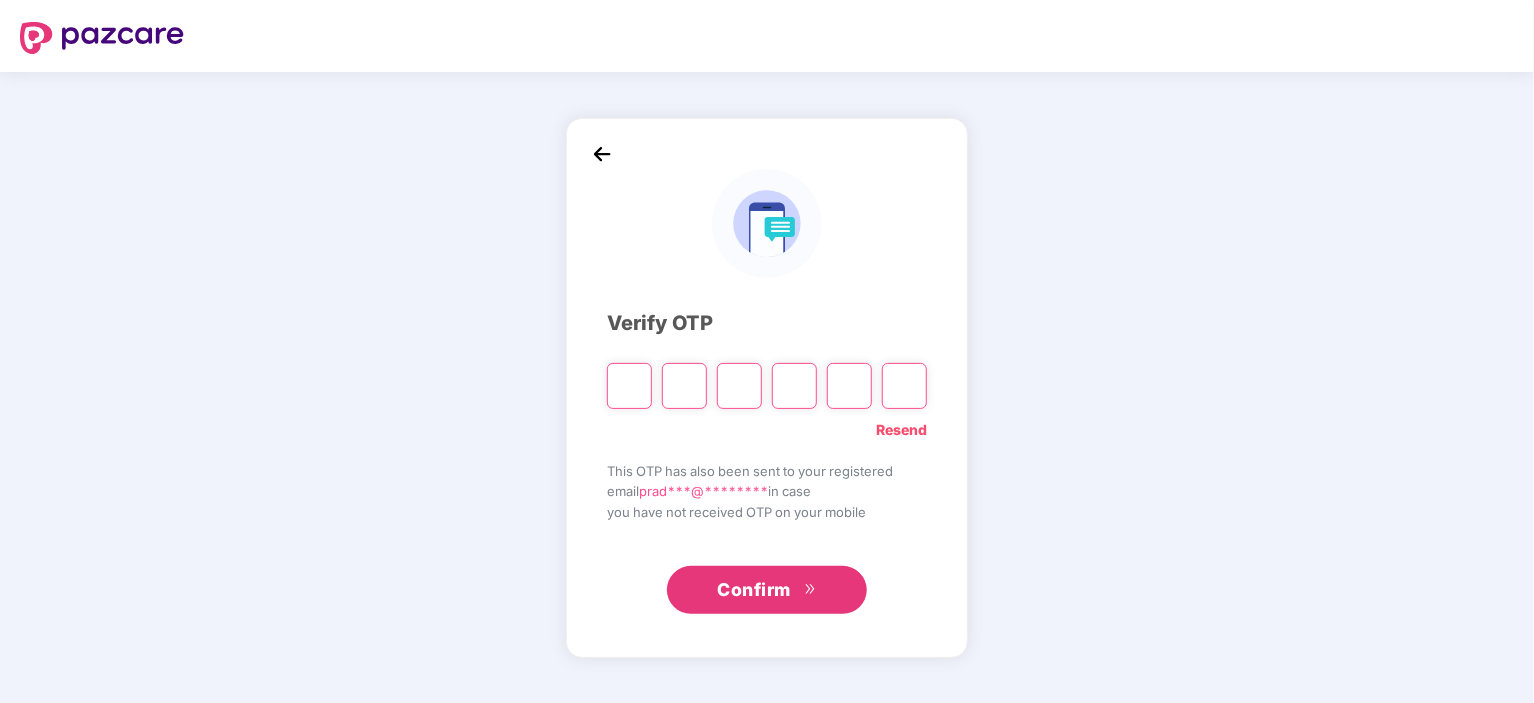 type on "*" 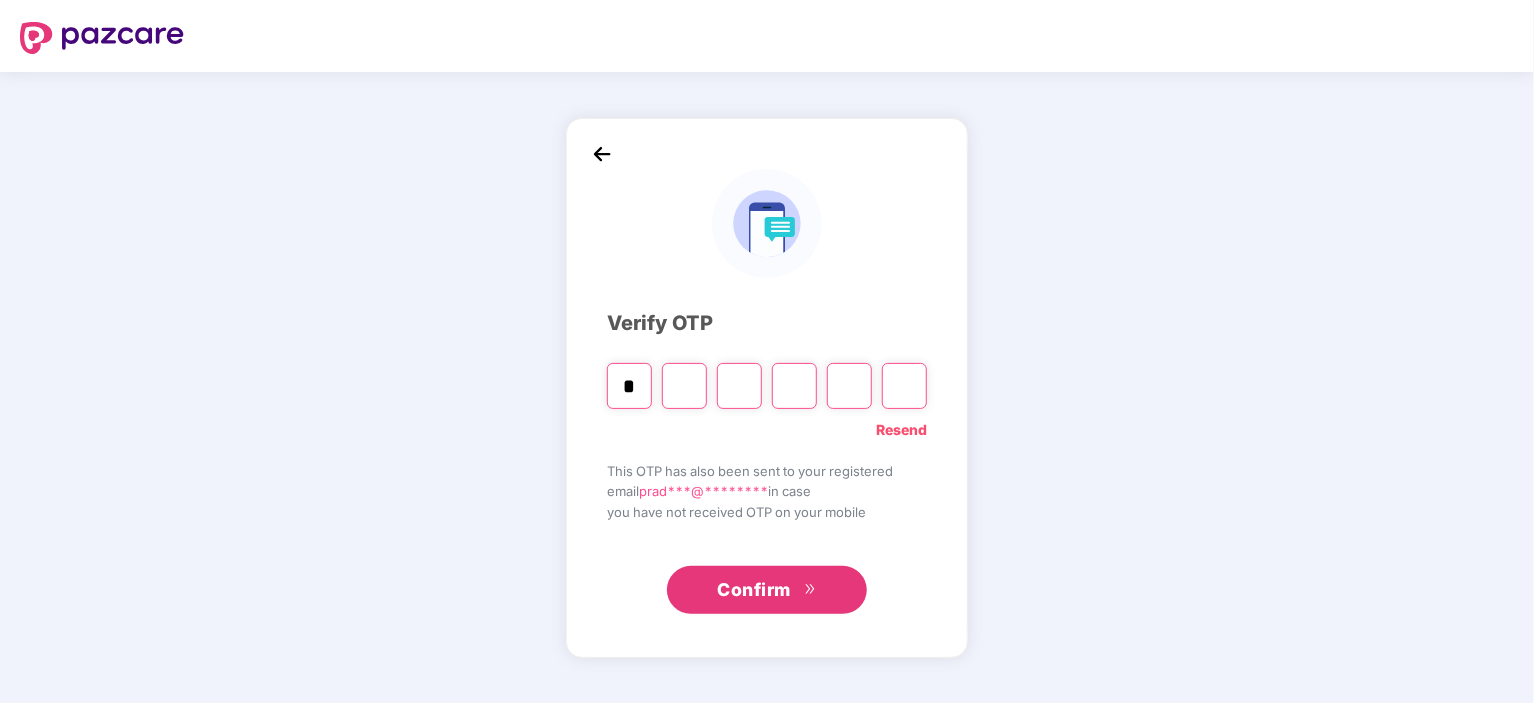 type on "*" 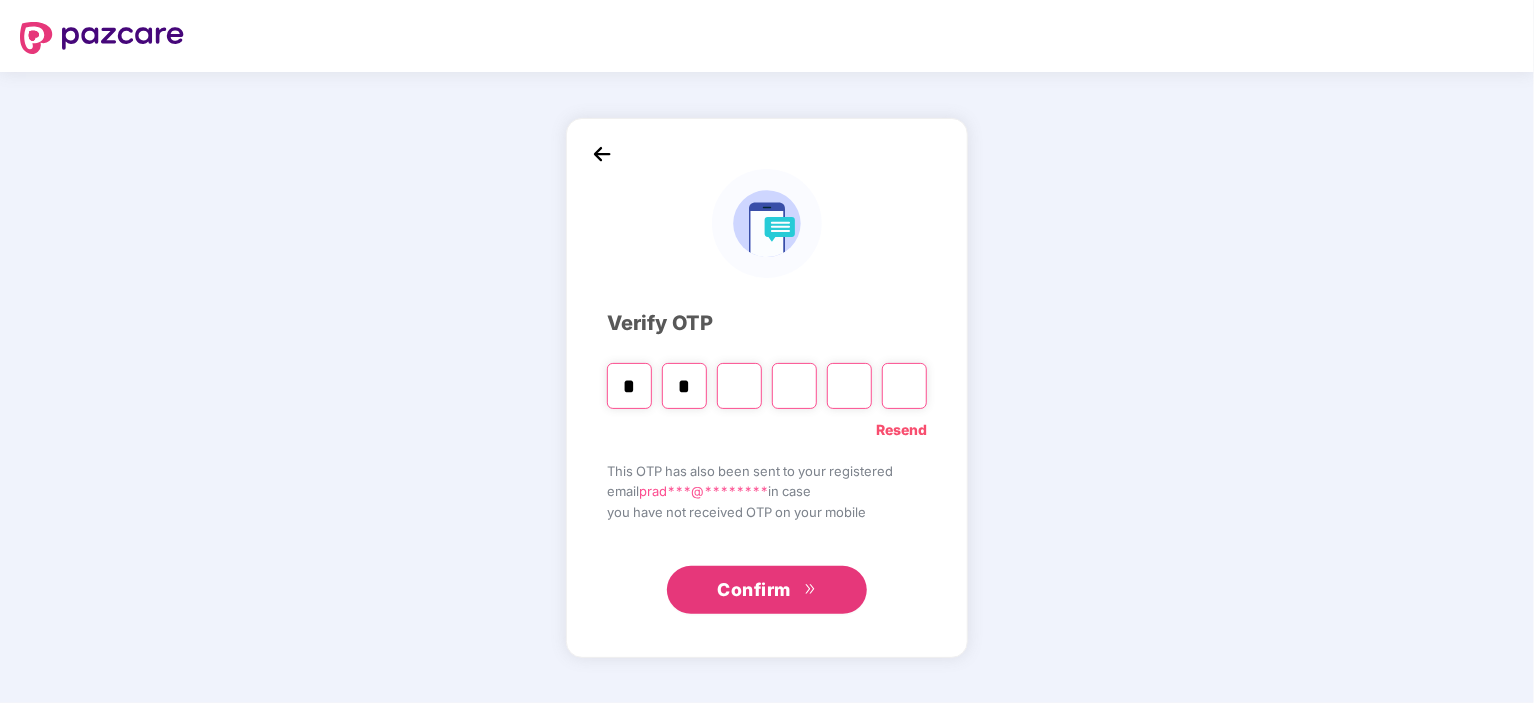 type on "*" 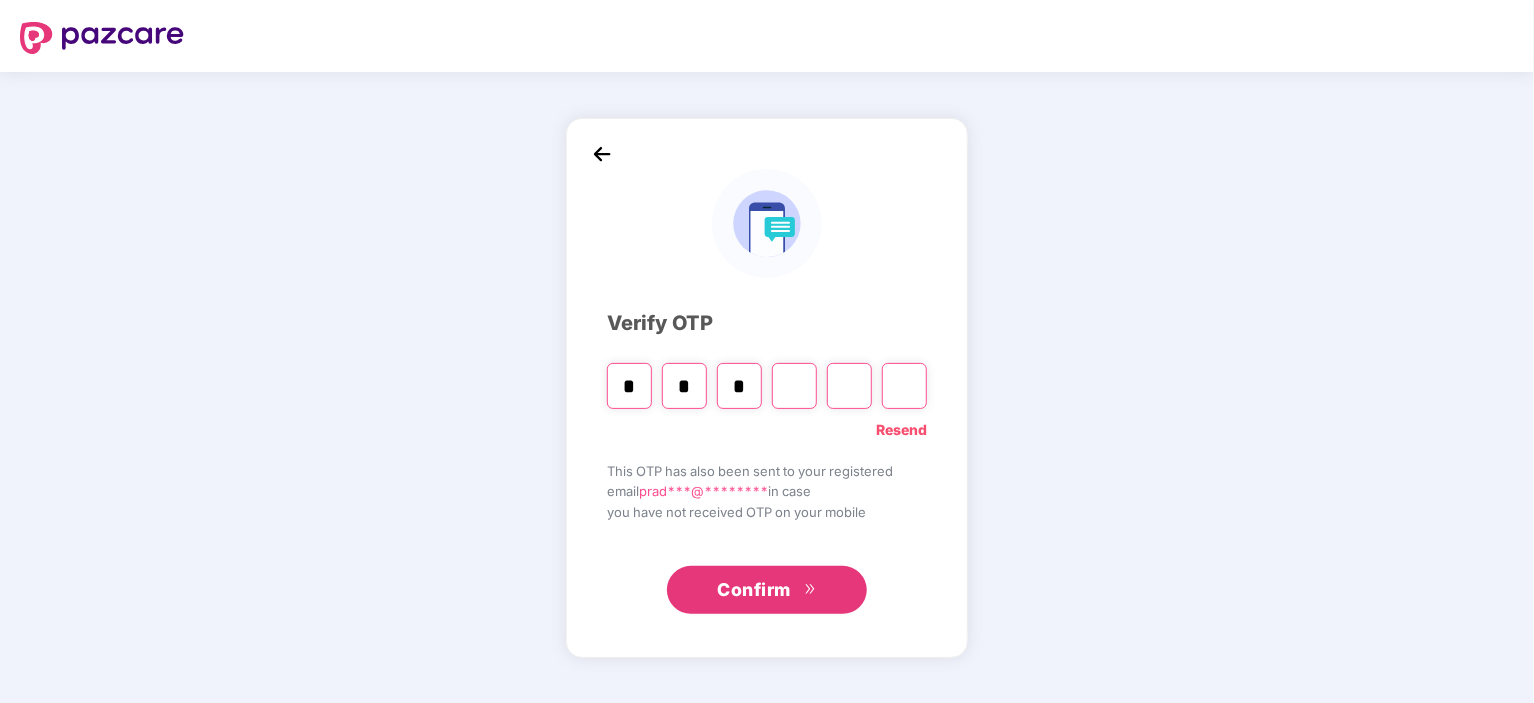 type on "*" 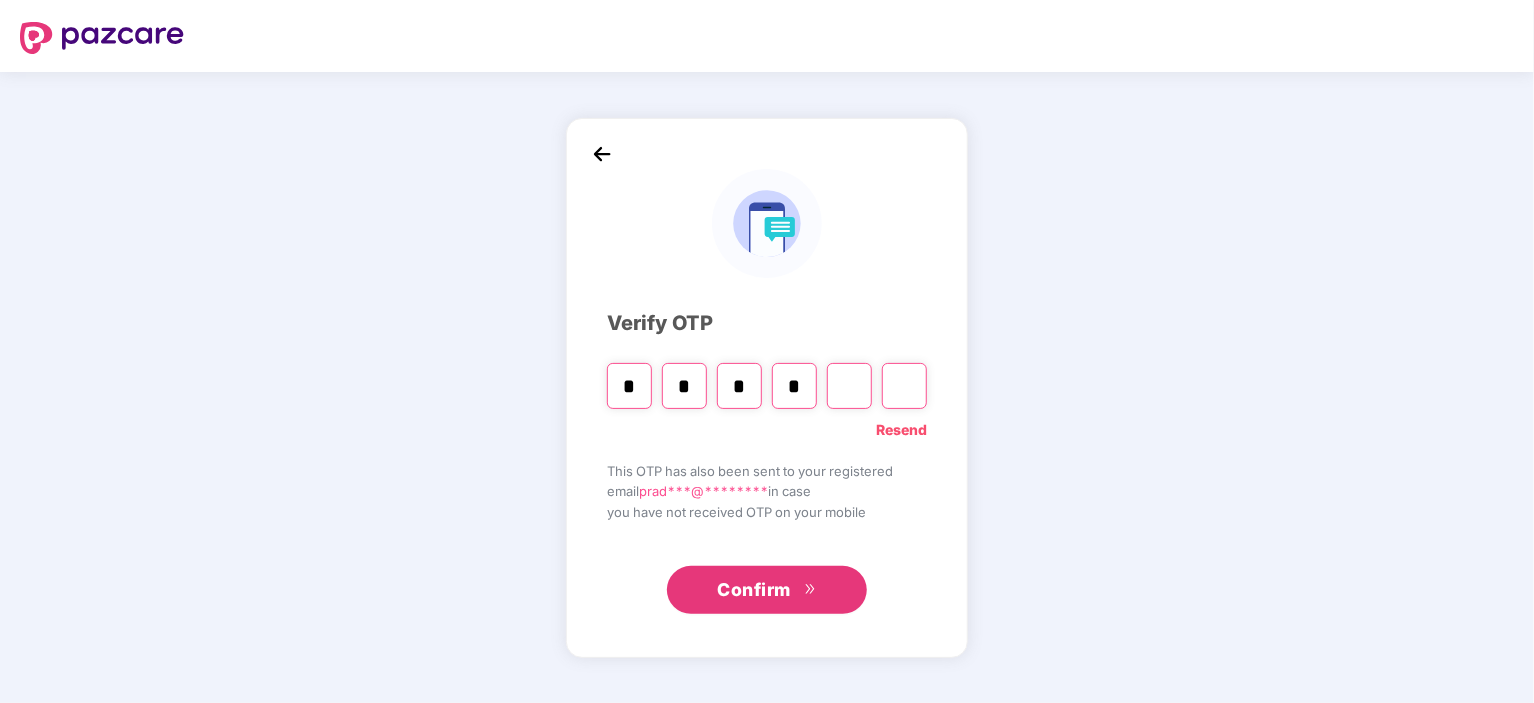 type on "*" 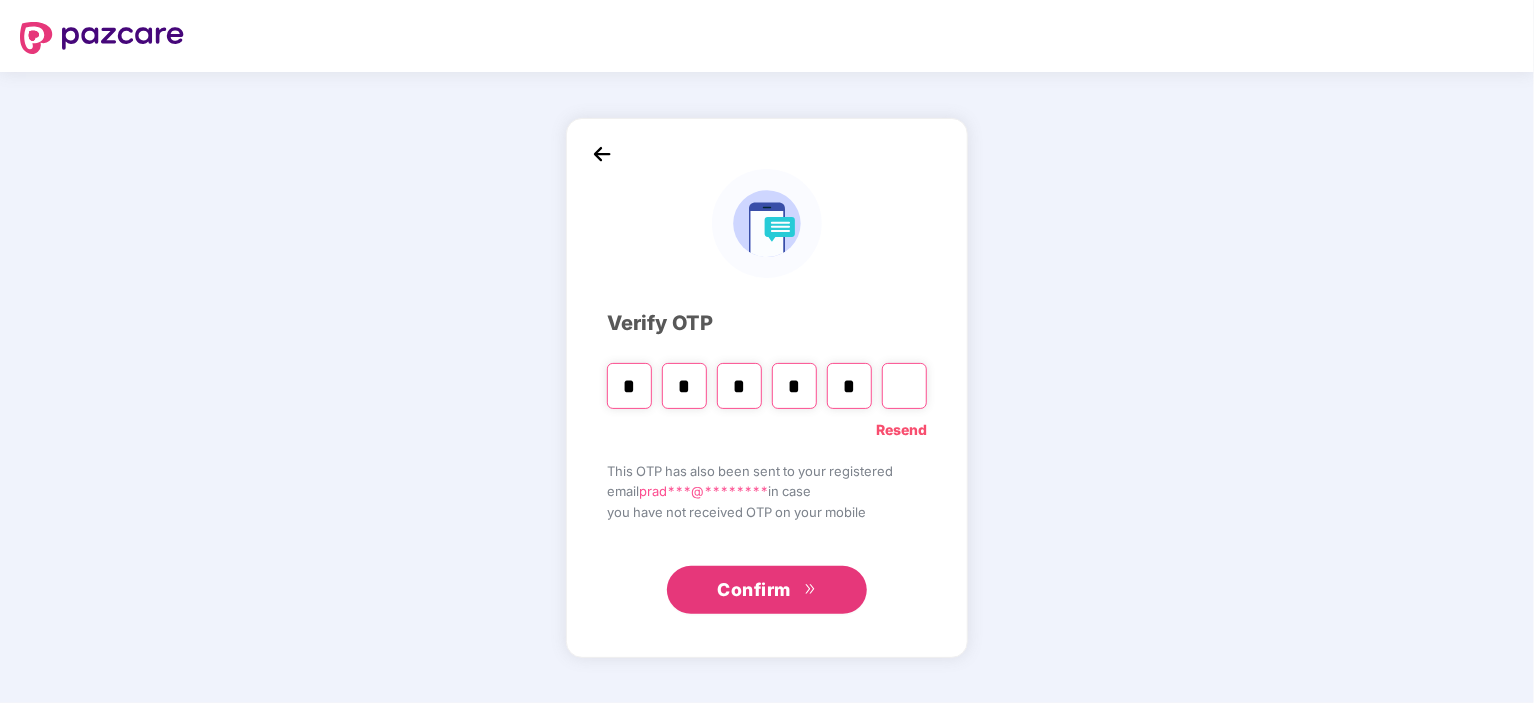 type on "*" 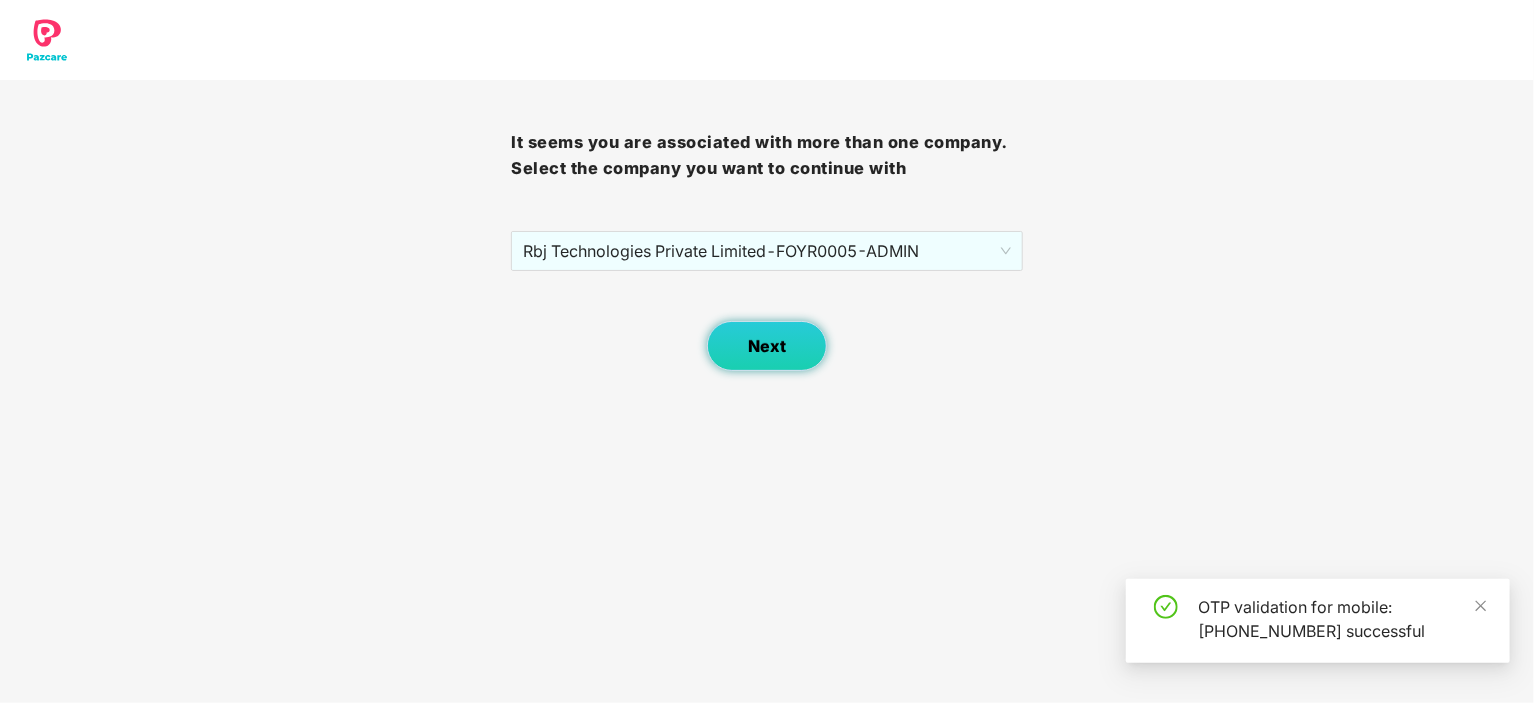click on "Next" at bounding box center (767, 346) 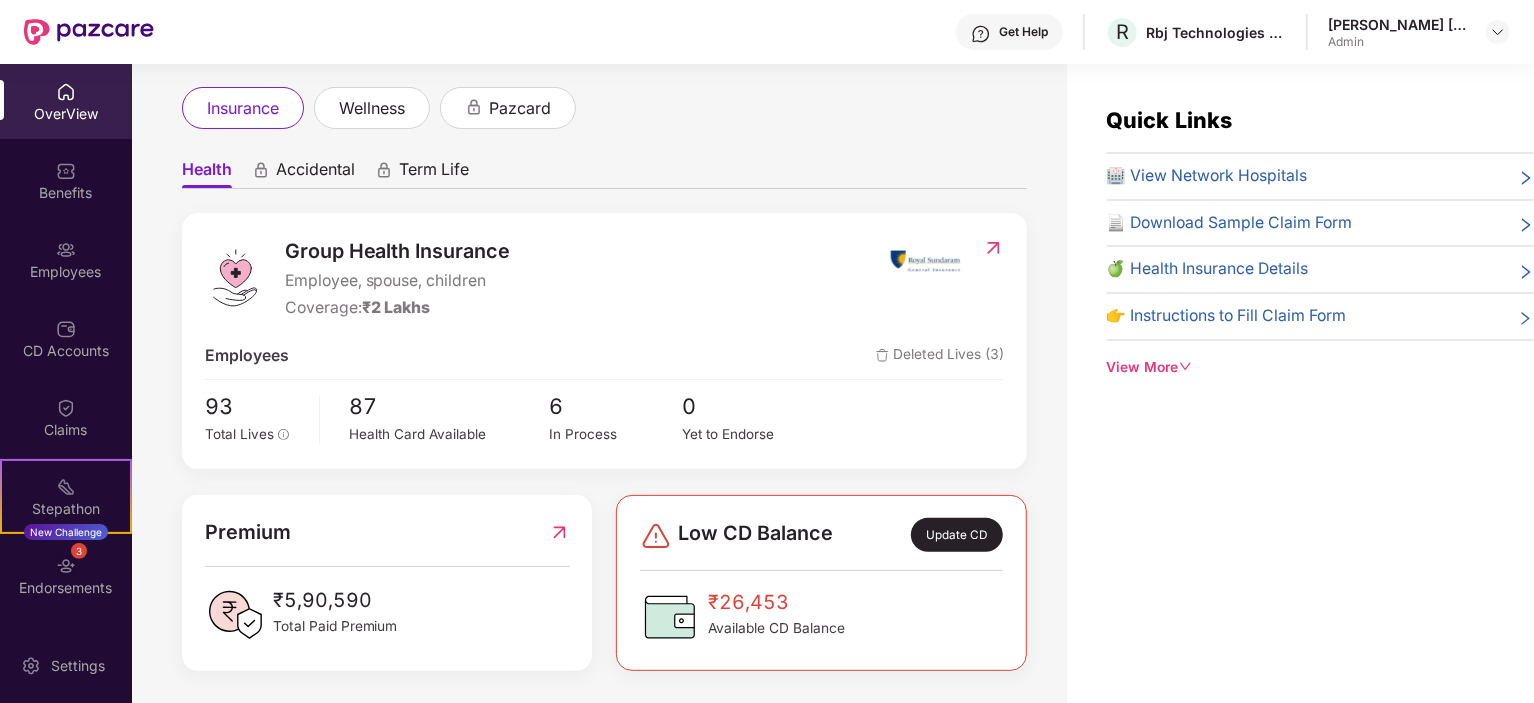scroll, scrollTop: 107, scrollLeft: 0, axis: vertical 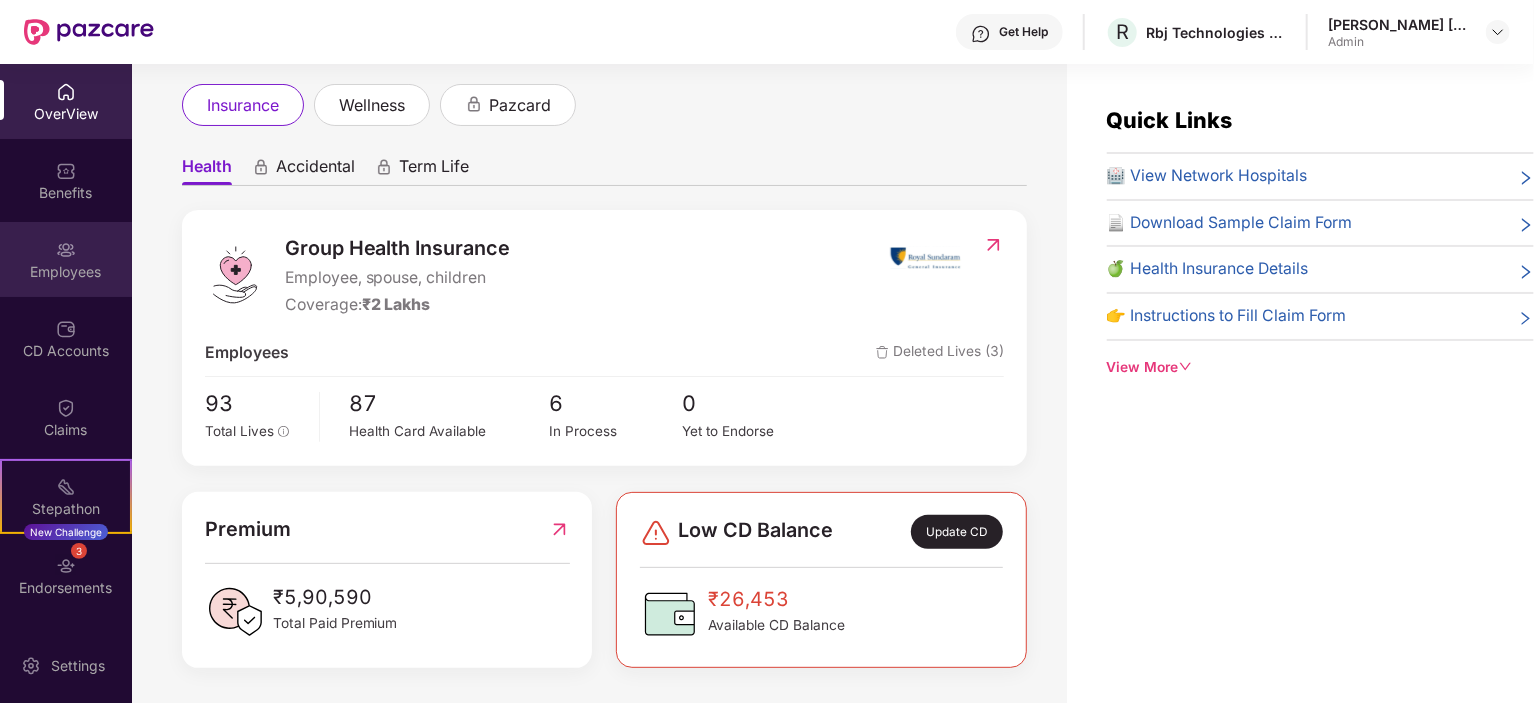 click on "Employees" at bounding box center [66, 259] 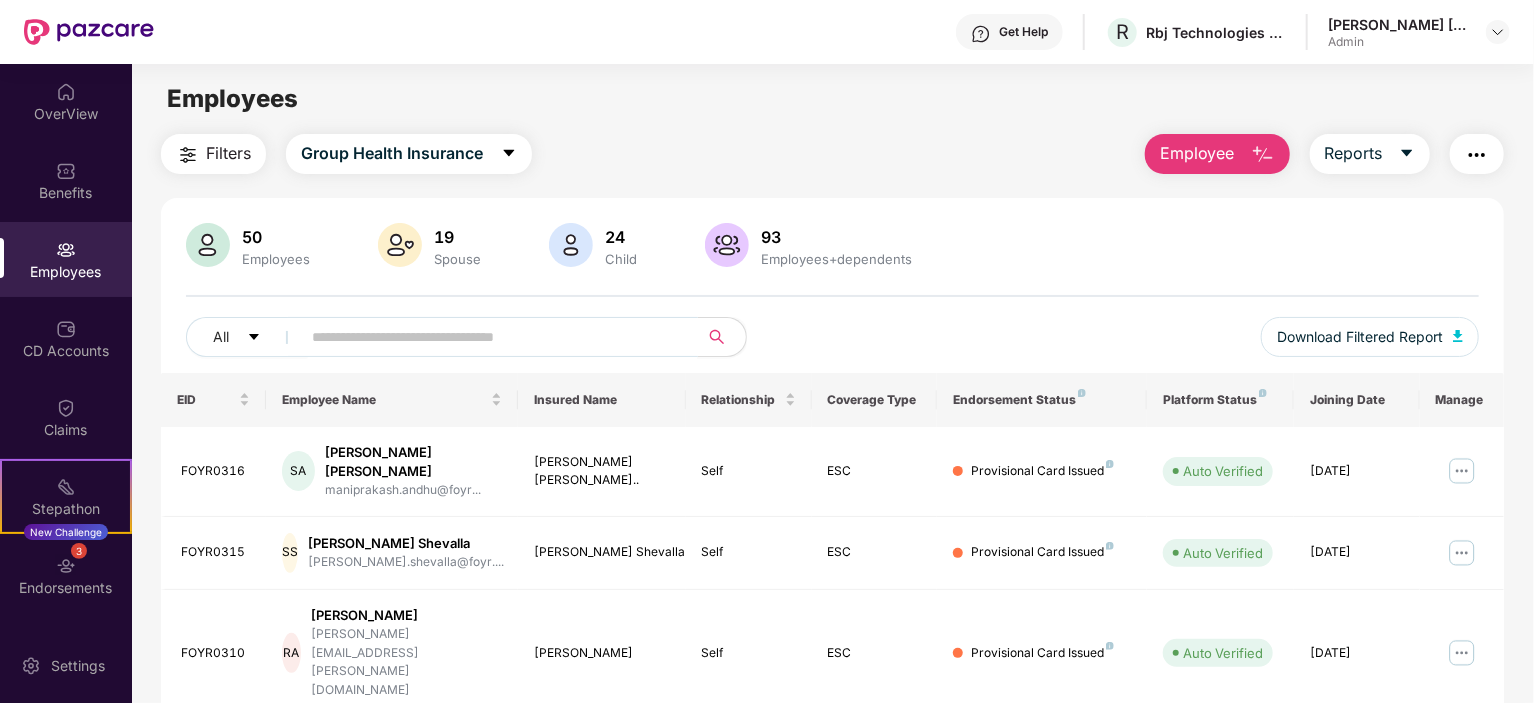 click at bounding box center [491, 337] 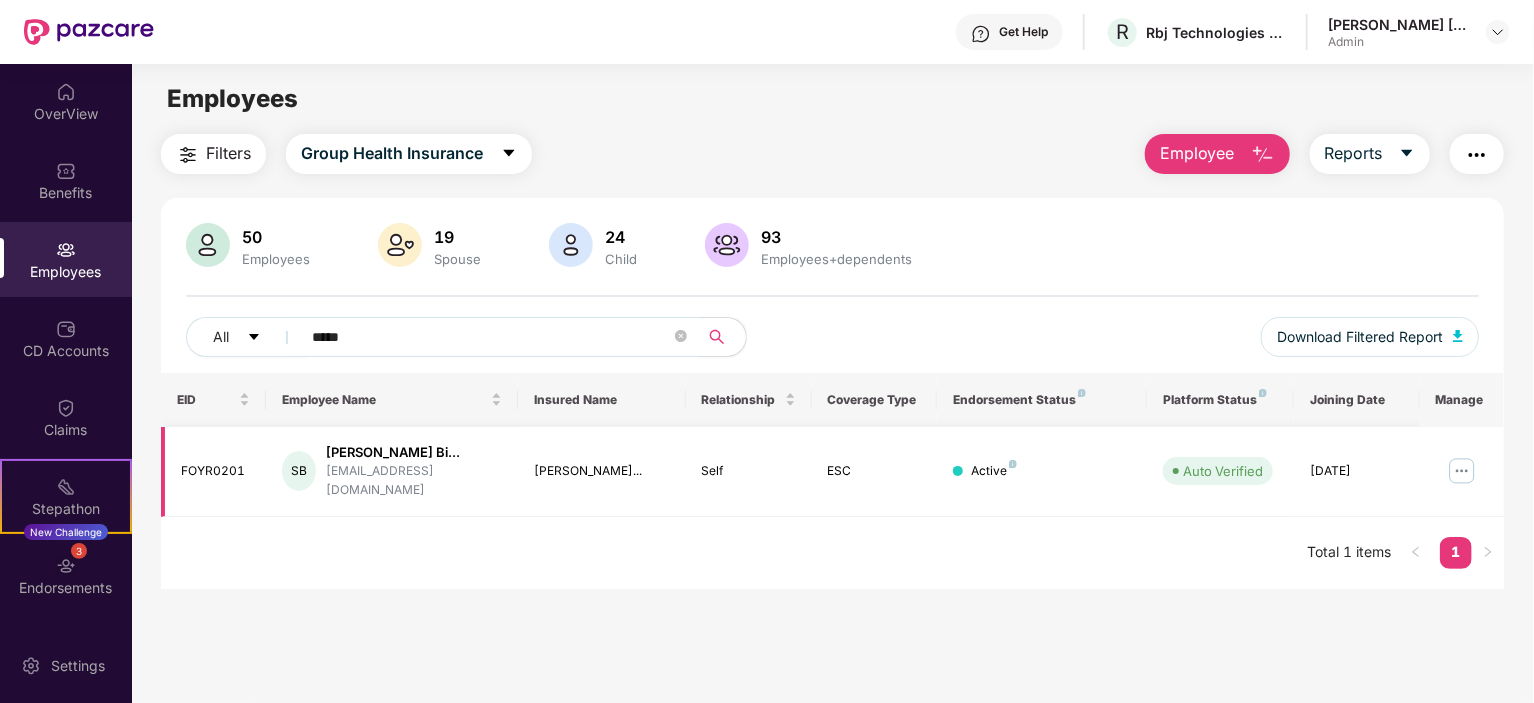 type on "*****" 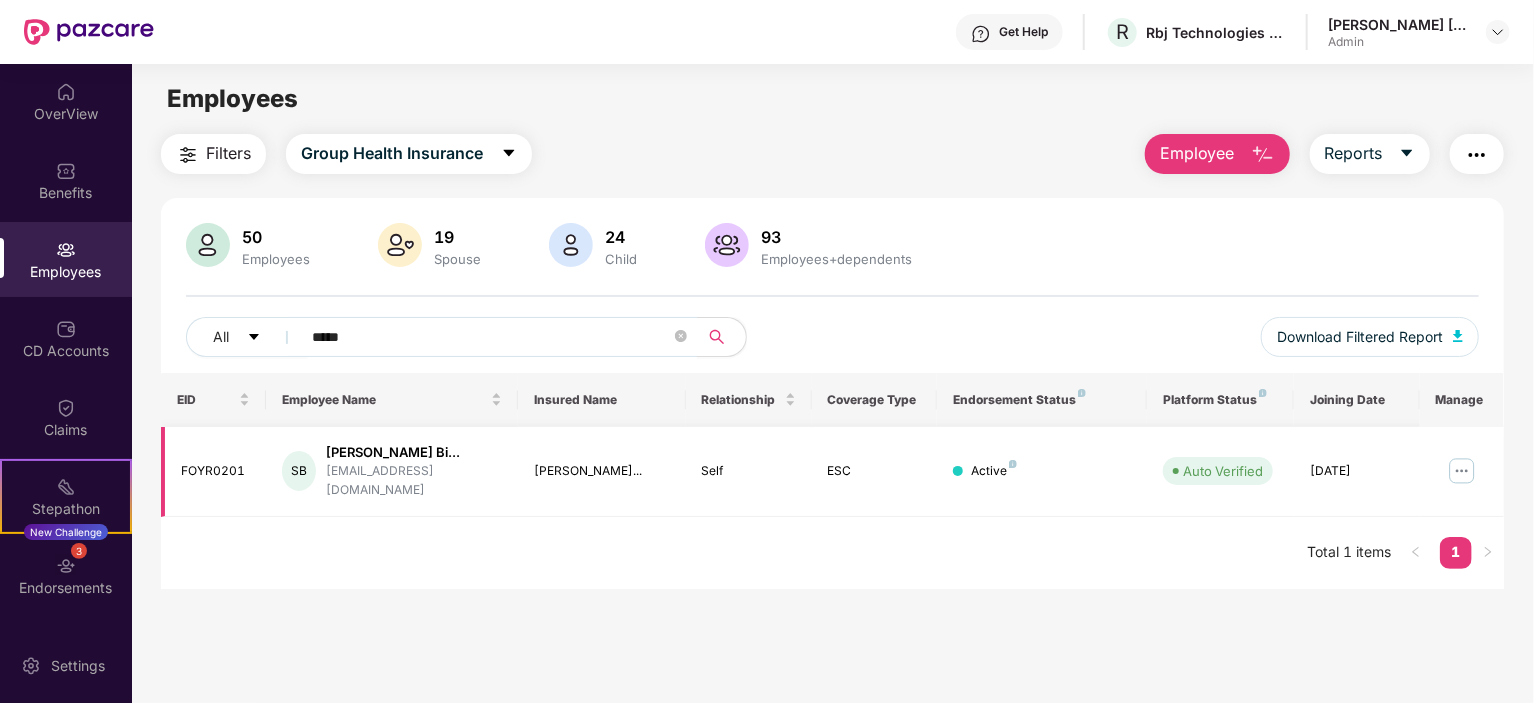 click at bounding box center (1462, 471) 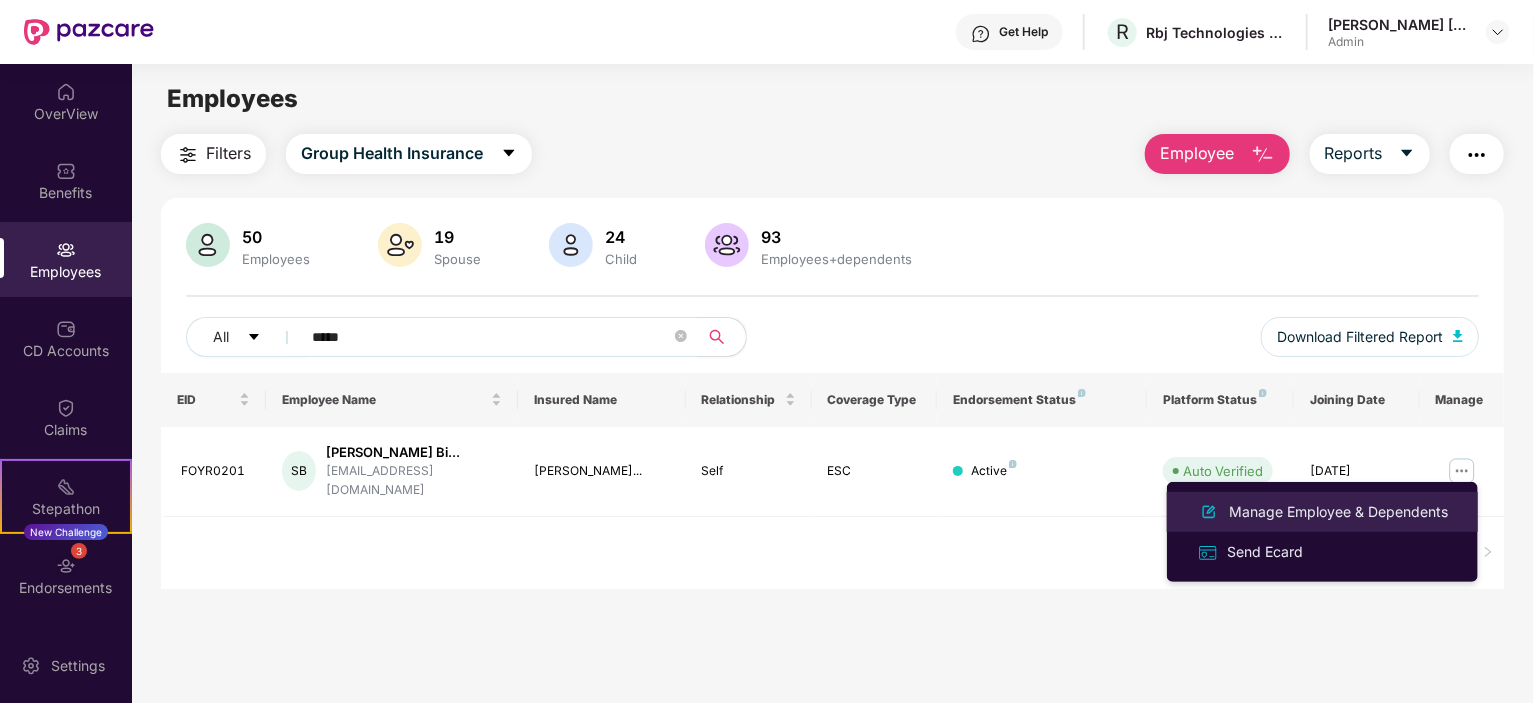 click on "Manage Employee & Dependents" at bounding box center [1338, 512] 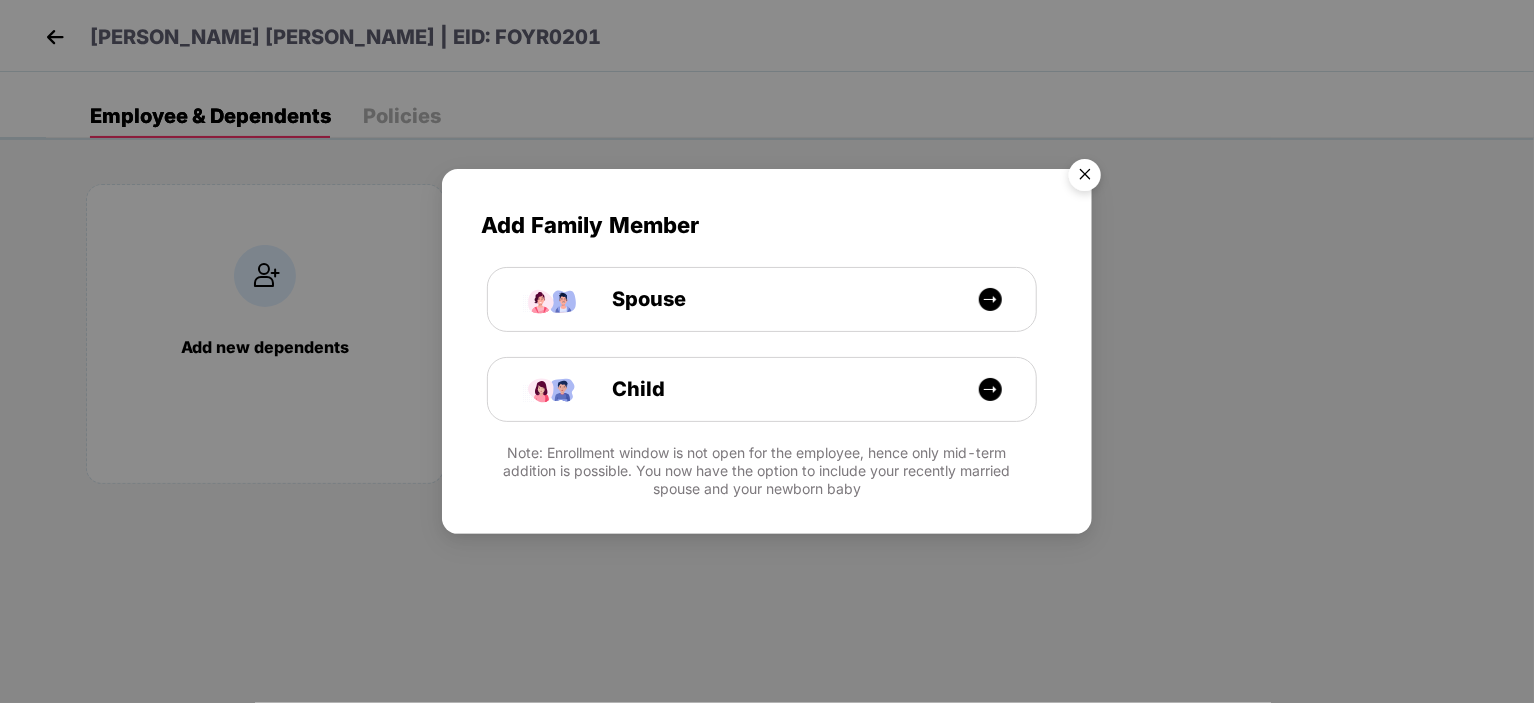 click at bounding box center (1085, 178) 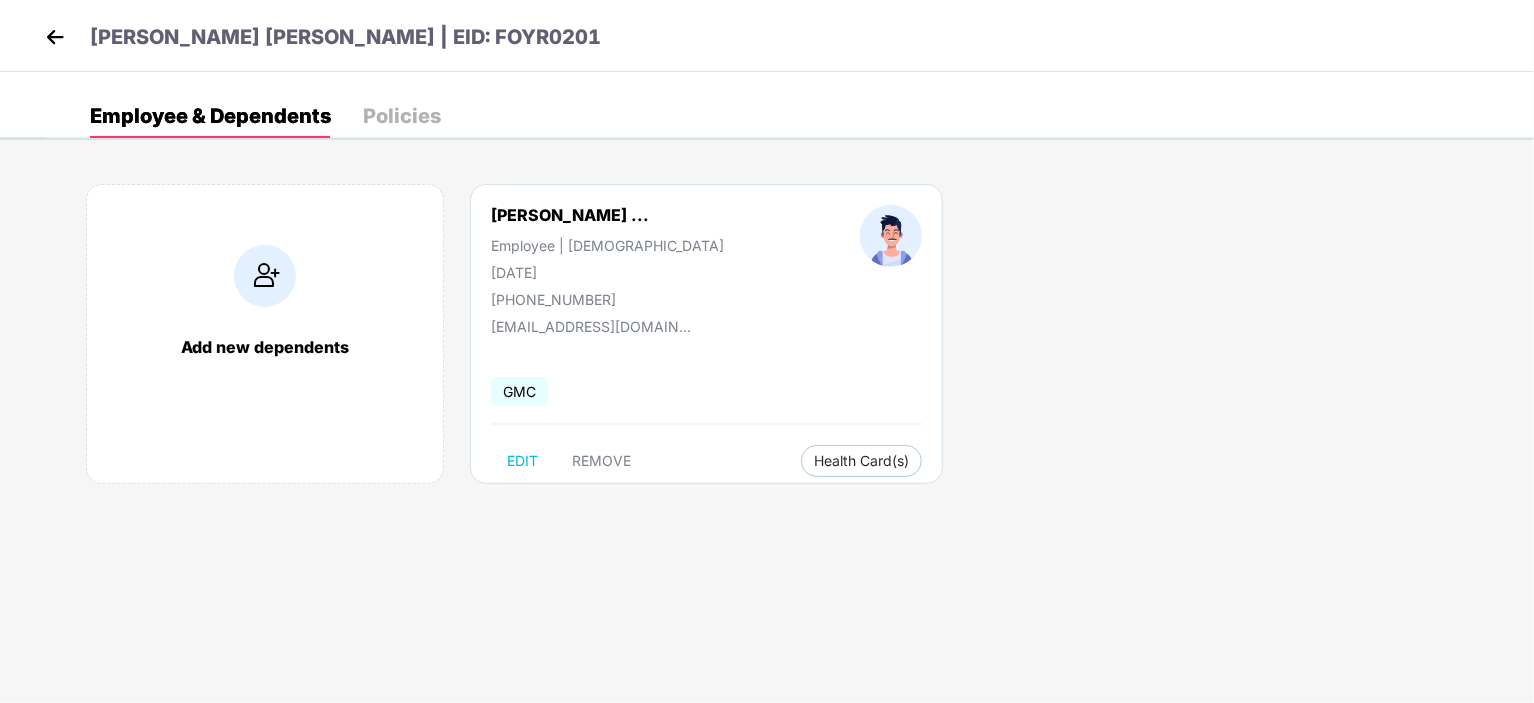 click at bounding box center [55, 37] 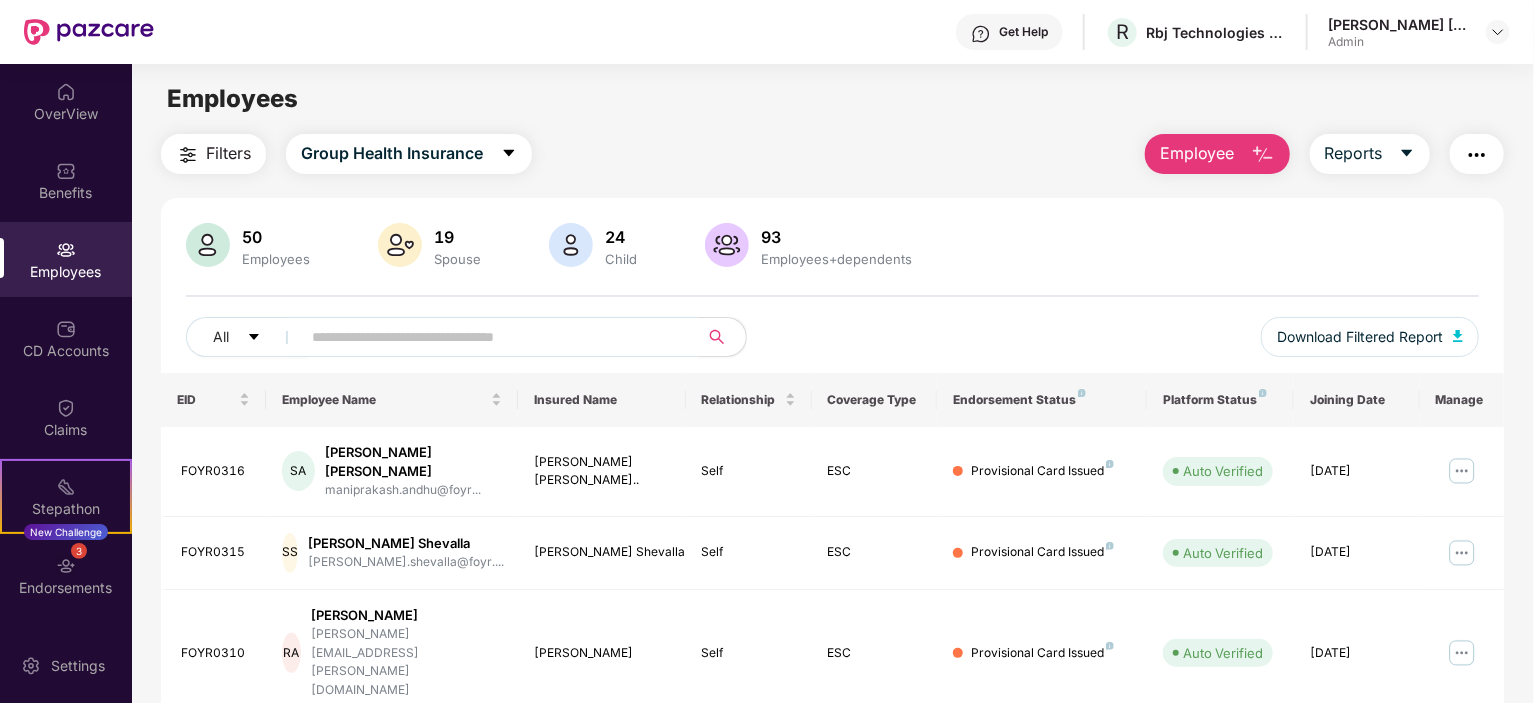 click at bounding box center [491, 337] 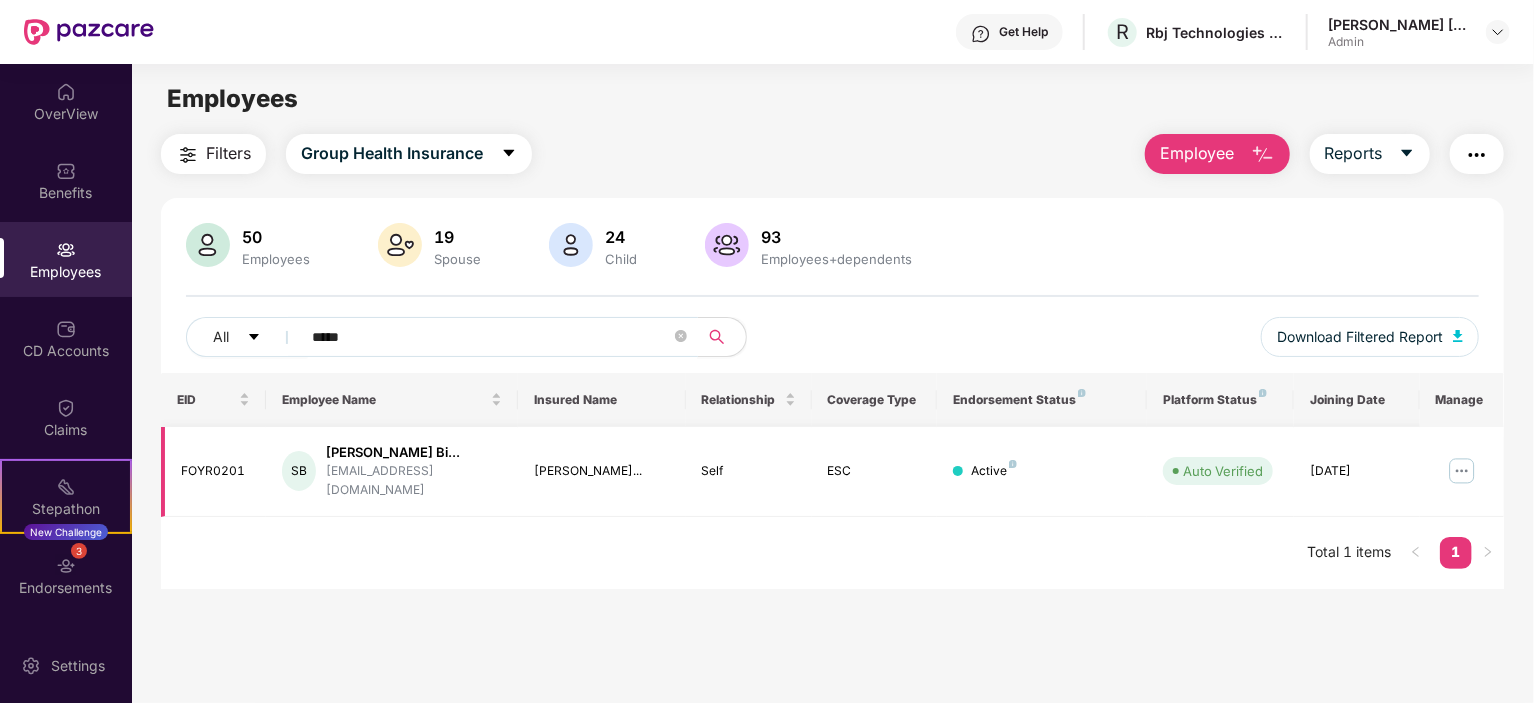 type on "*****" 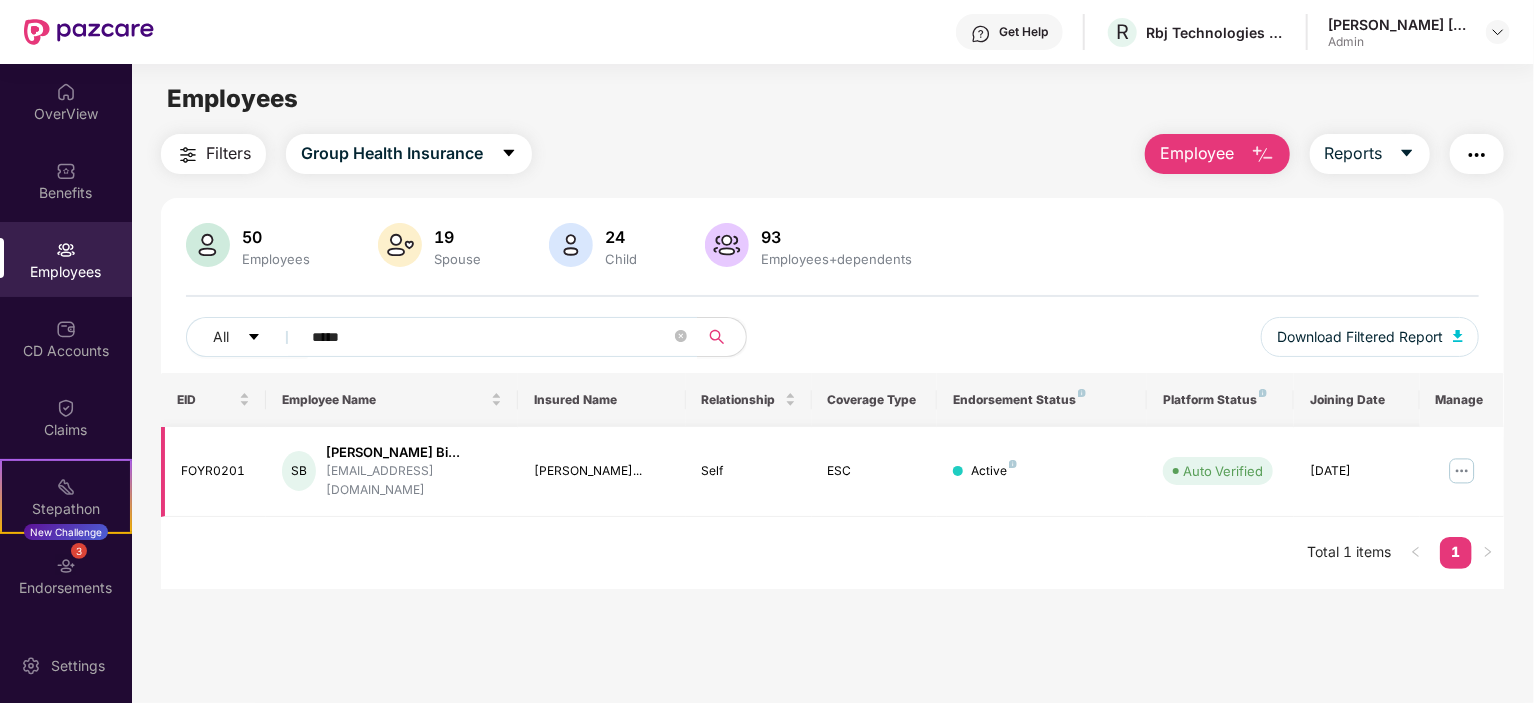 click at bounding box center (1462, 471) 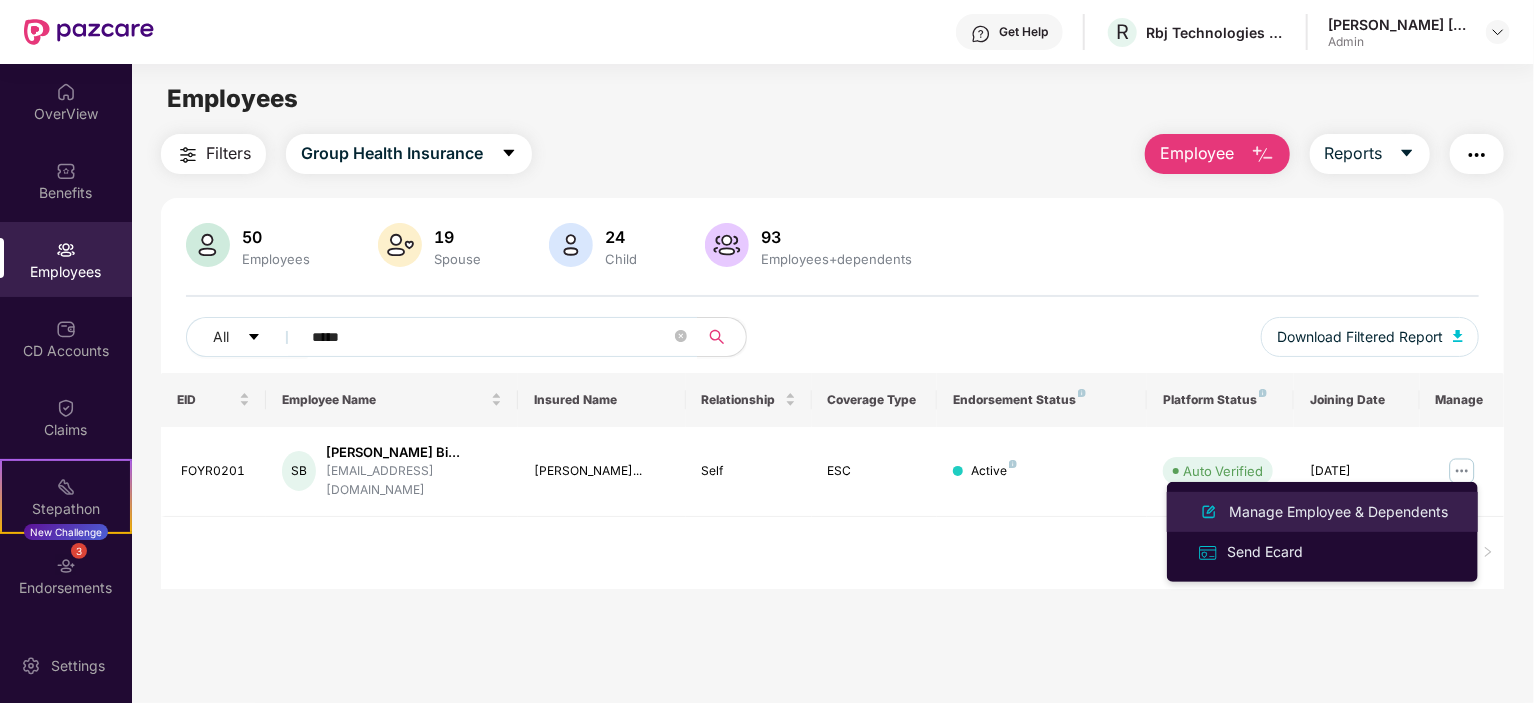 click on "Manage Employee & Dependents" at bounding box center (1338, 512) 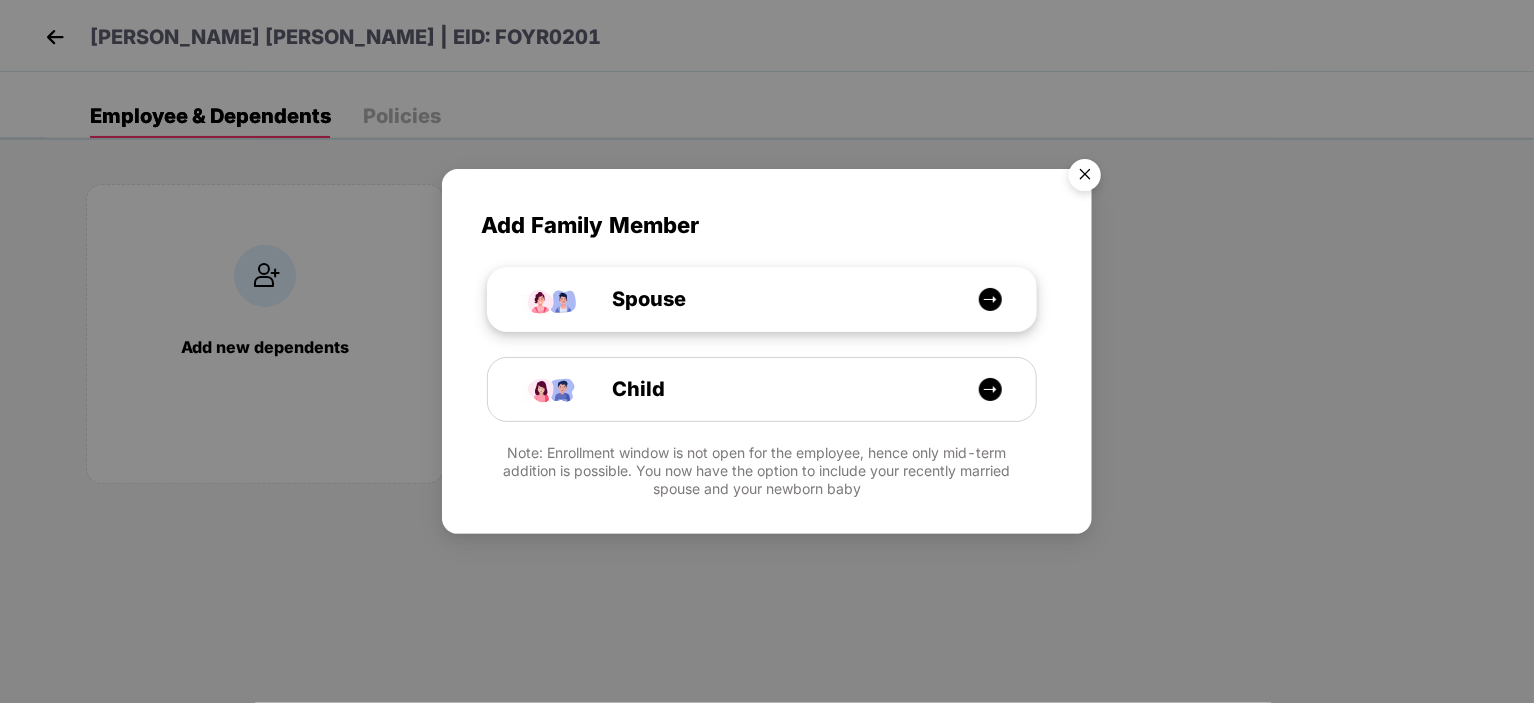 click on "Spouse" at bounding box center [772, 299] 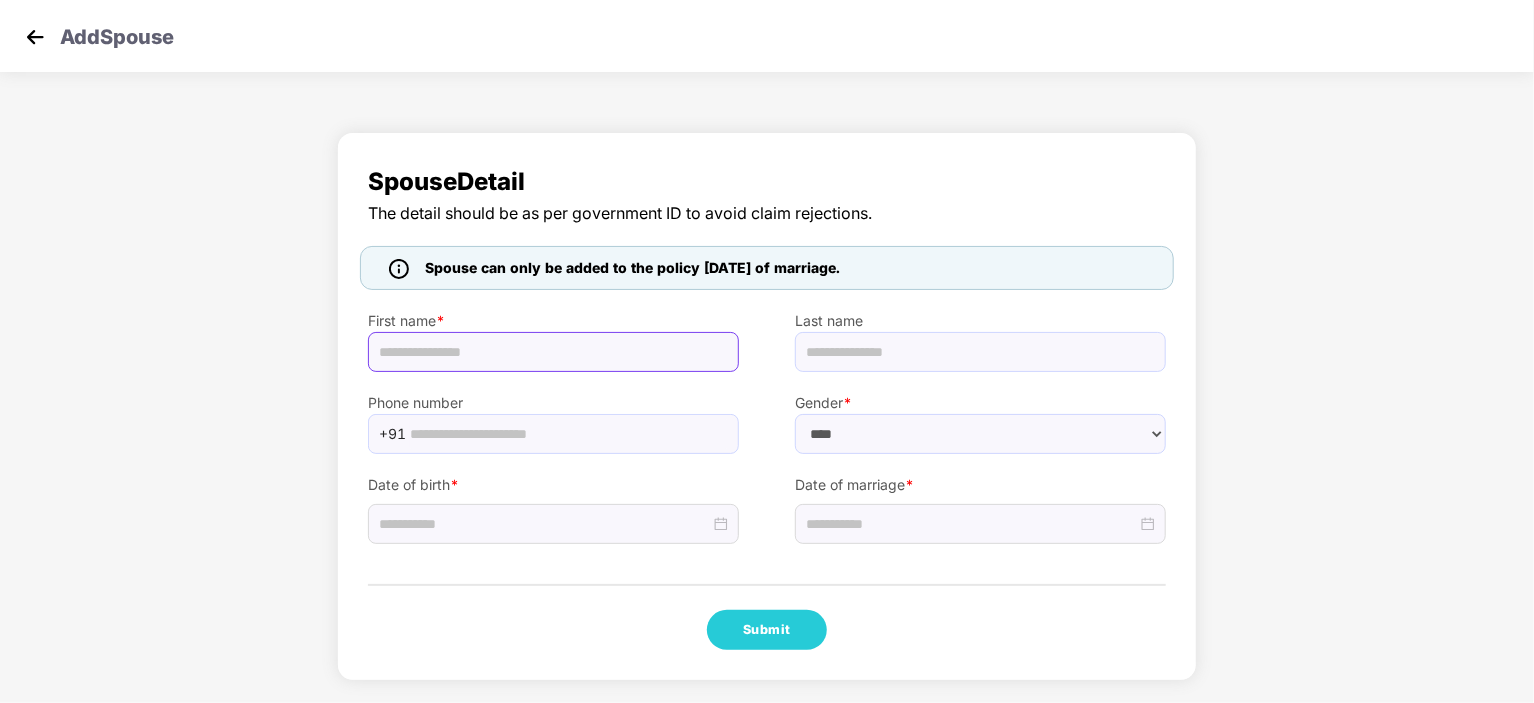 click at bounding box center [553, 352] 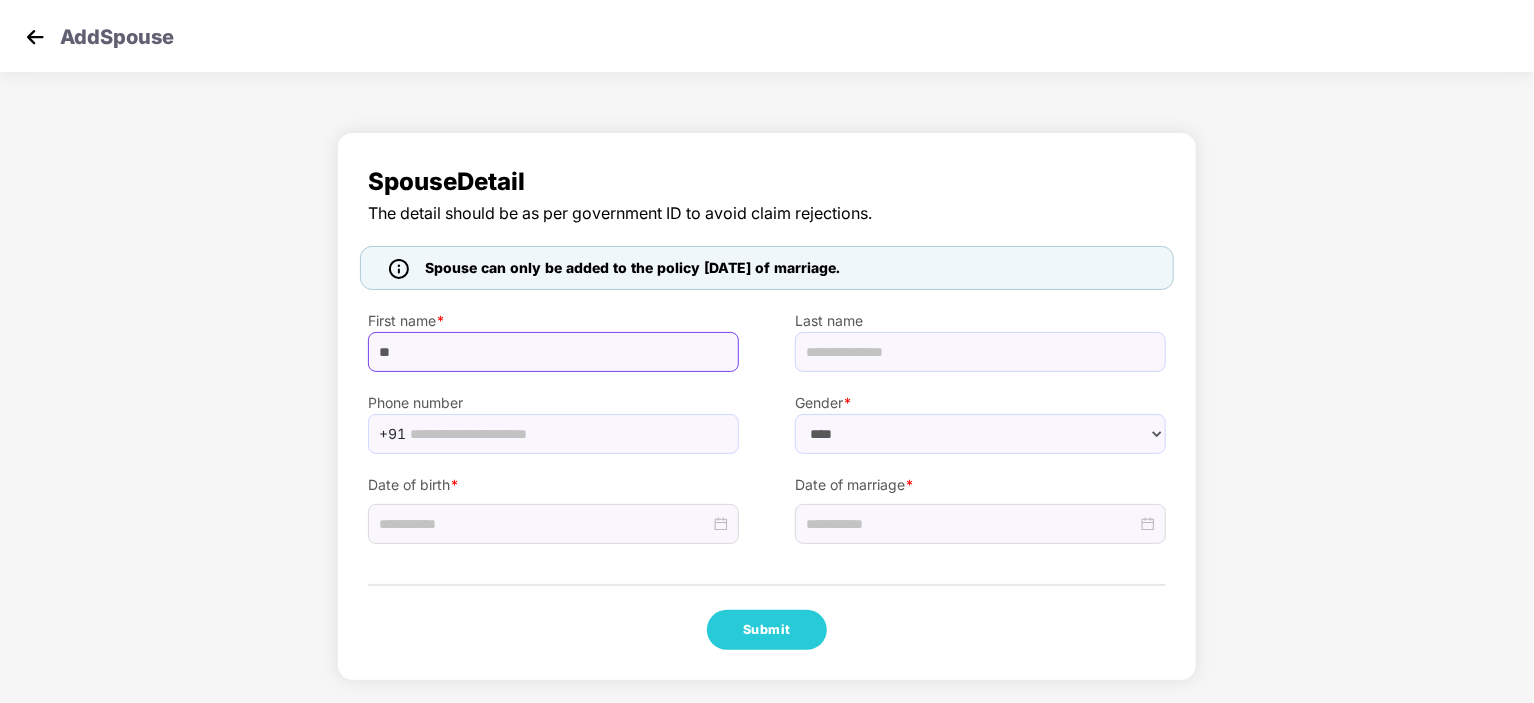type on "*" 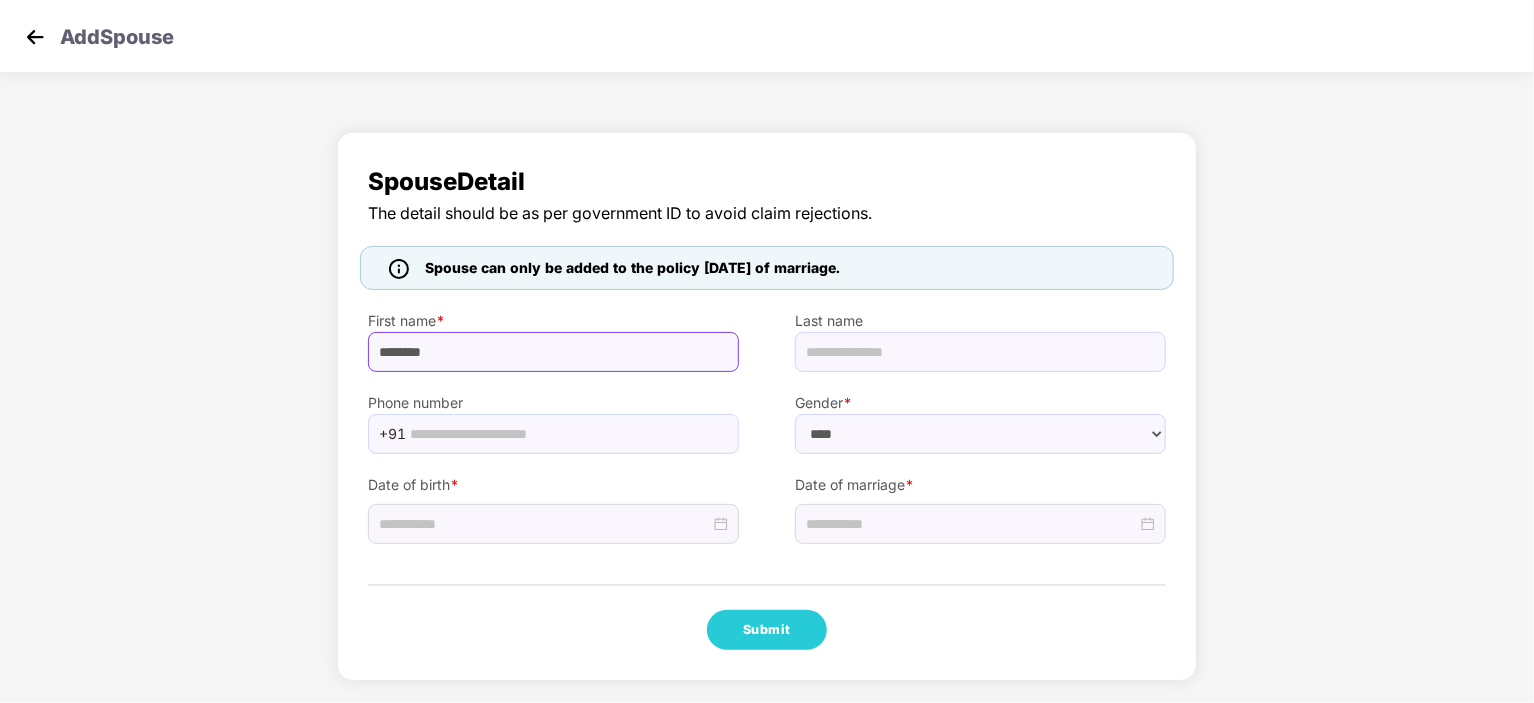 type on "*******" 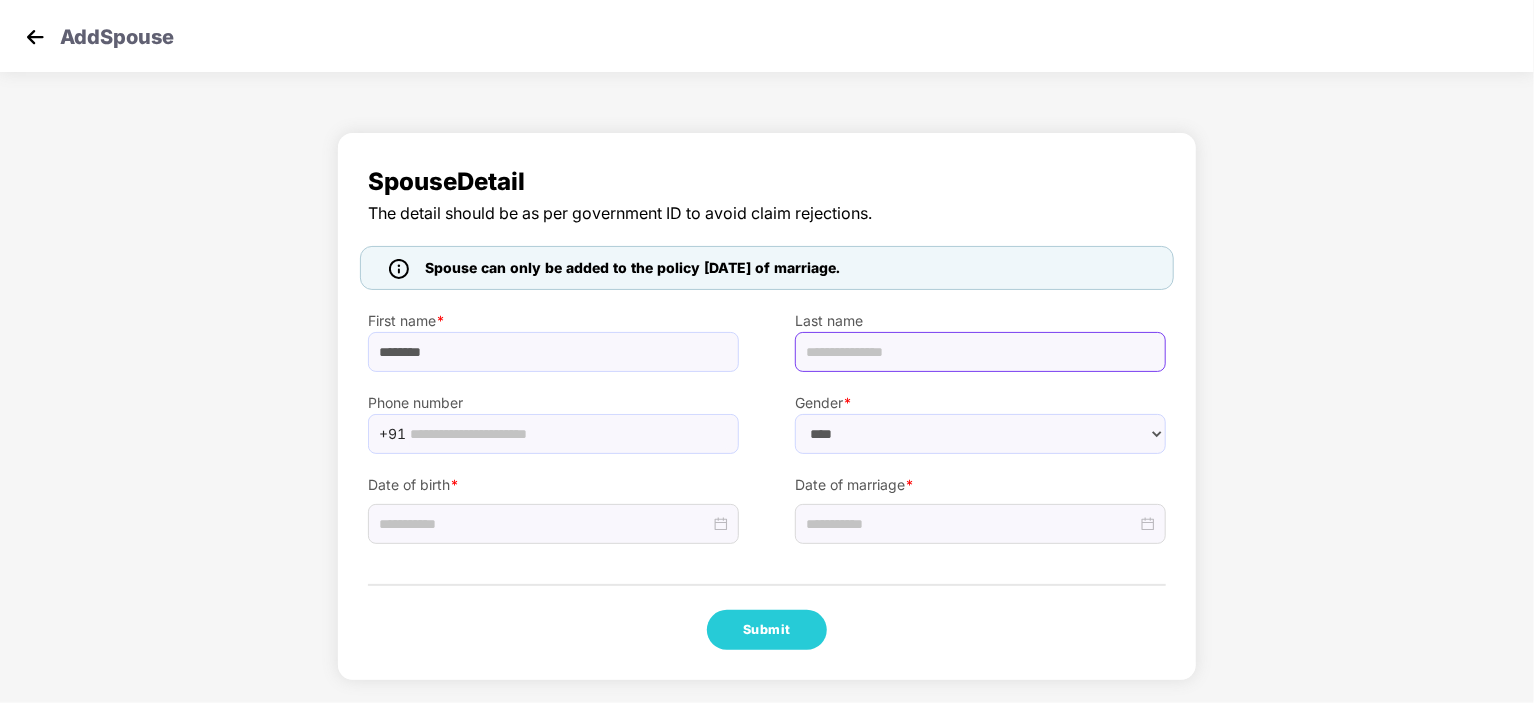 click at bounding box center [980, 352] 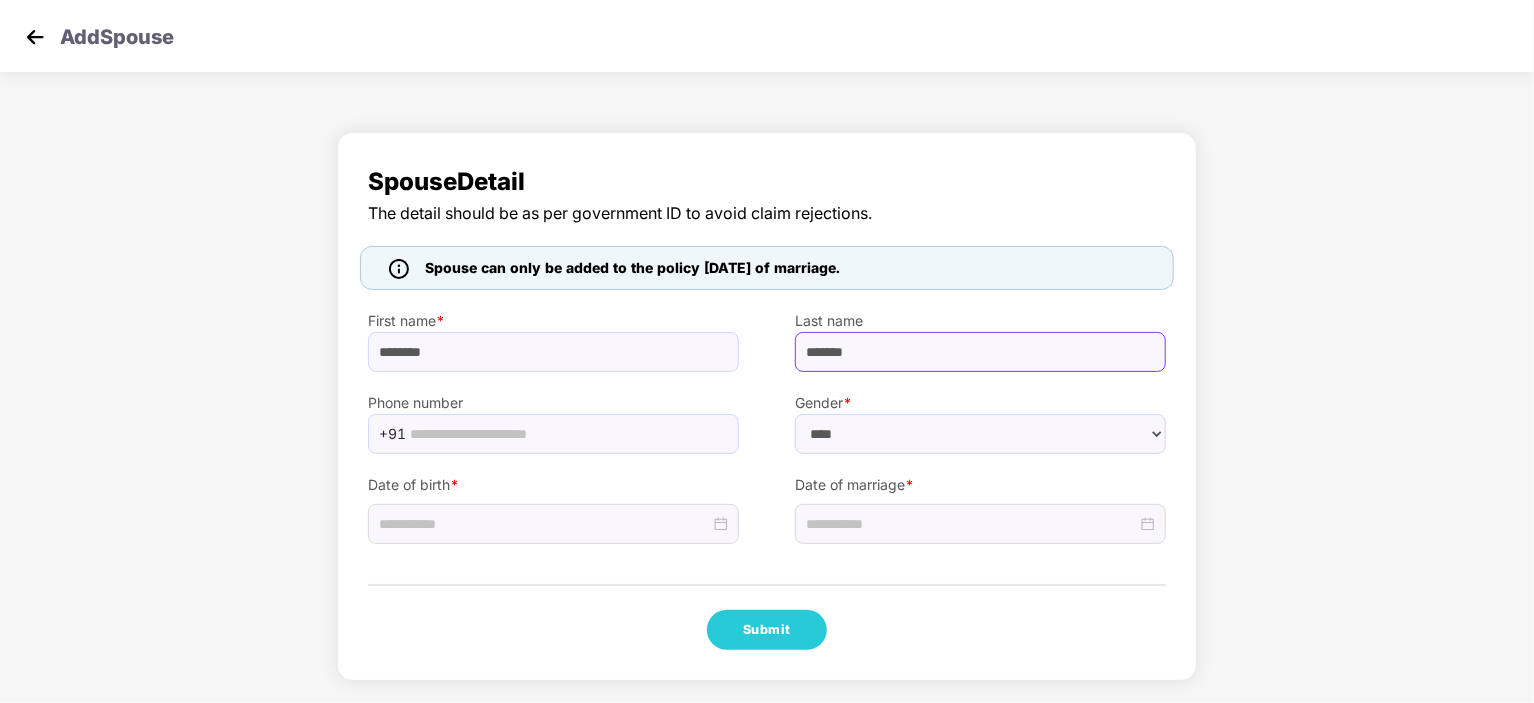 type on "*******" 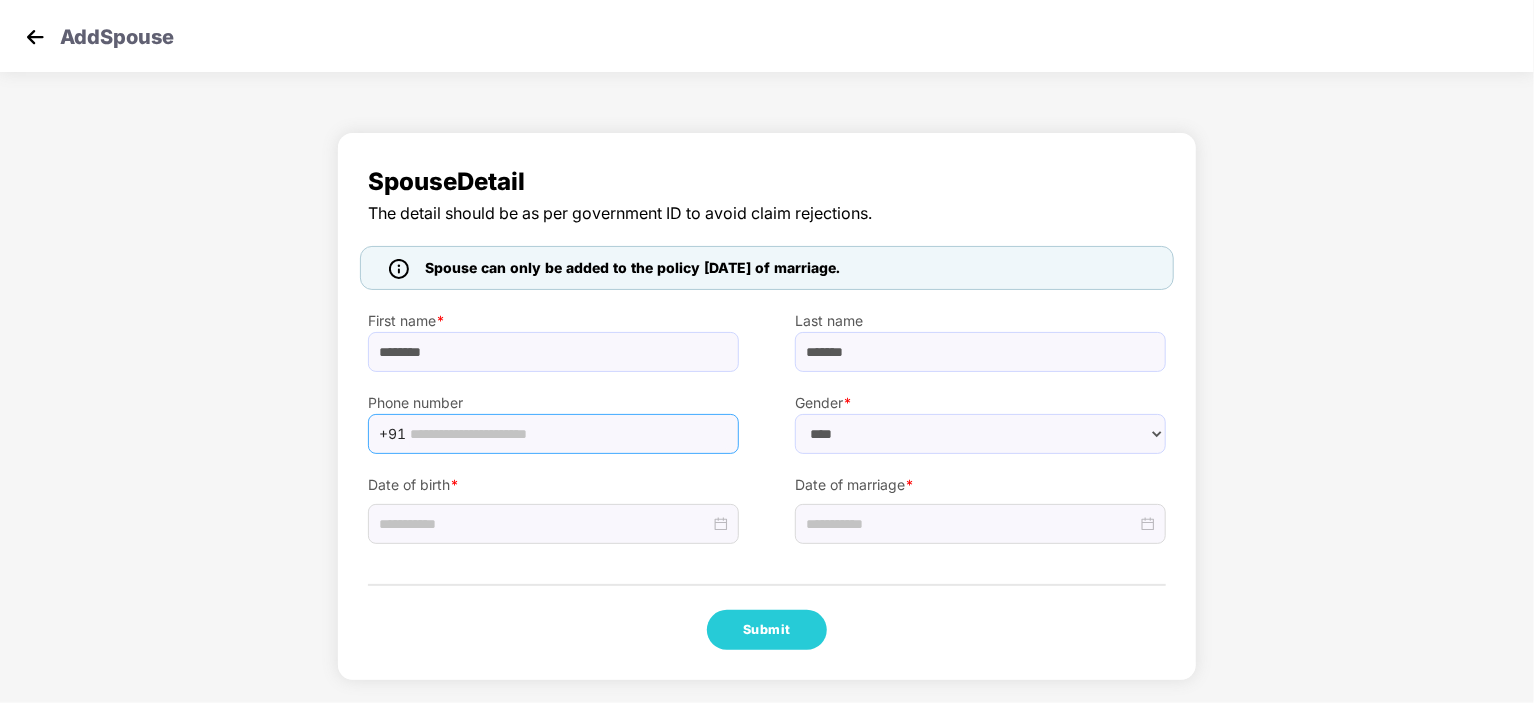 click at bounding box center [568, 434] 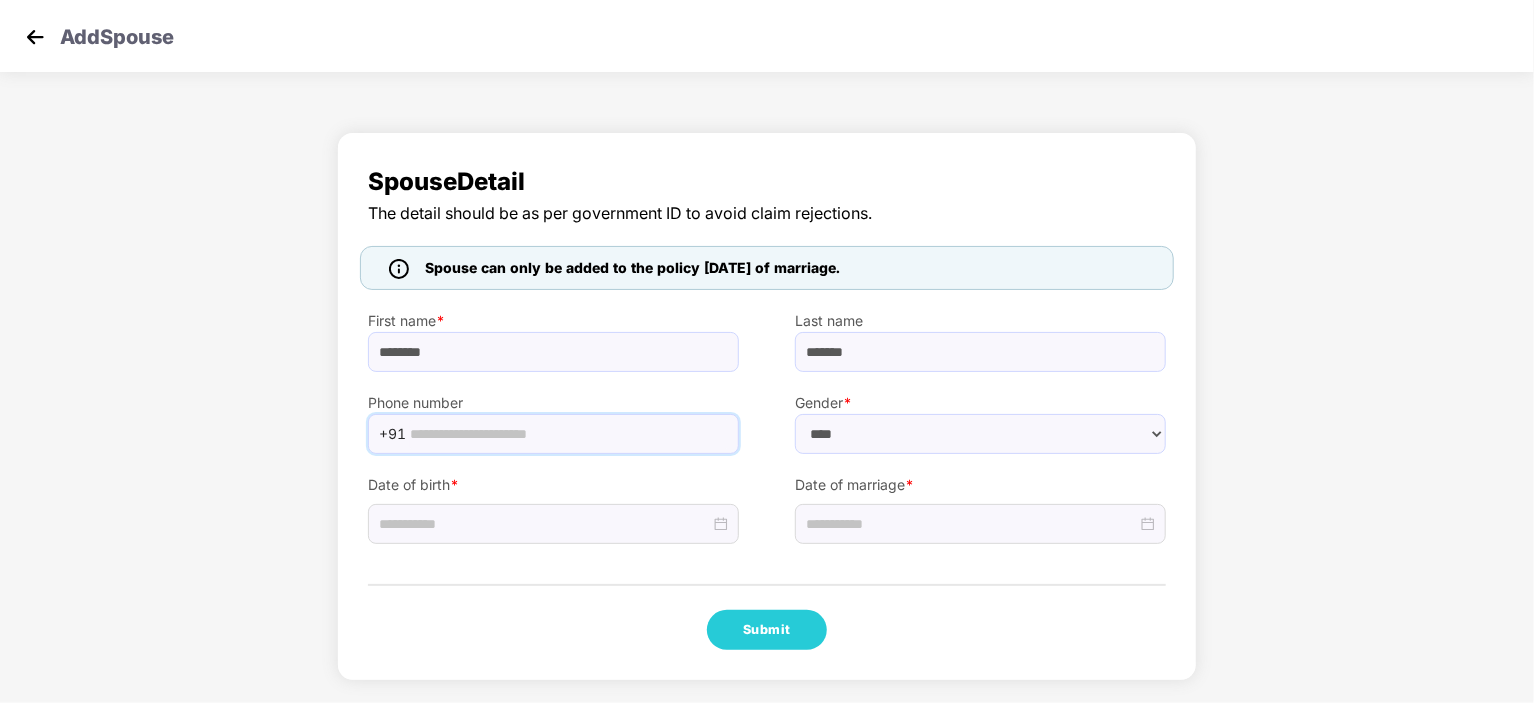 paste on "**********" 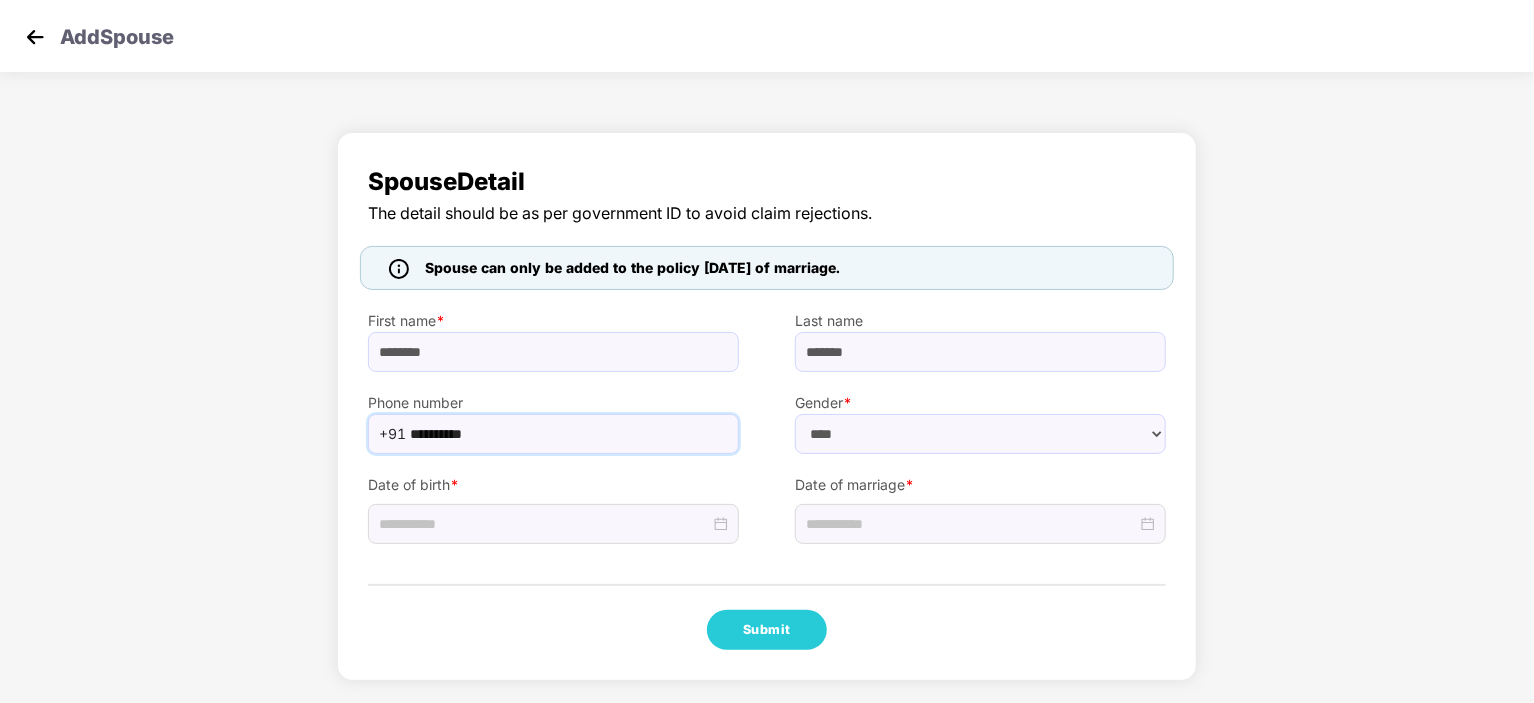 type on "**********" 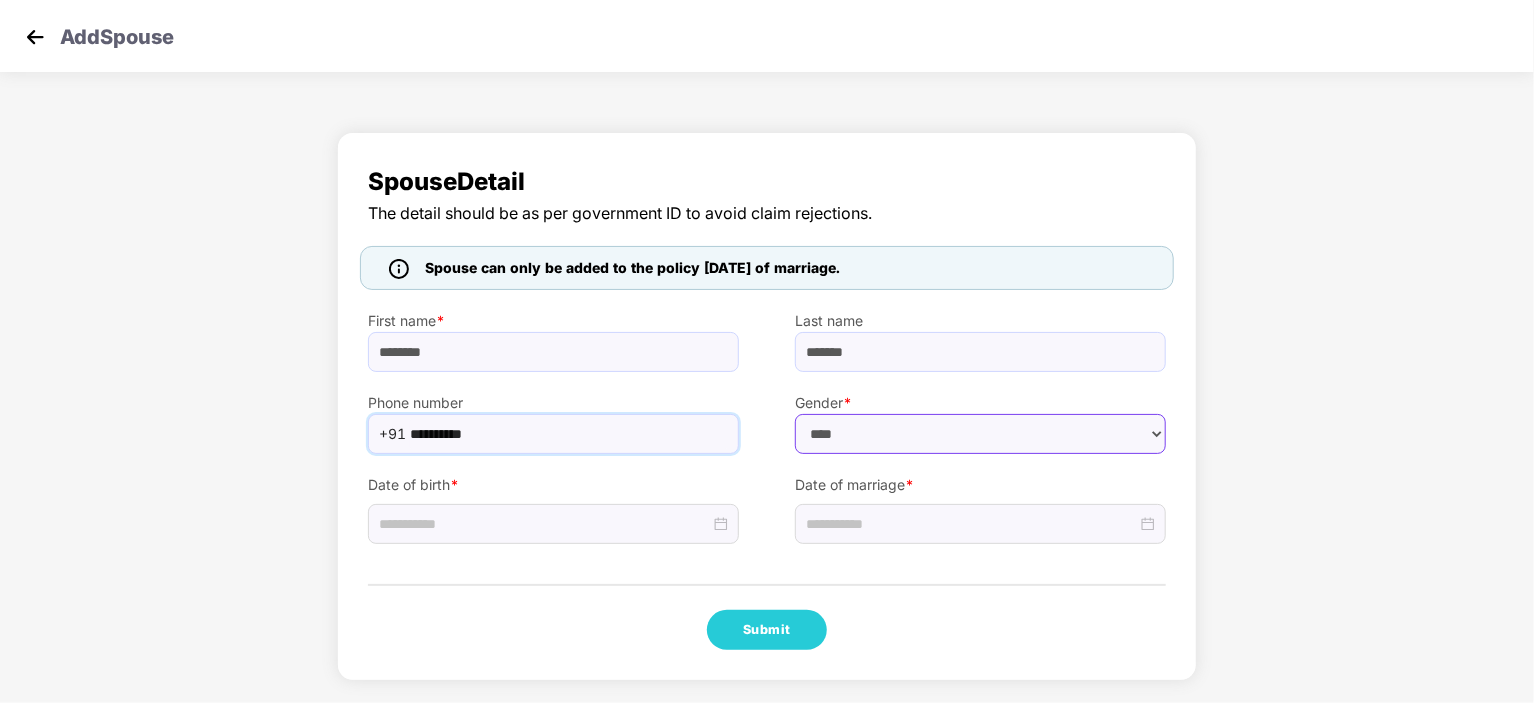 click on "****** **** ******" at bounding box center [980, 434] 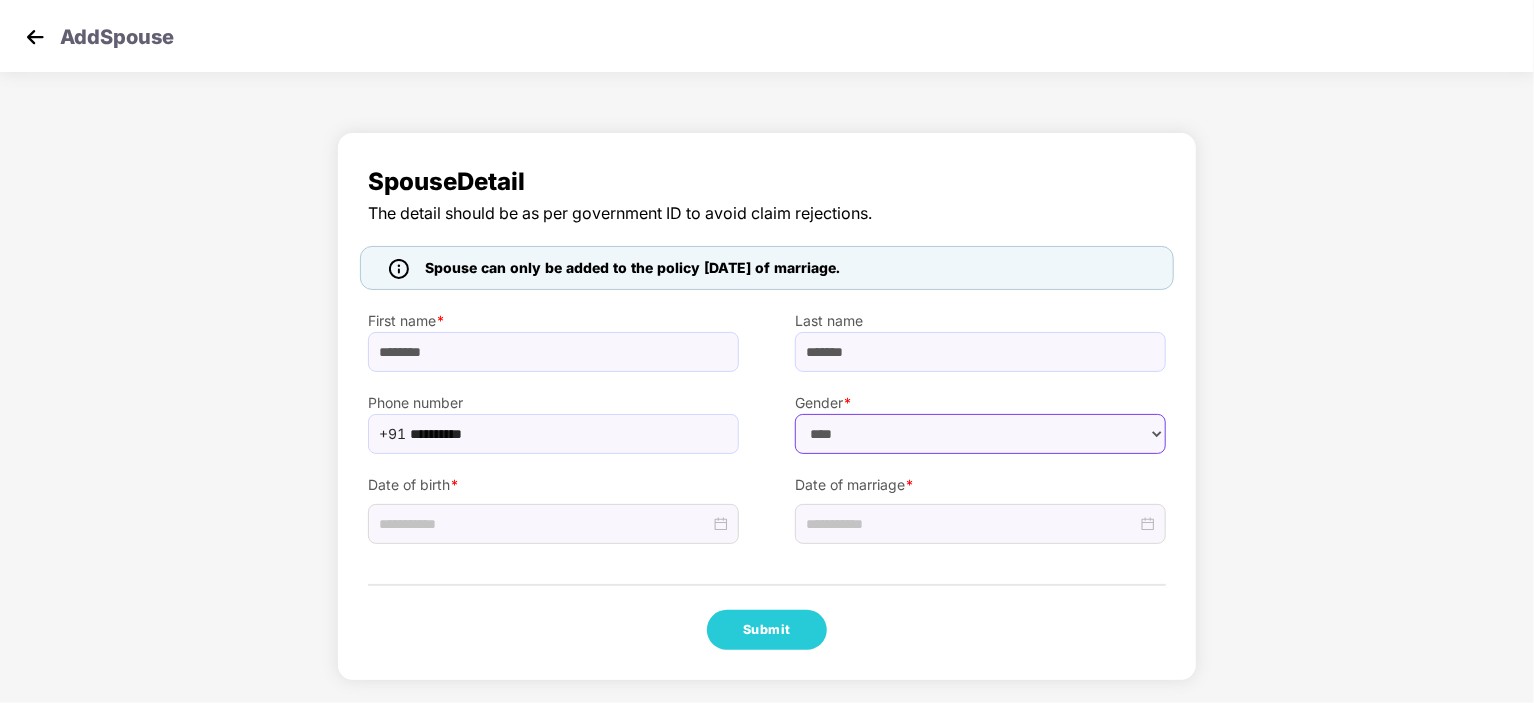 click on "****** **** ******" at bounding box center (980, 434) 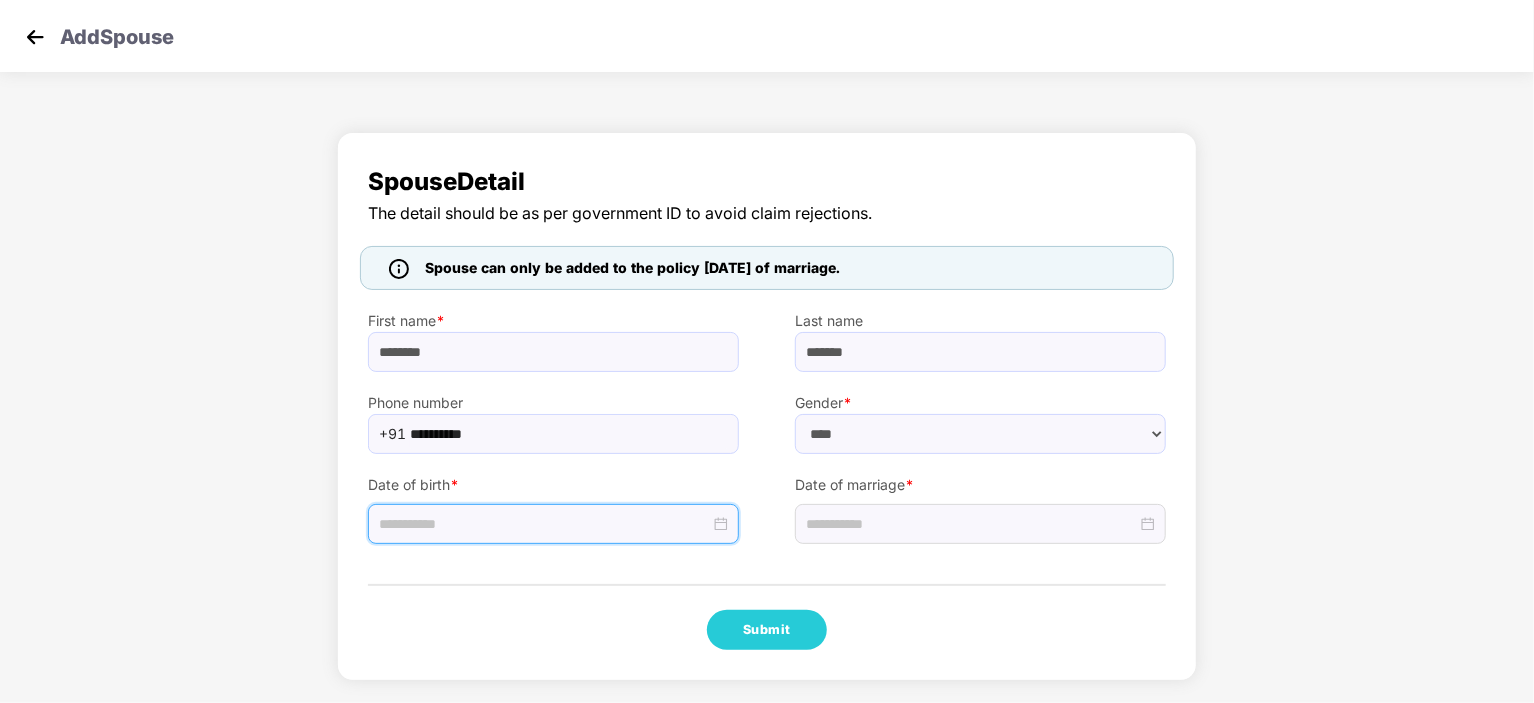 click at bounding box center [544, 524] 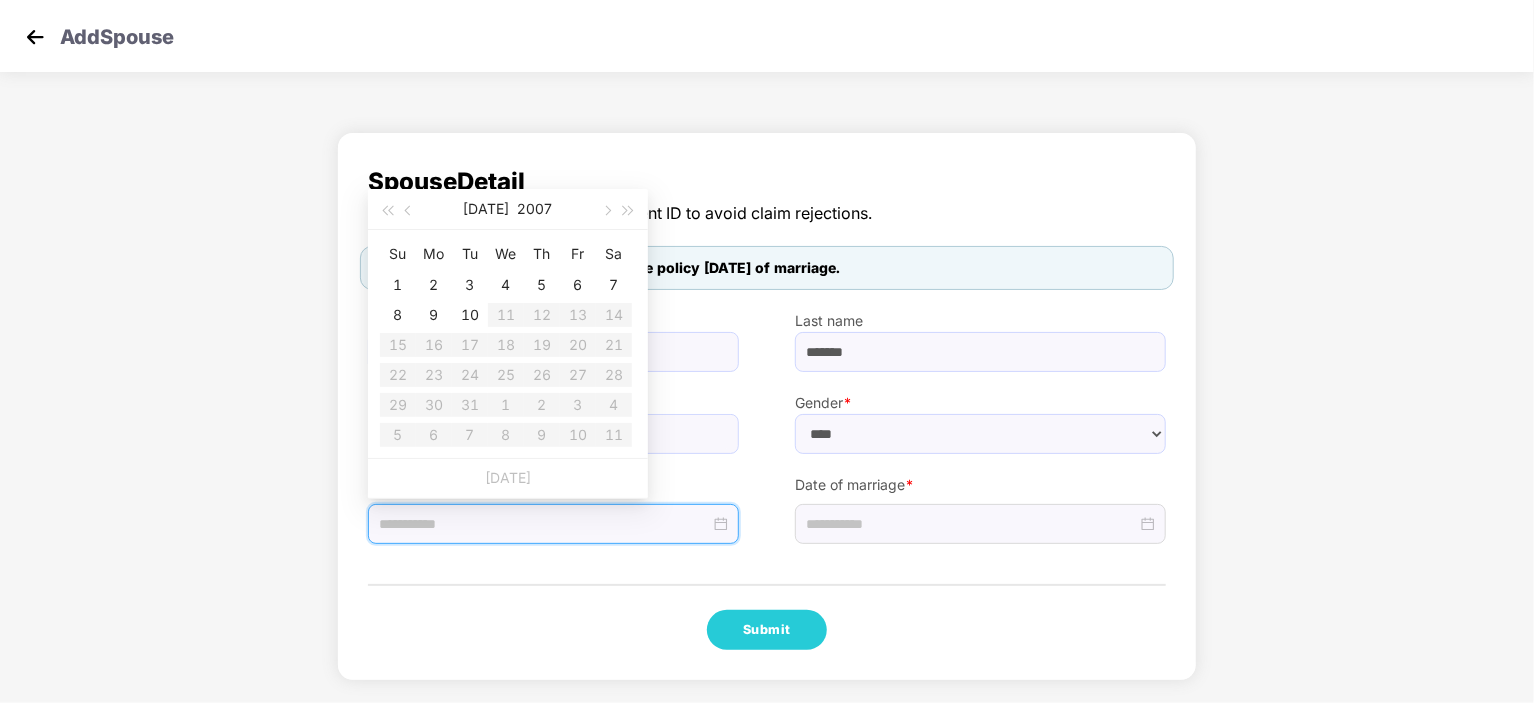 type on "**********" 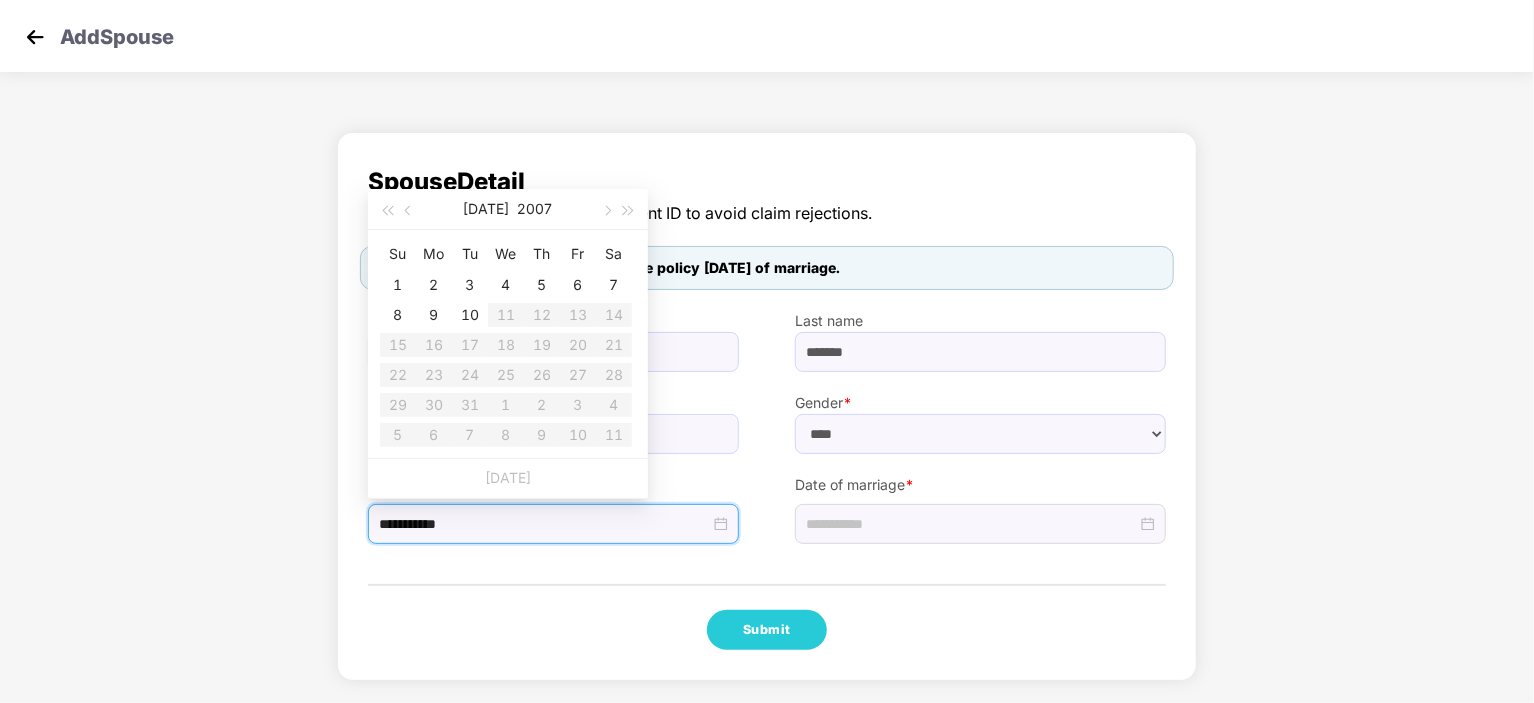 type on "**********" 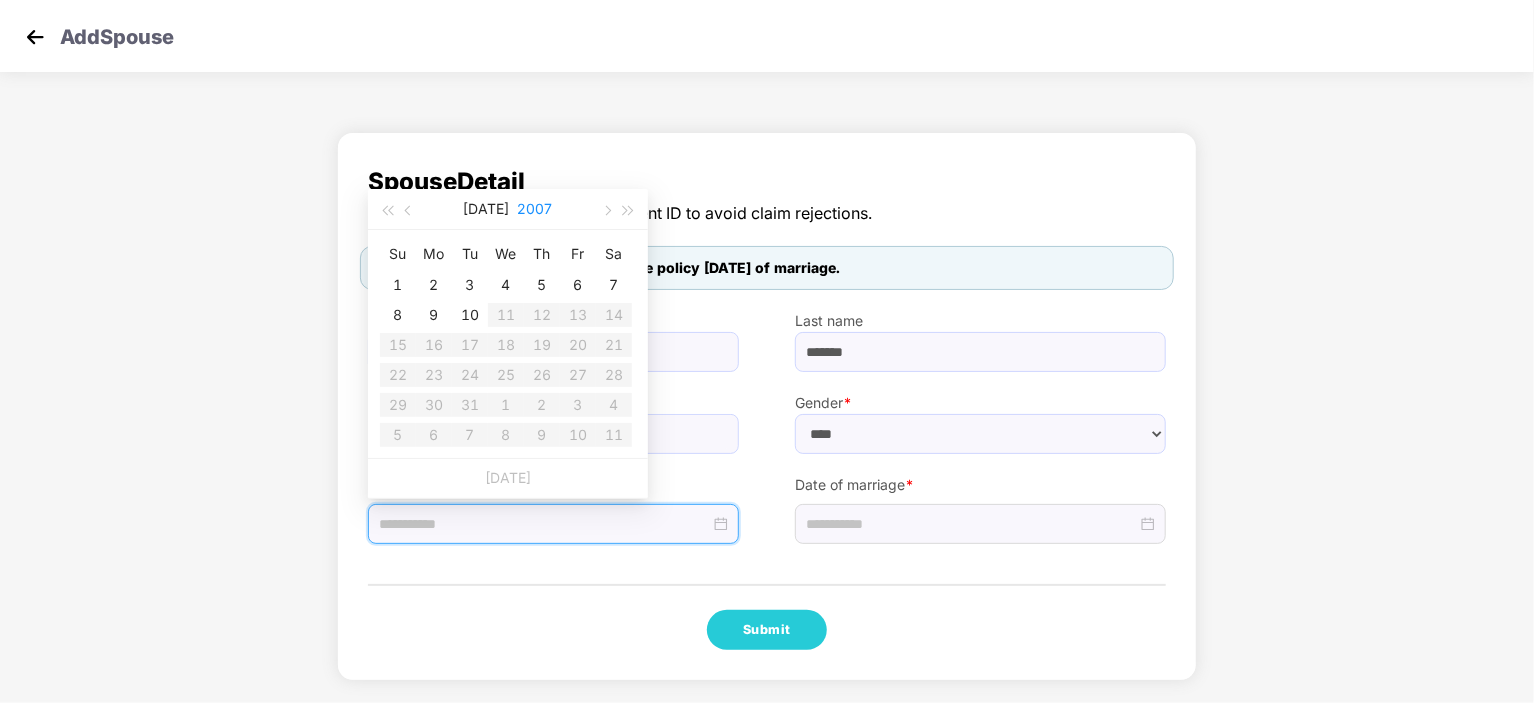 click on "2007" at bounding box center (535, 209) 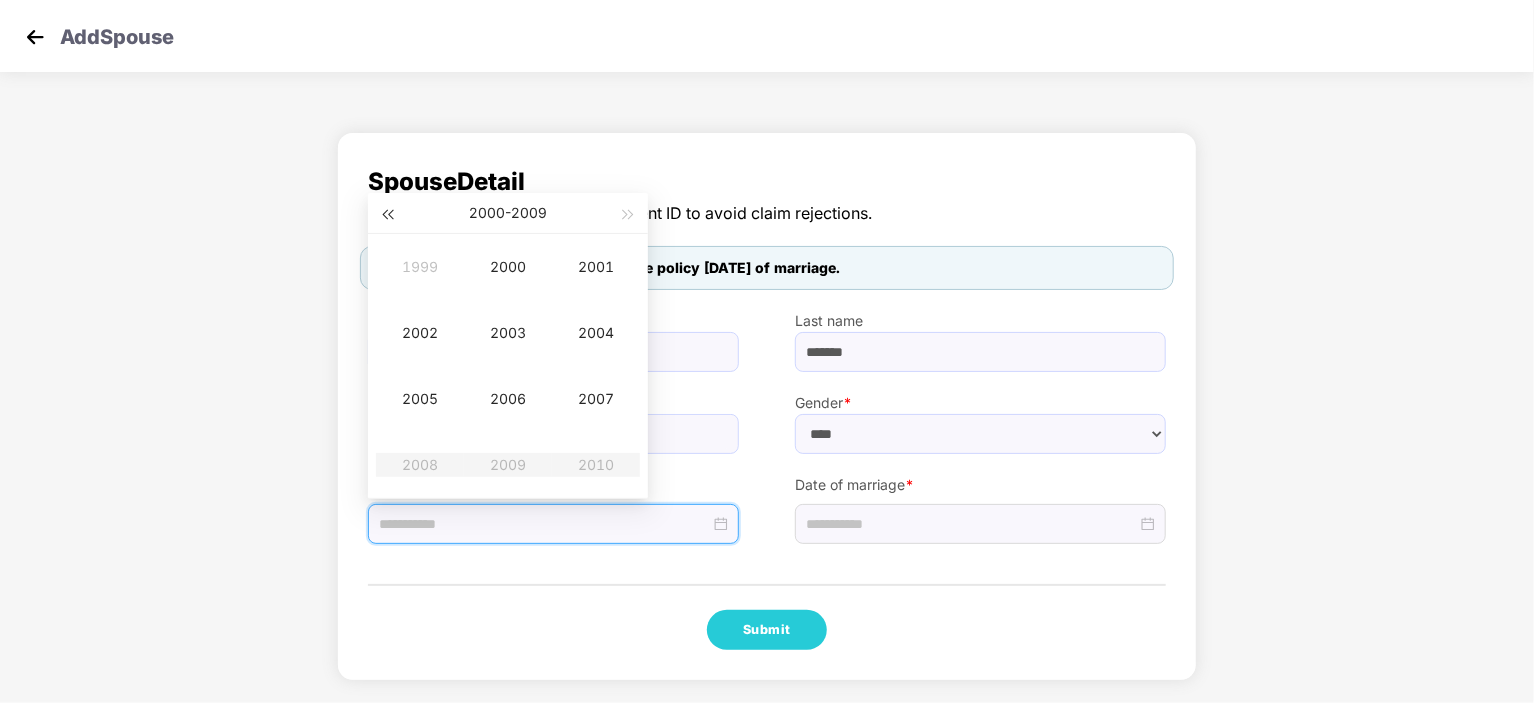 click at bounding box center (387, 215) 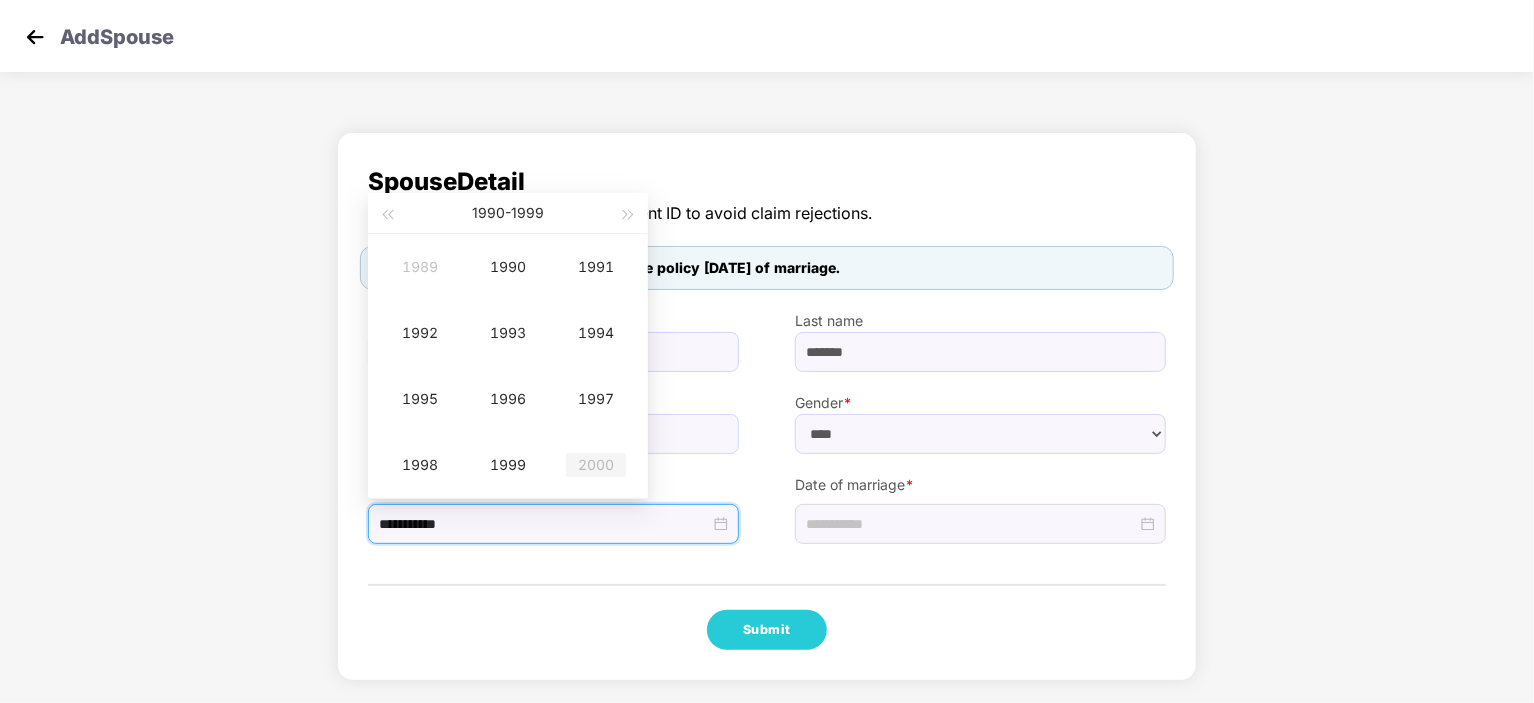 type on "**********" 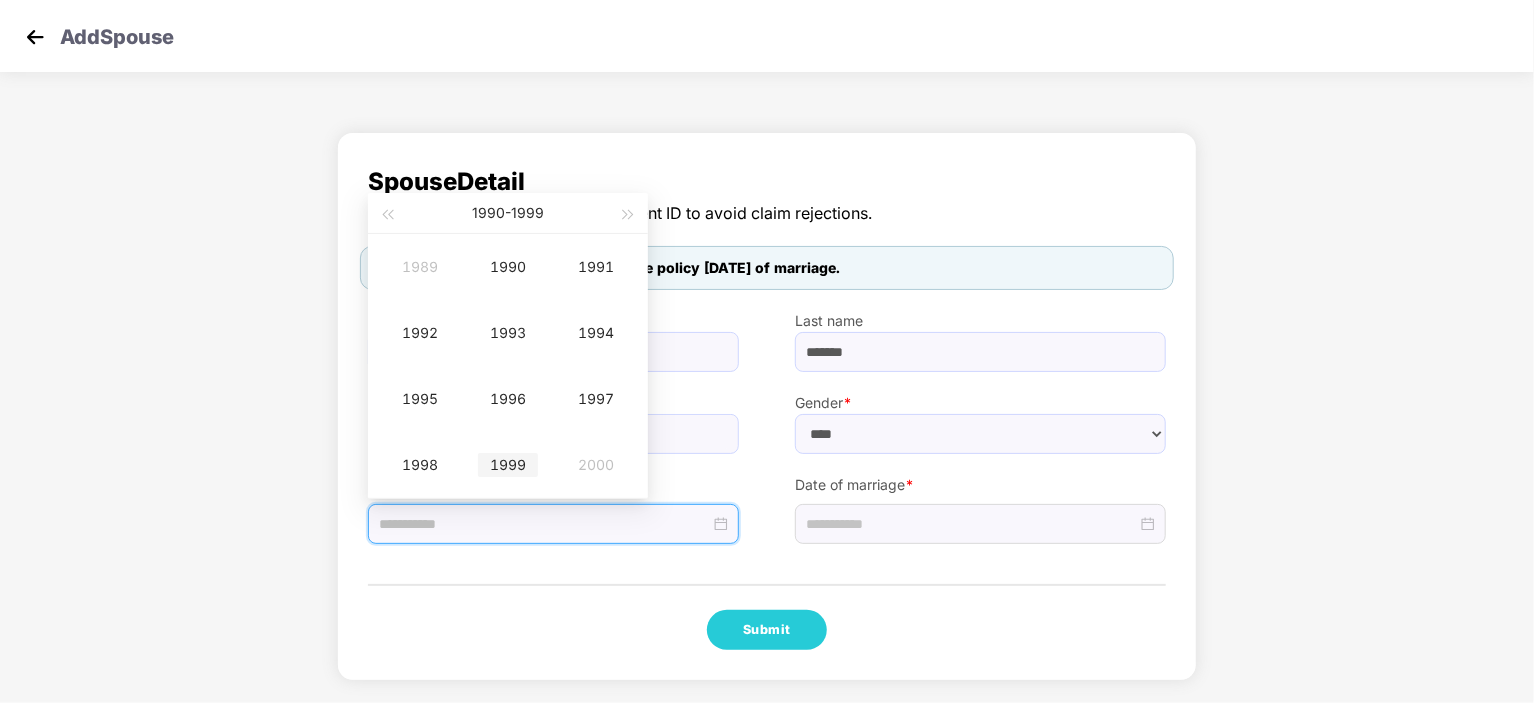 type on "**********" 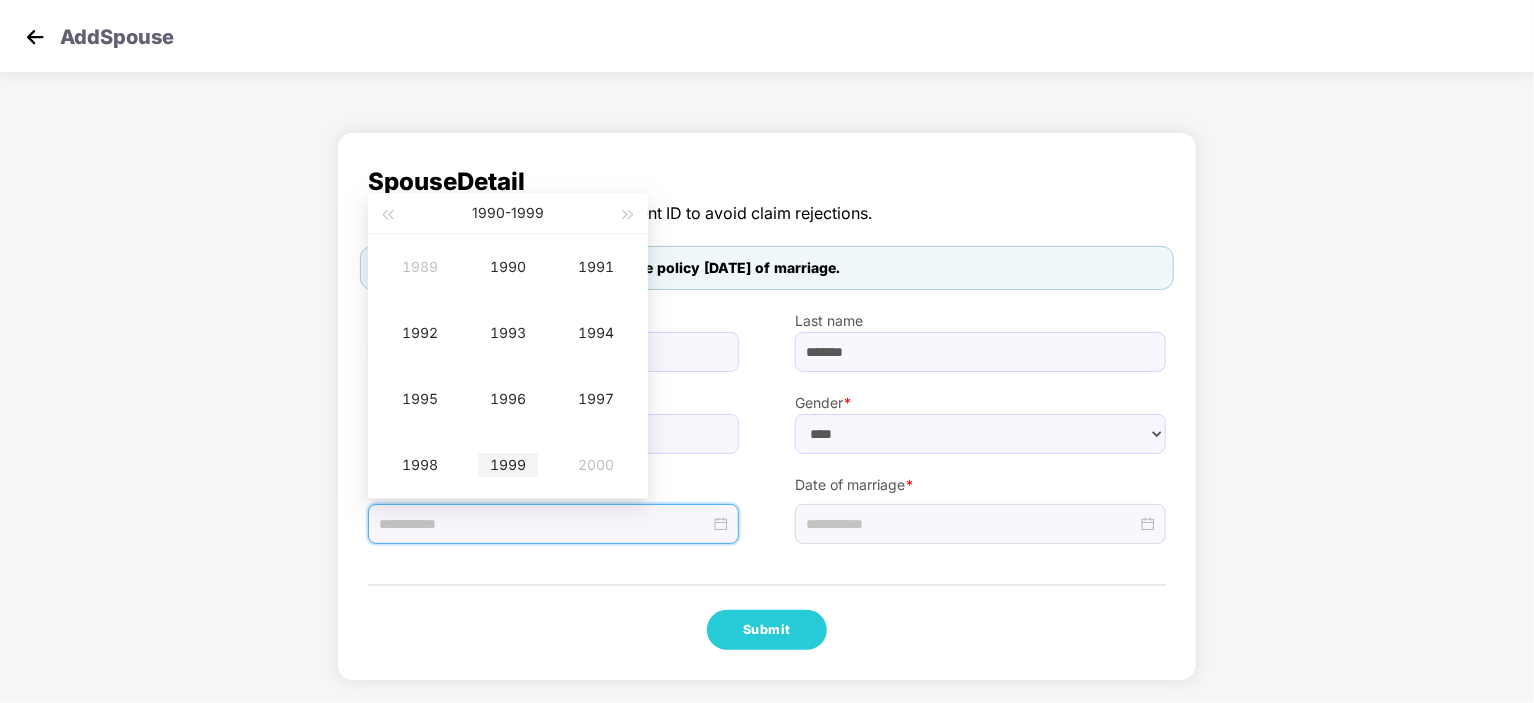 type on "**********" 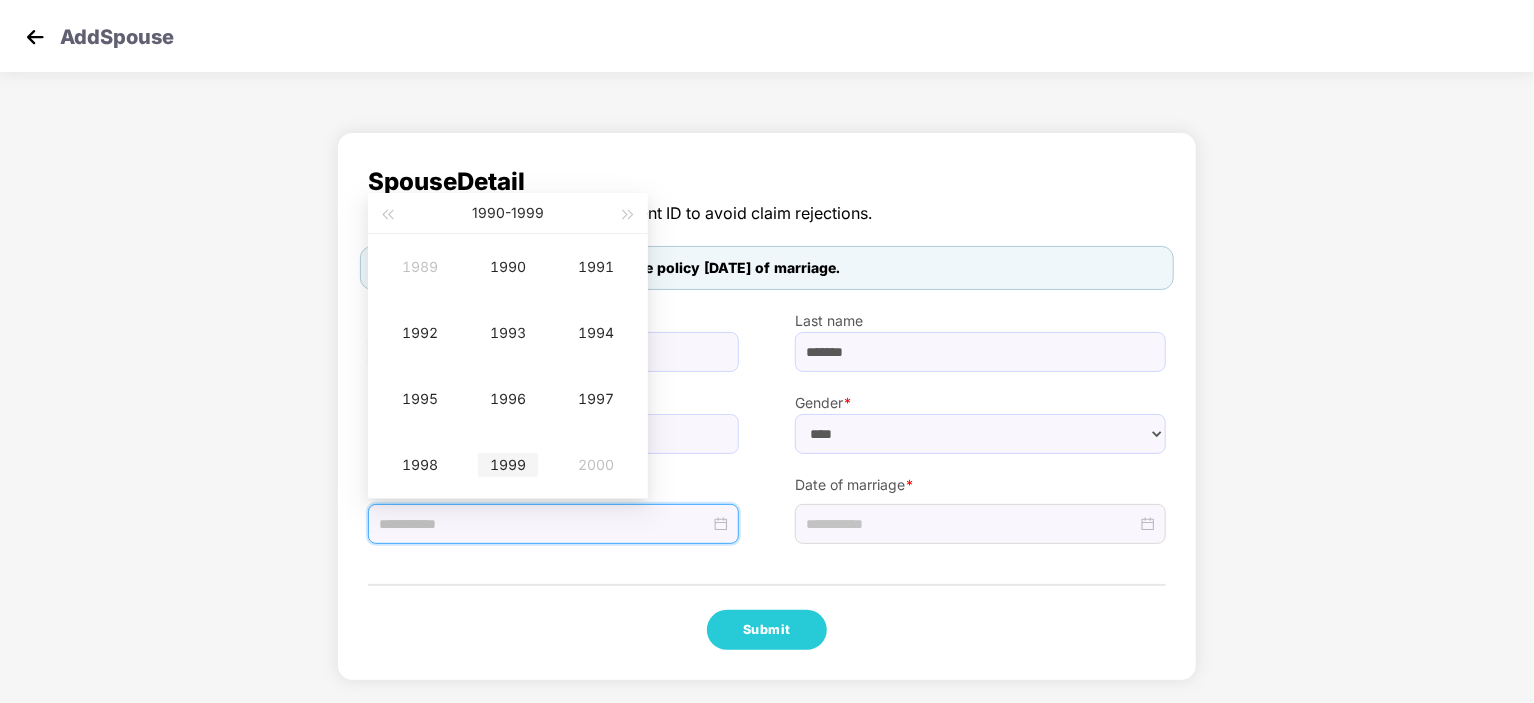 click on "1999" at bounding box center [508, 465] 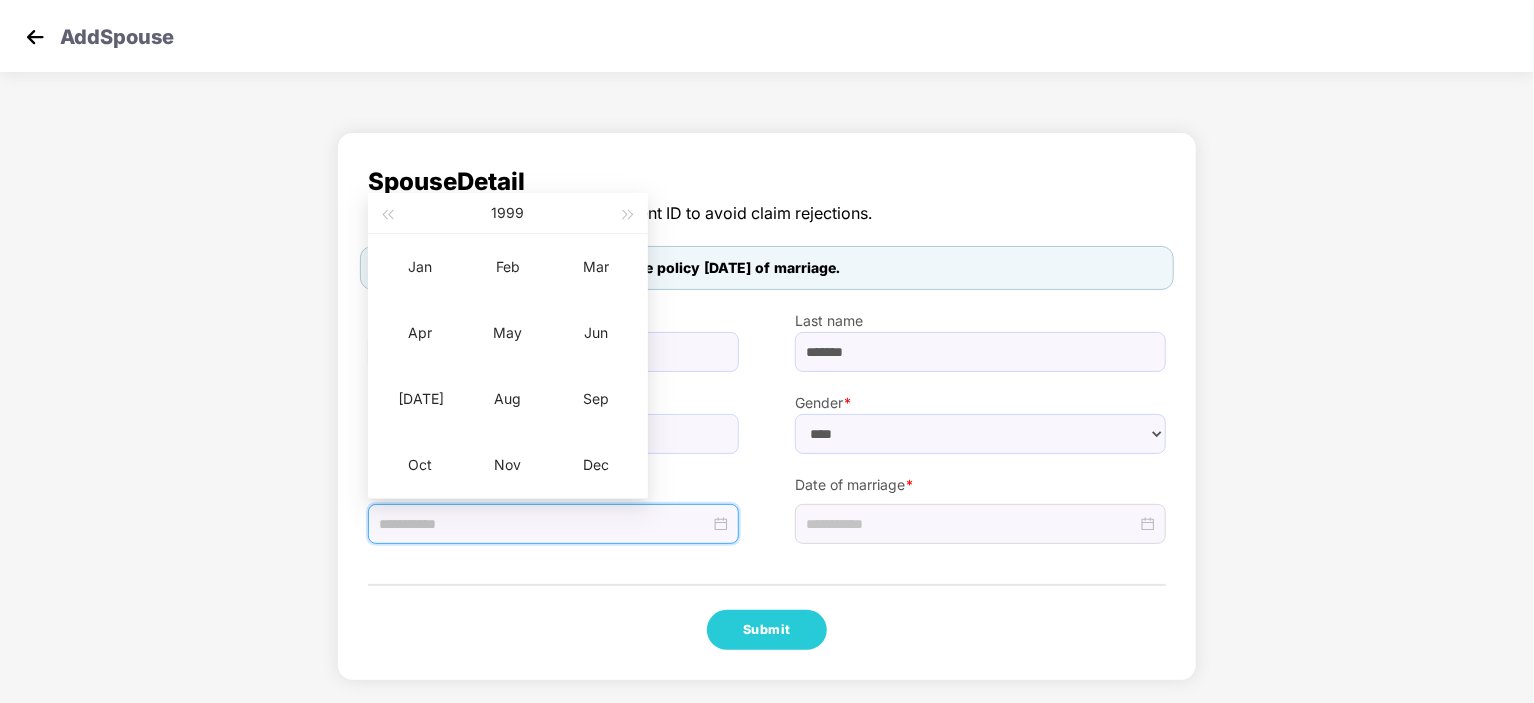 type on "**********" 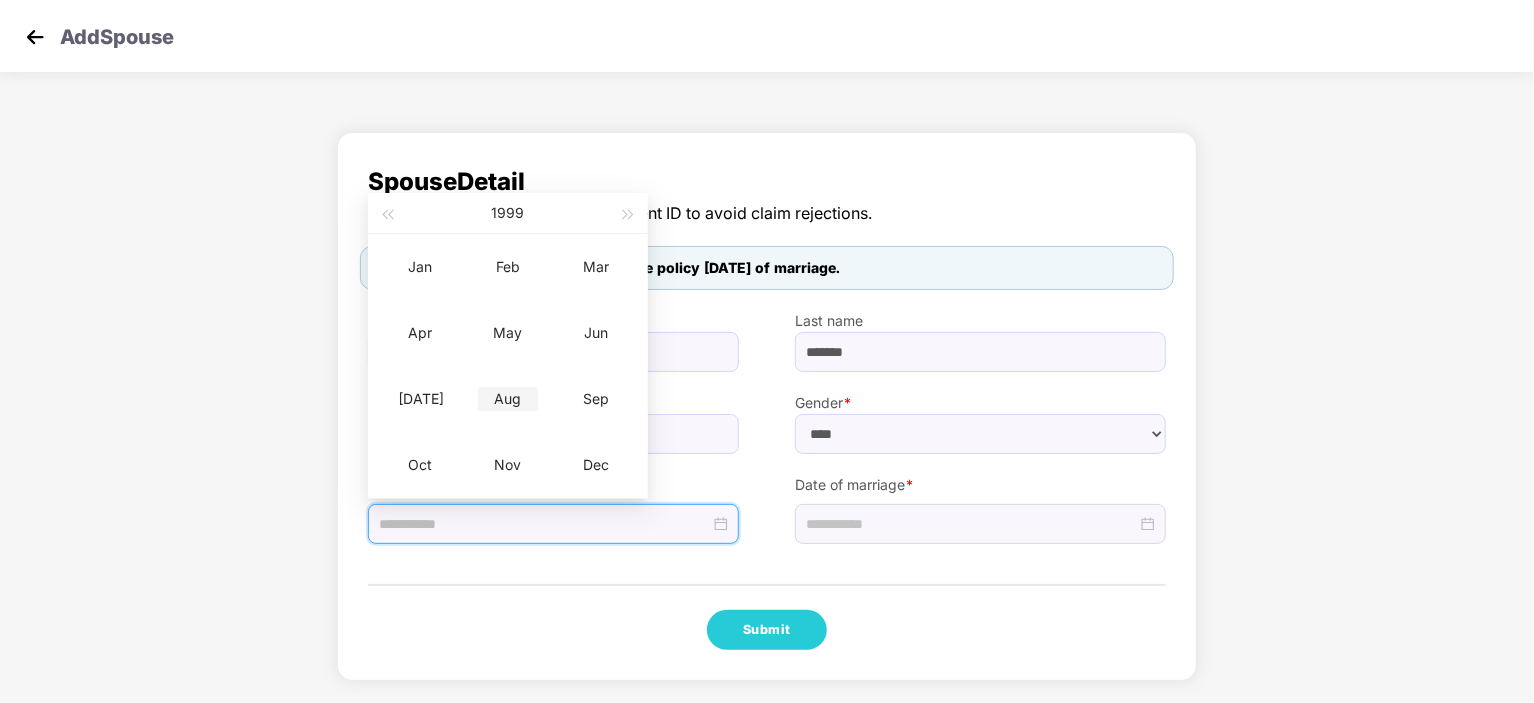 type on "**********" 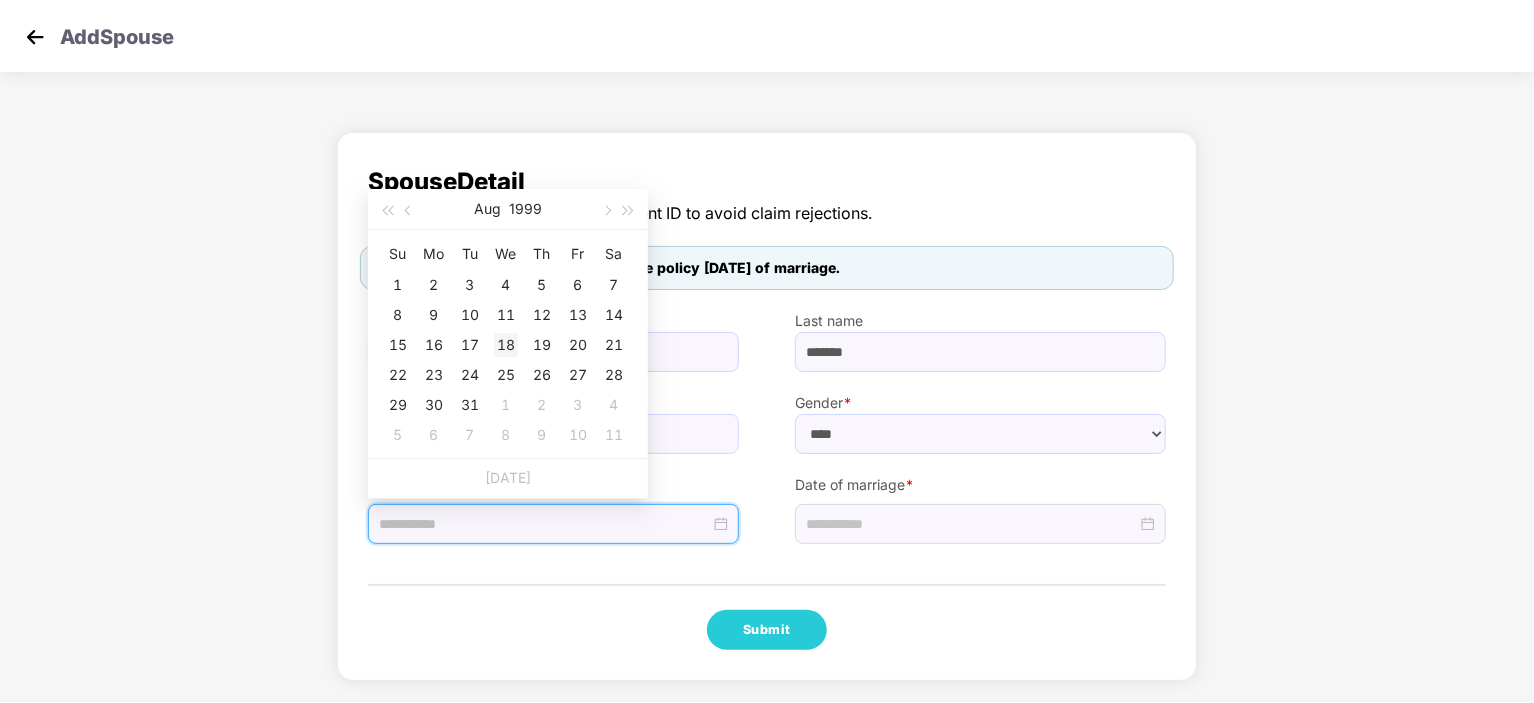 type on "**********" 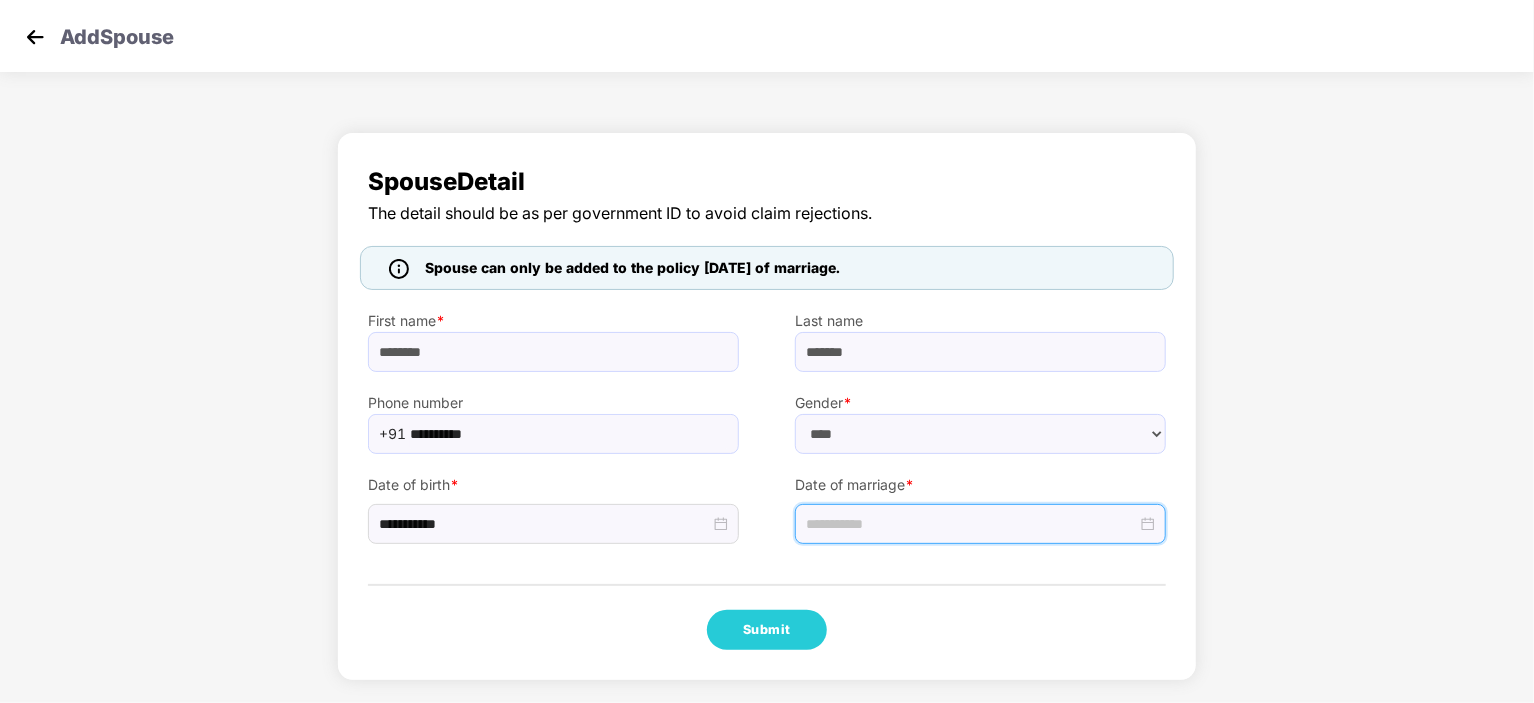 click at bounding box center [971, 524] 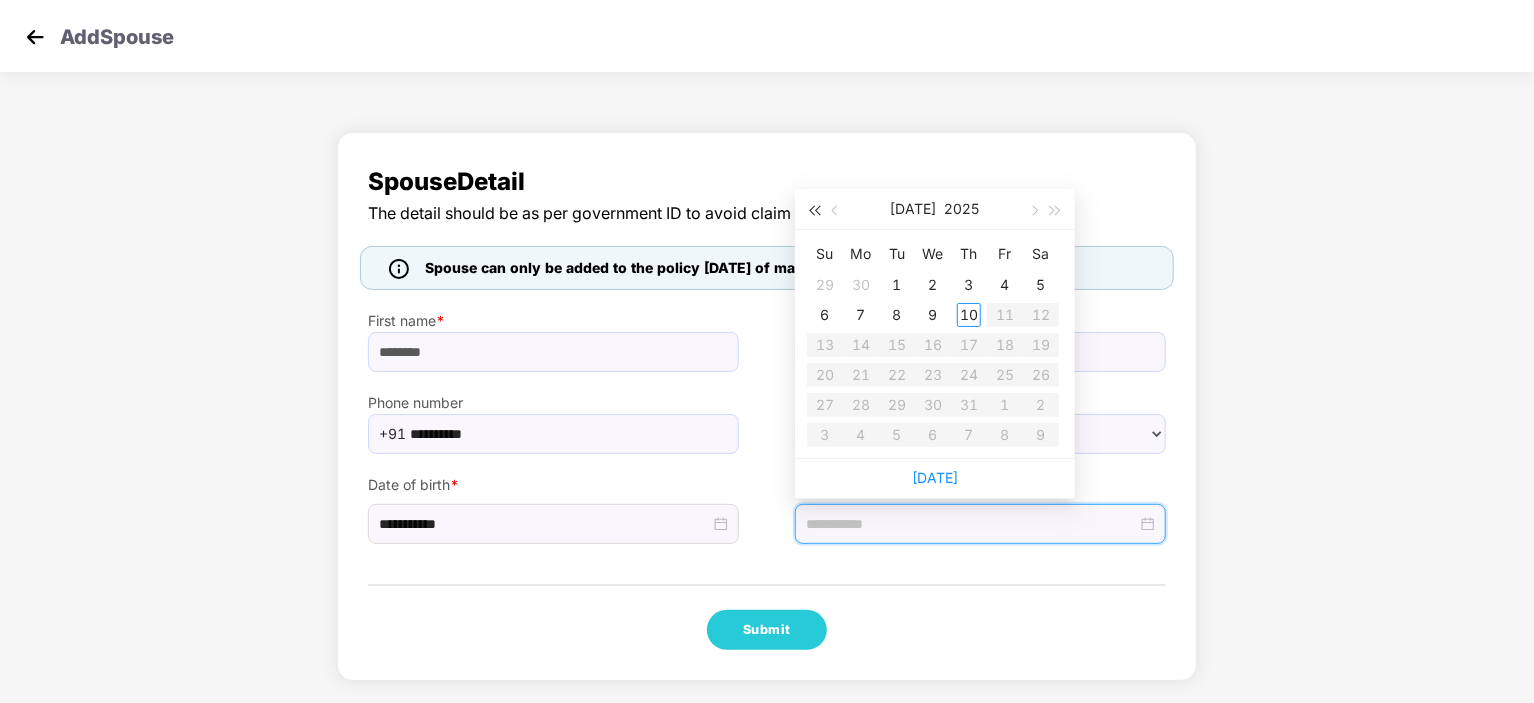 type on "**********" 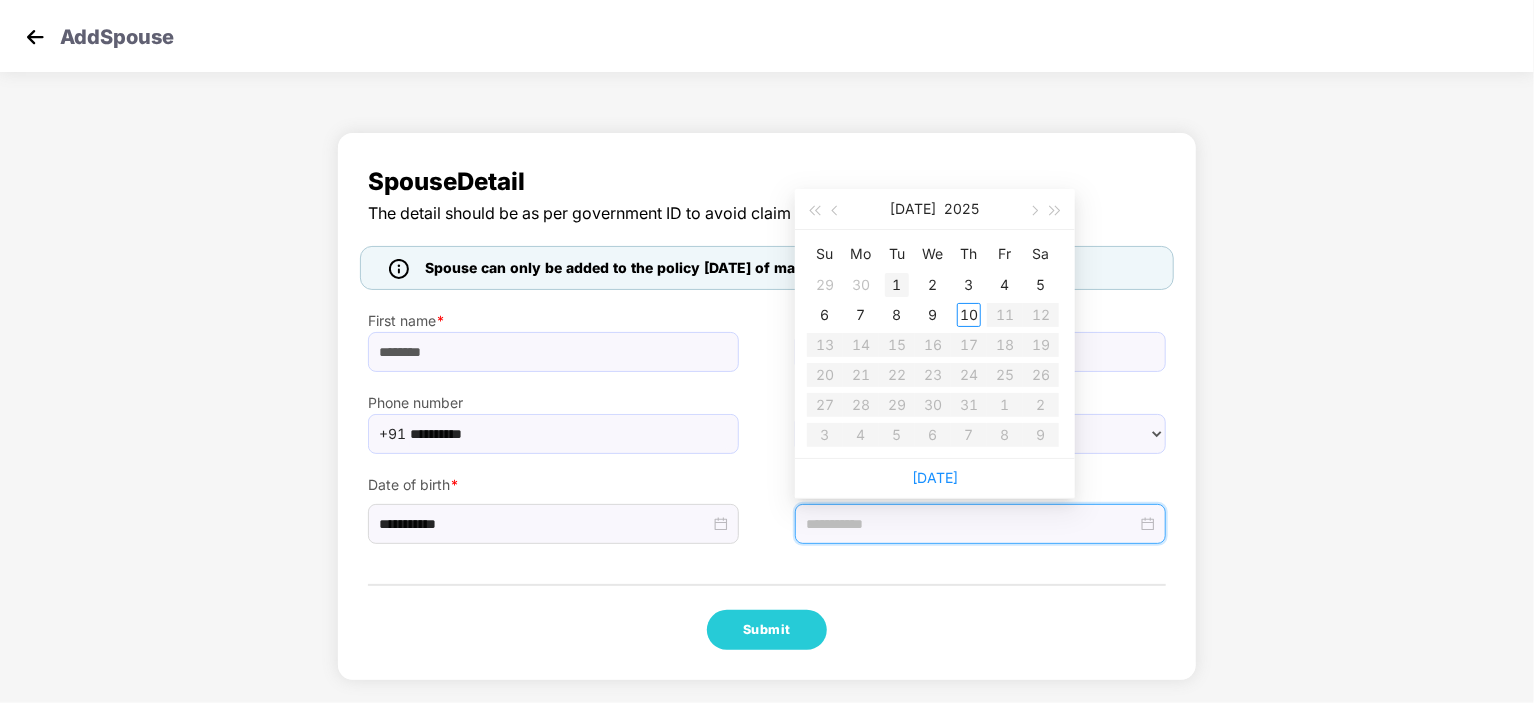 type on "**********" 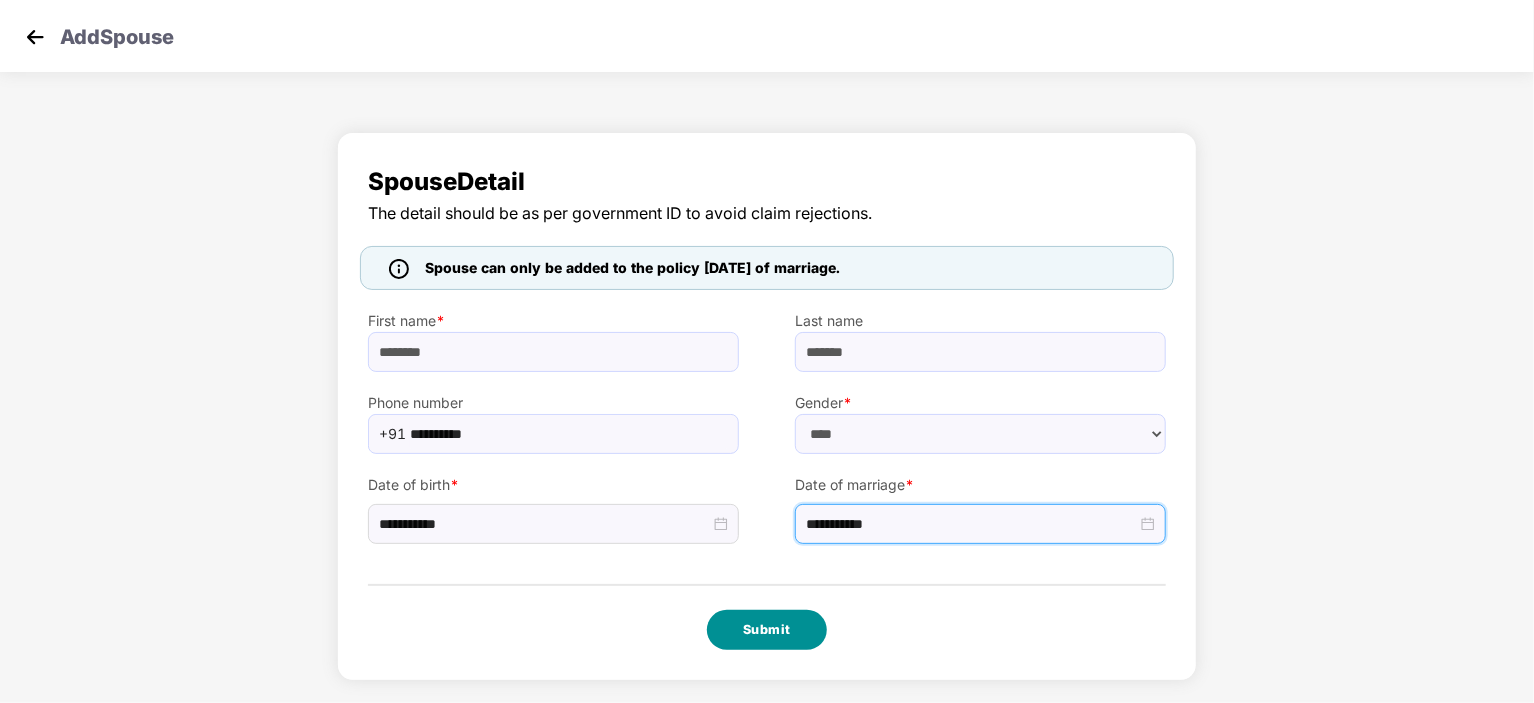 click on "Submit" at bounding box center [767, 630] 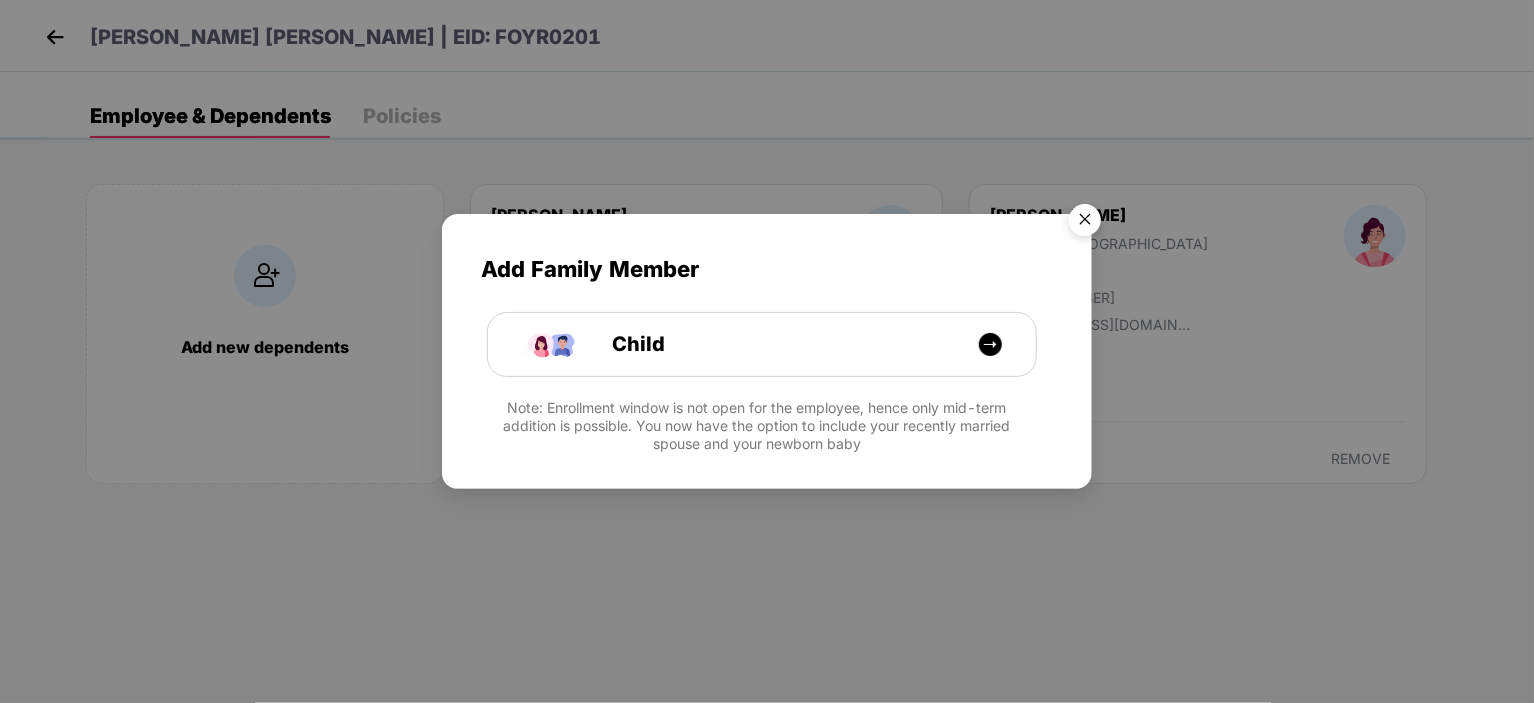 click at bounding box center (1085, 223) 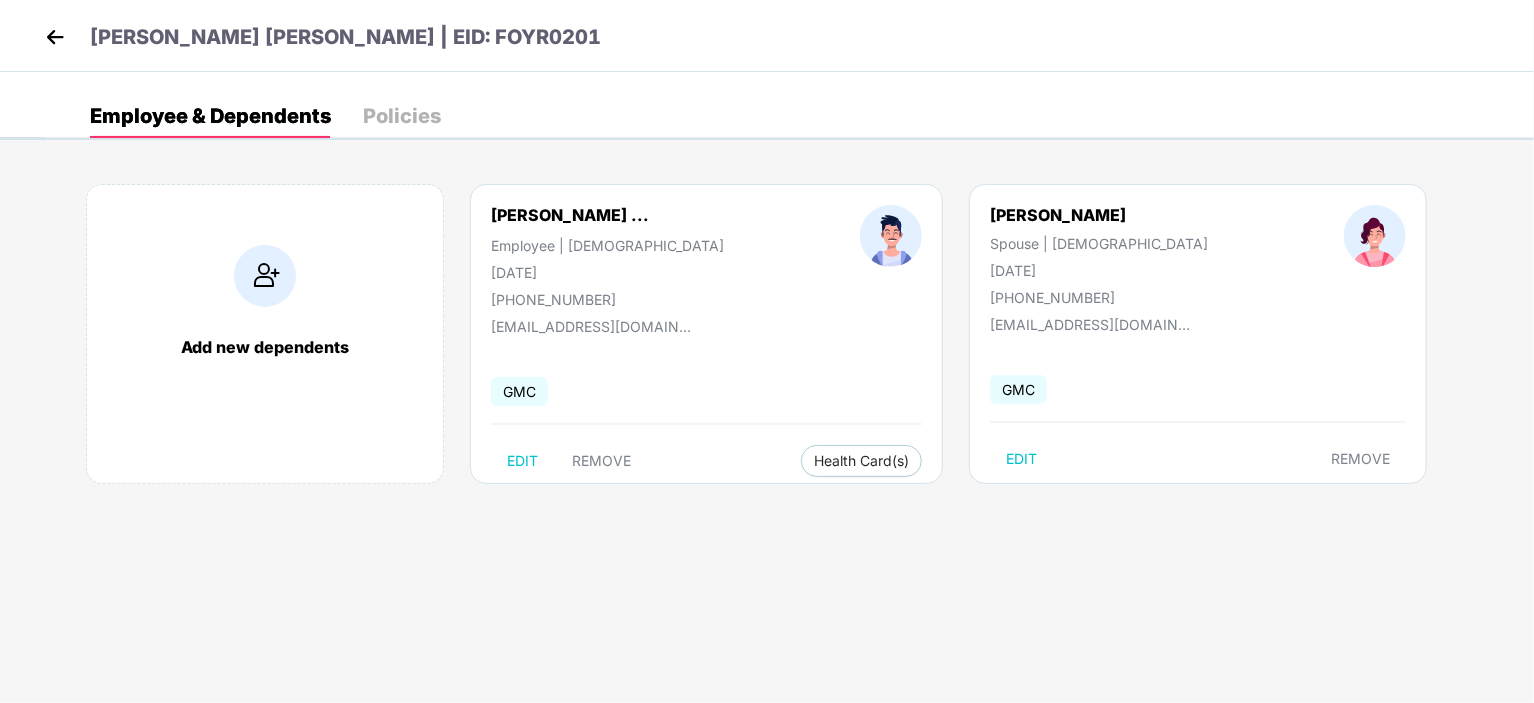 click on "[PERSON_NAME] [PERSON_NAME] | EID: FOYR0201 Employee & Dependents Policies Add new dependents [PERSON_NAME] ... Employee | [DEMOGRAPHIC_DATA] [DATE] [PHONE_NUMBER] [EMAIL_ADDRESS][DOMAIN_NAME] GMC   EDIT REMOVE Health Card(s) [PERSON_NAME] Spouse | [DEMOGRAPHIC_DATA] [DATE] [PHONE_NUMBER] [EMAIL_ADDRESS][DOMAIN_NAME] GMC EDIT REMOVE [PERSON_NAME] [PERSON_NAME] [EMAIL_ADDRESS][DOMAIN_NAME] [EMAIL_ADDRESS][DOMAIN_NAME] Add Family Member Child Note: Enrollment window is not open for the employee, hence only mid-term addition is possible. You now have the option to include your recently married spouse and your newborn baby" at bounding box center [767, 351] 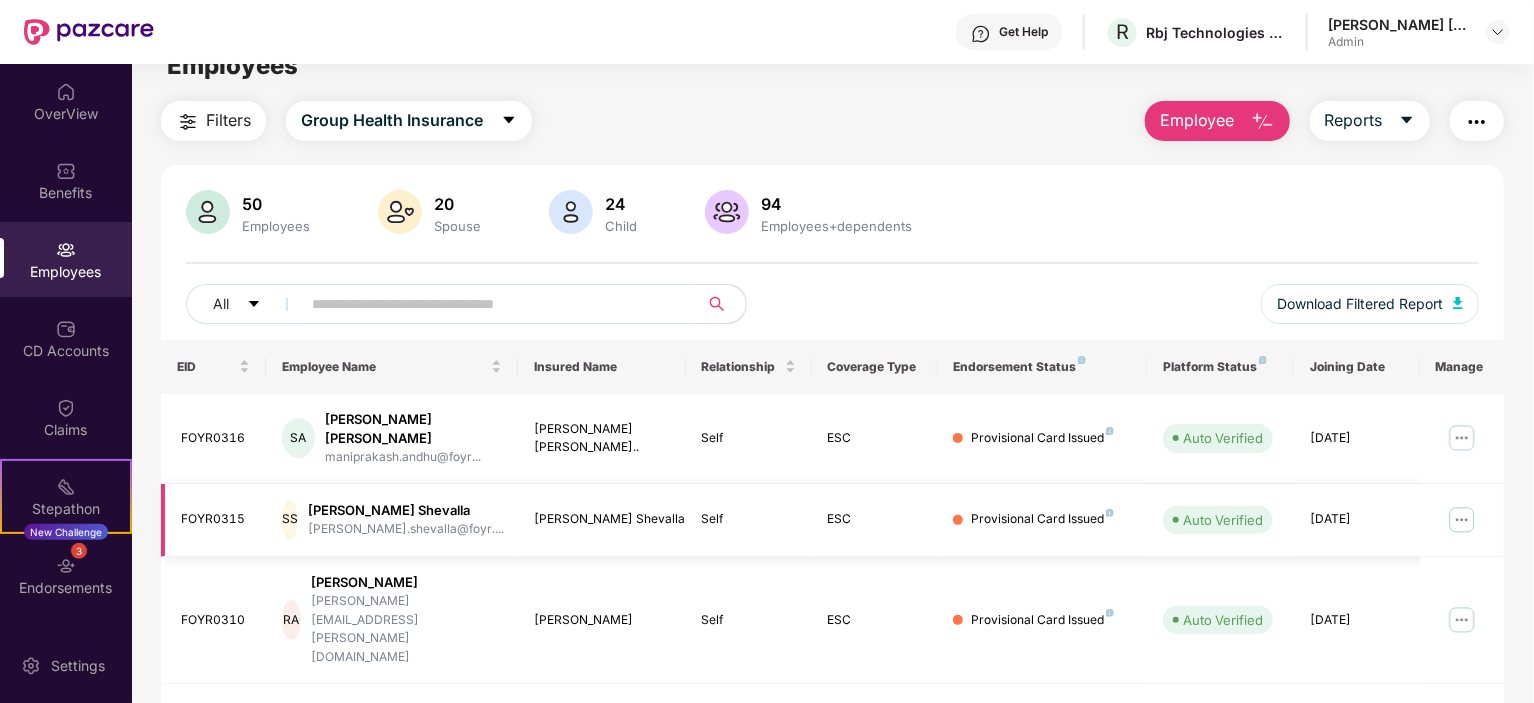 scroll, scrollTop: 0, scrollLeft: 0, axis: both 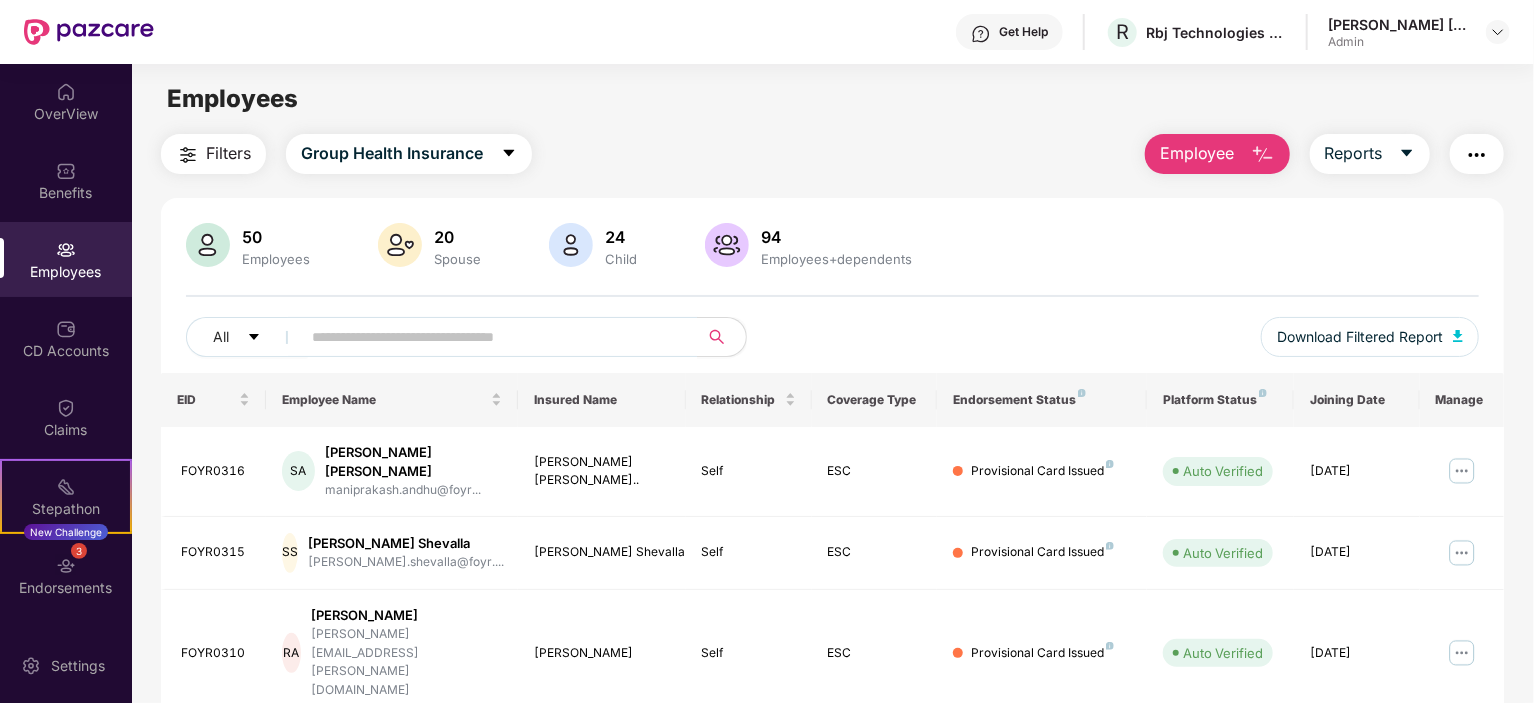click on "Employee" at bounding box center [1197, 153] 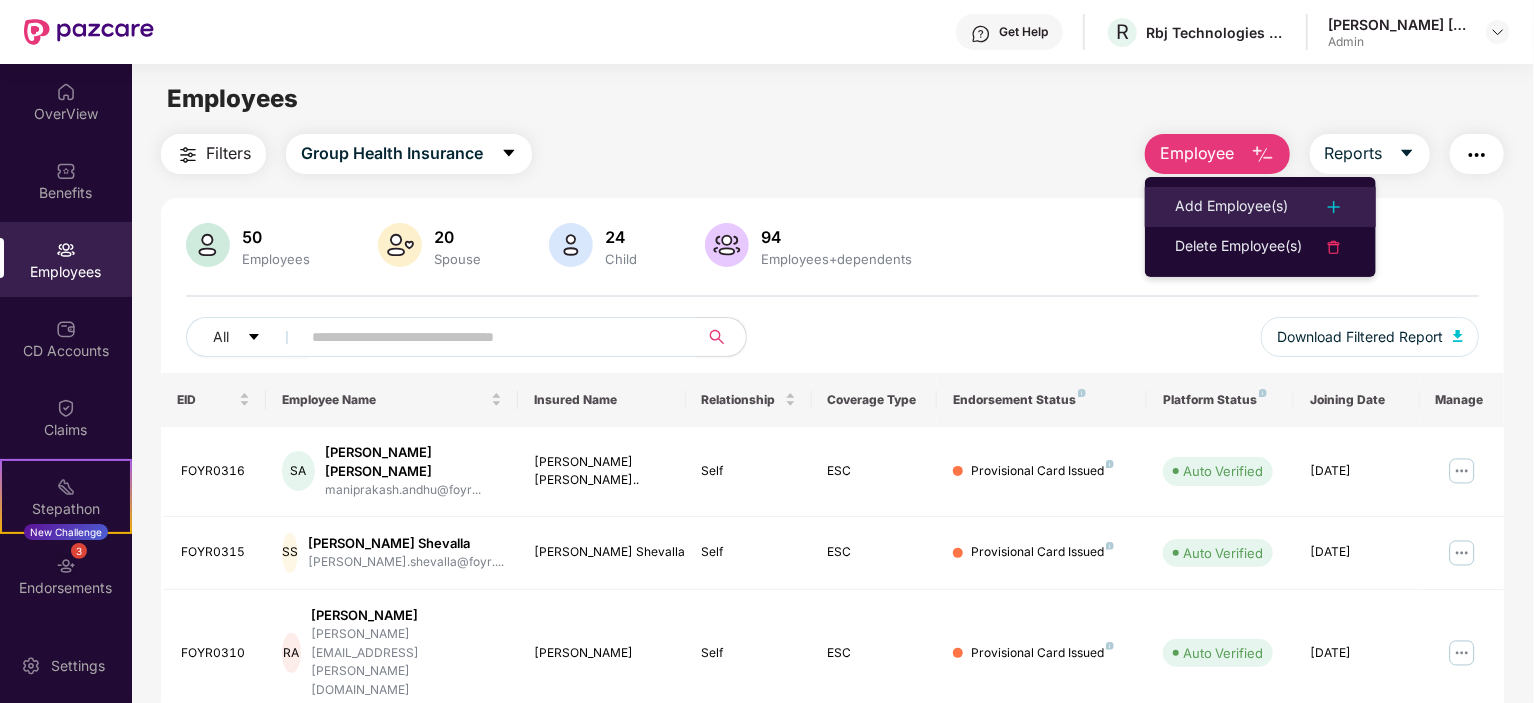 click on "Add Employee(s)" at bounding box center [1231, 207] 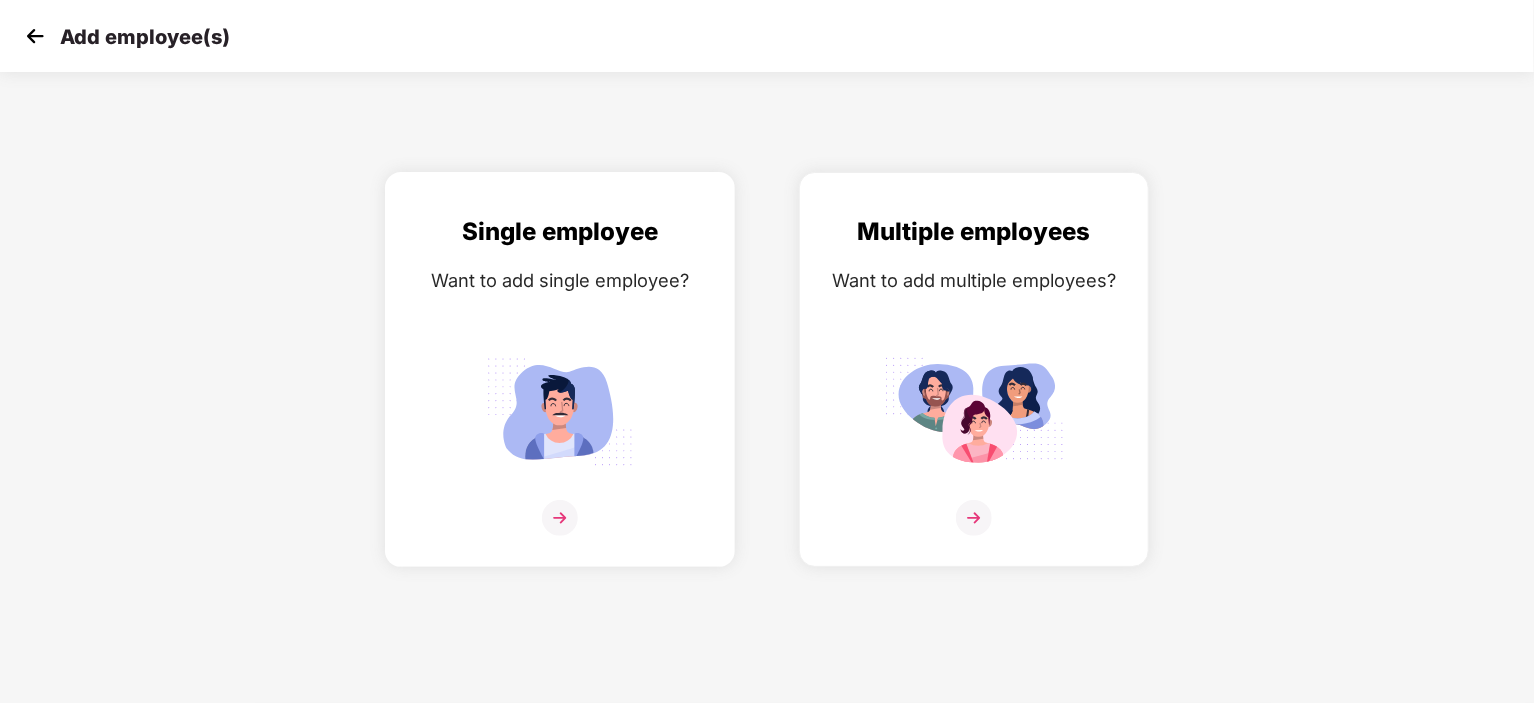 click at bounding box center [560, 518] 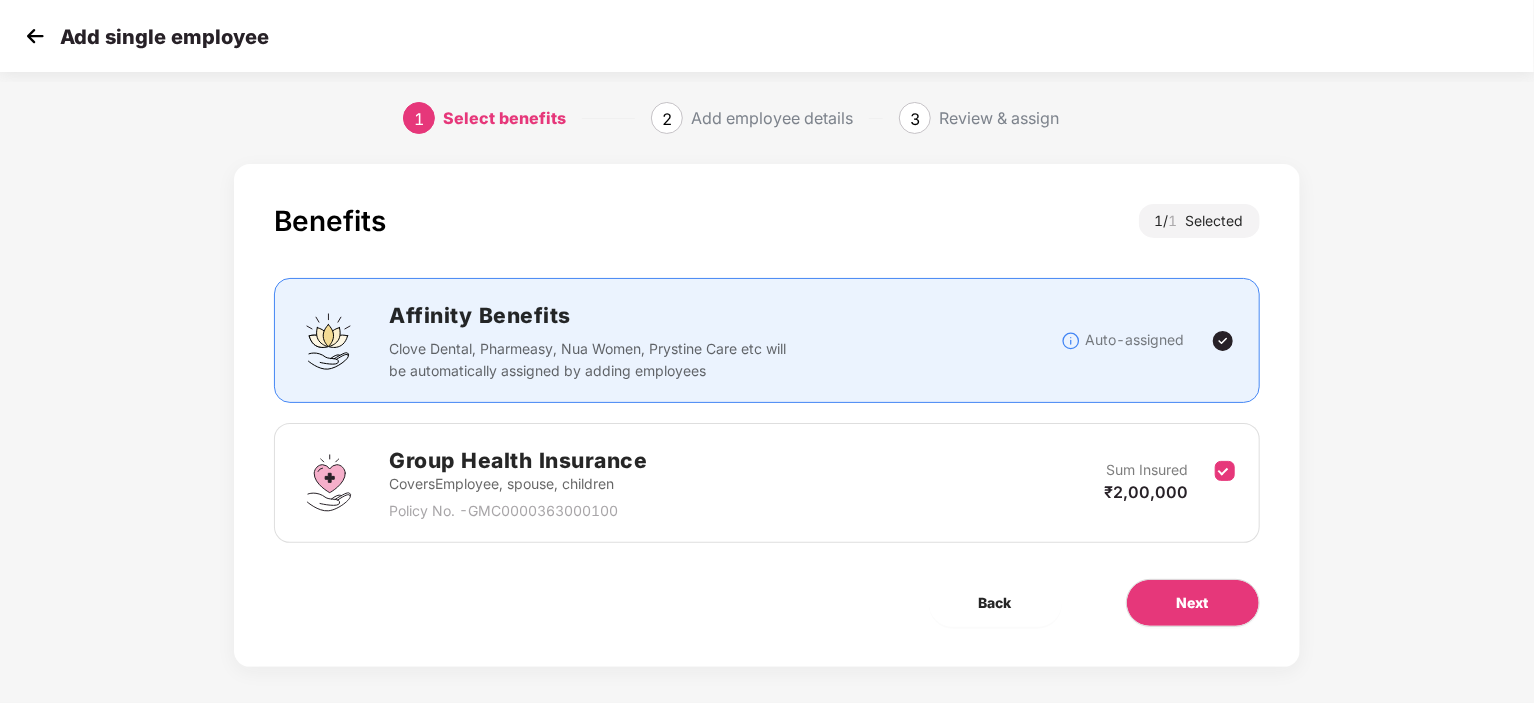 click on "Affinity Benefits" at bounding box center [724, 315] 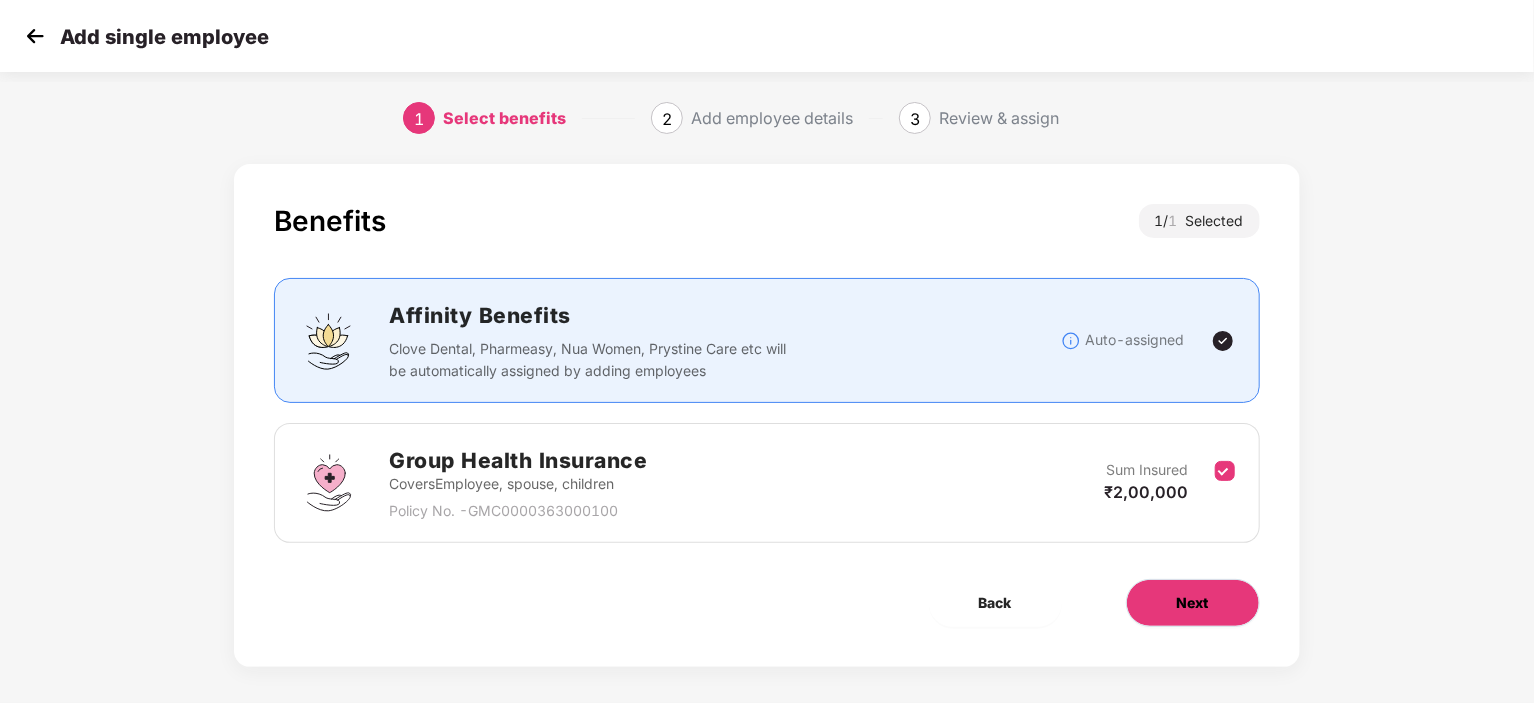 click on "Next" at bounding box center (1193, 603) 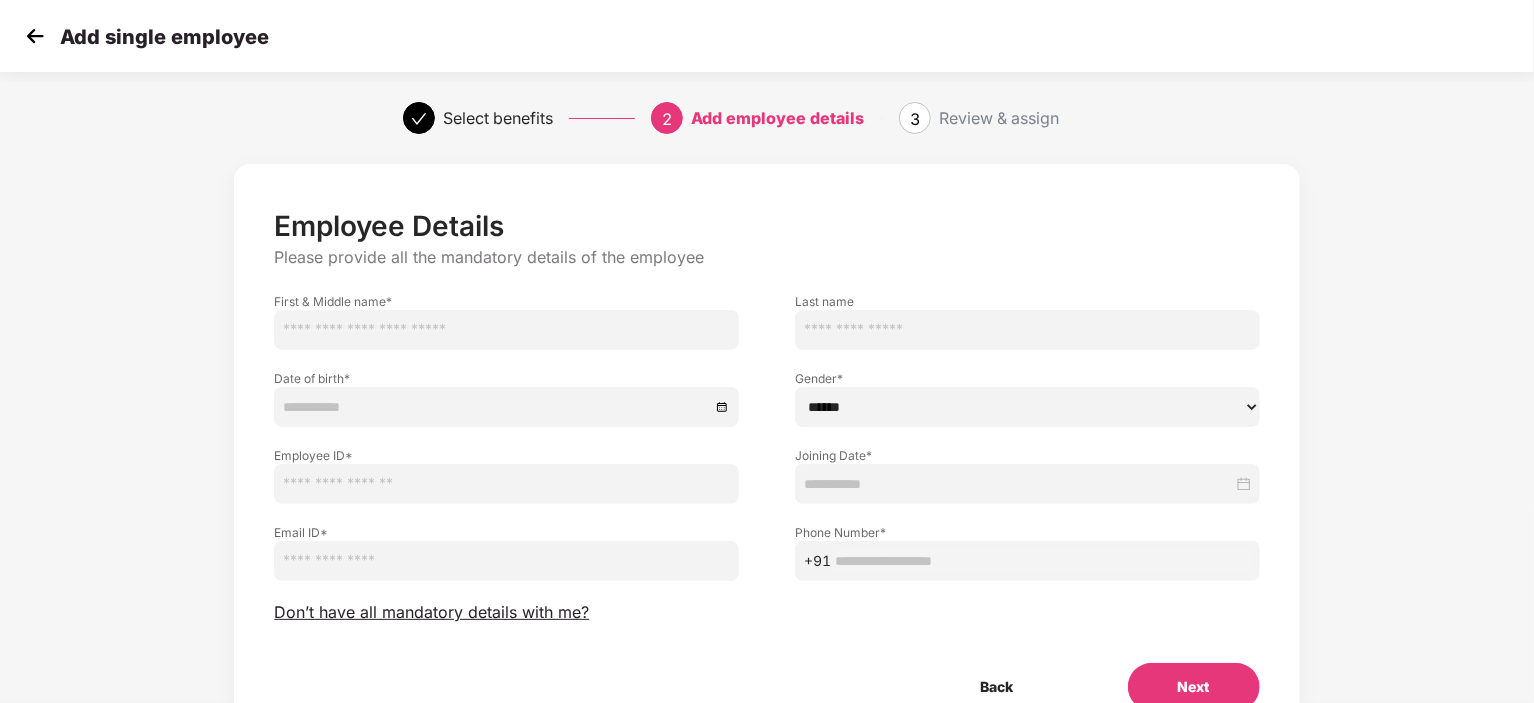 click at bounding box center [506, 330] 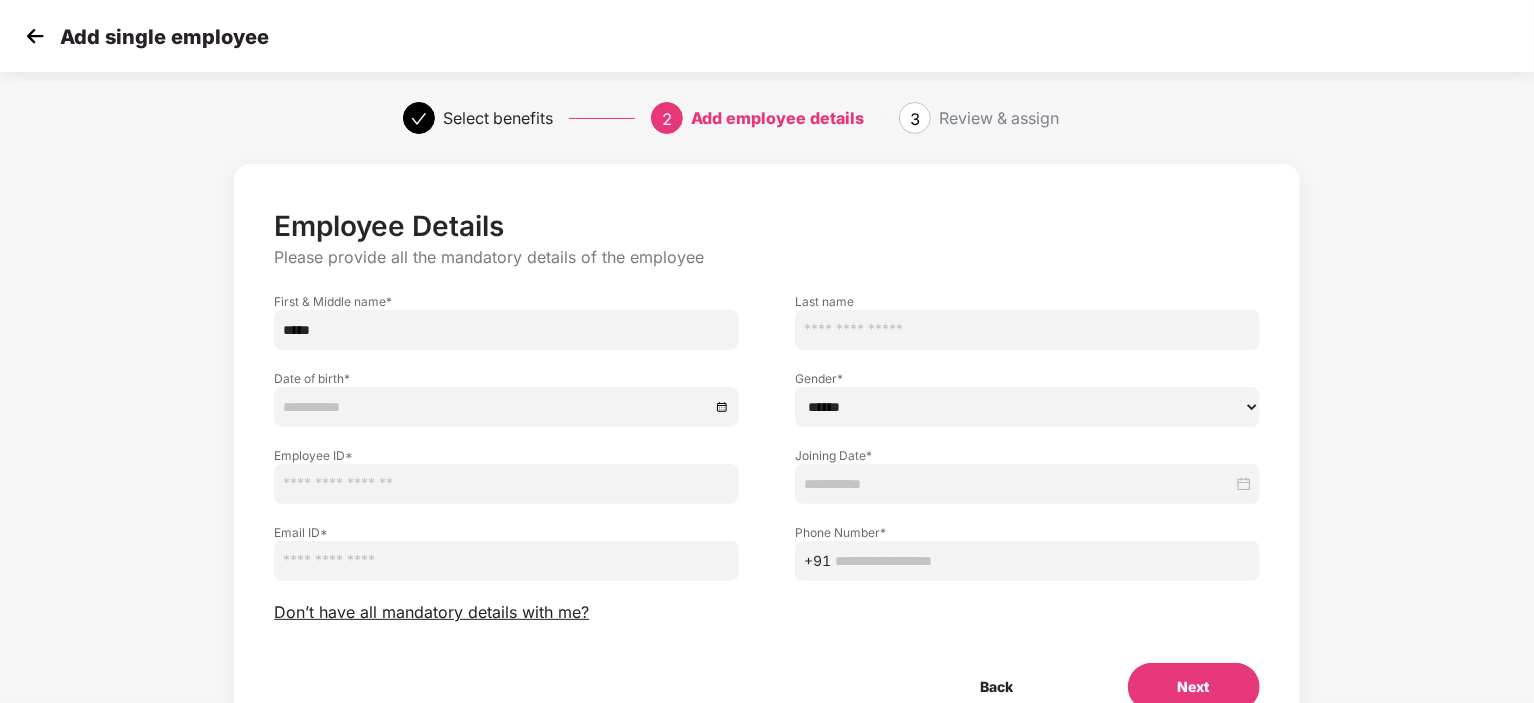 type on "*****" 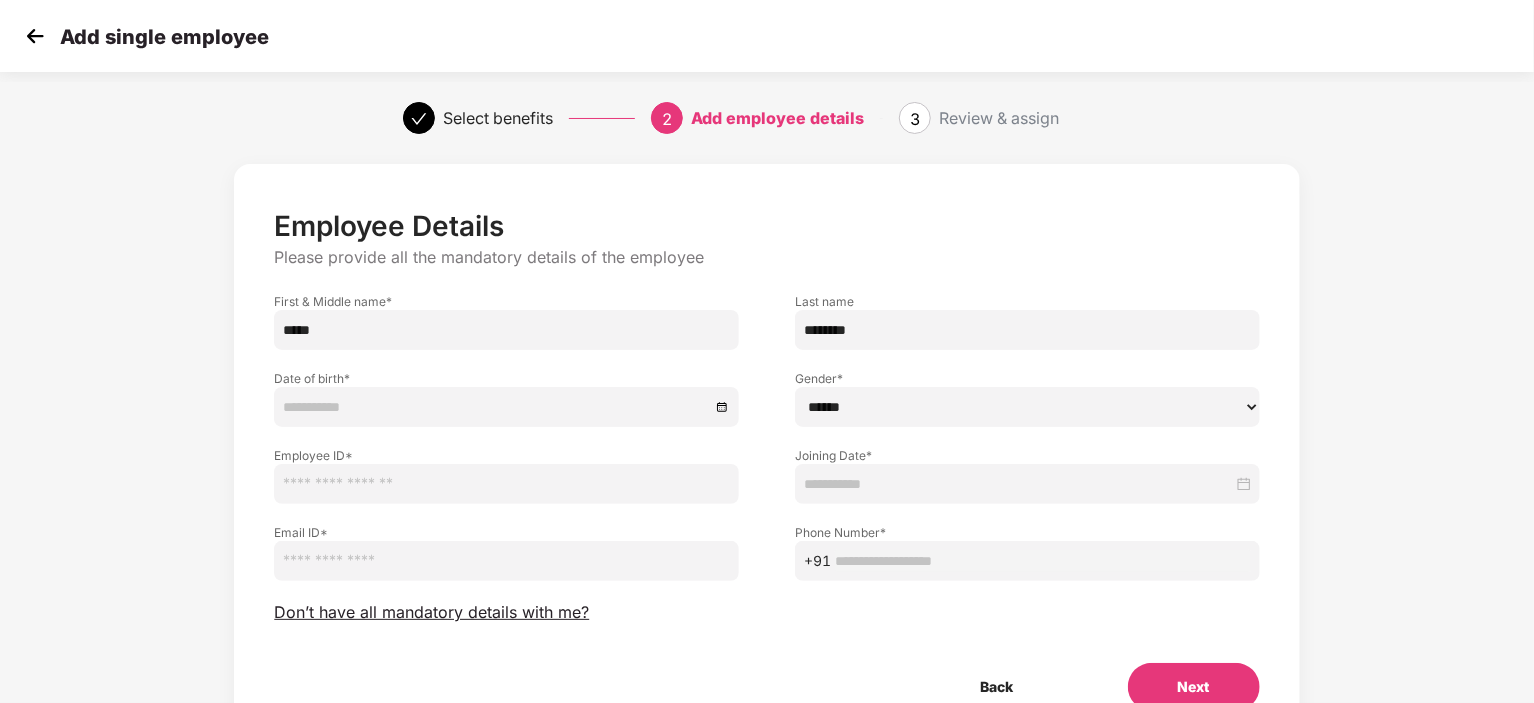 type on "********" 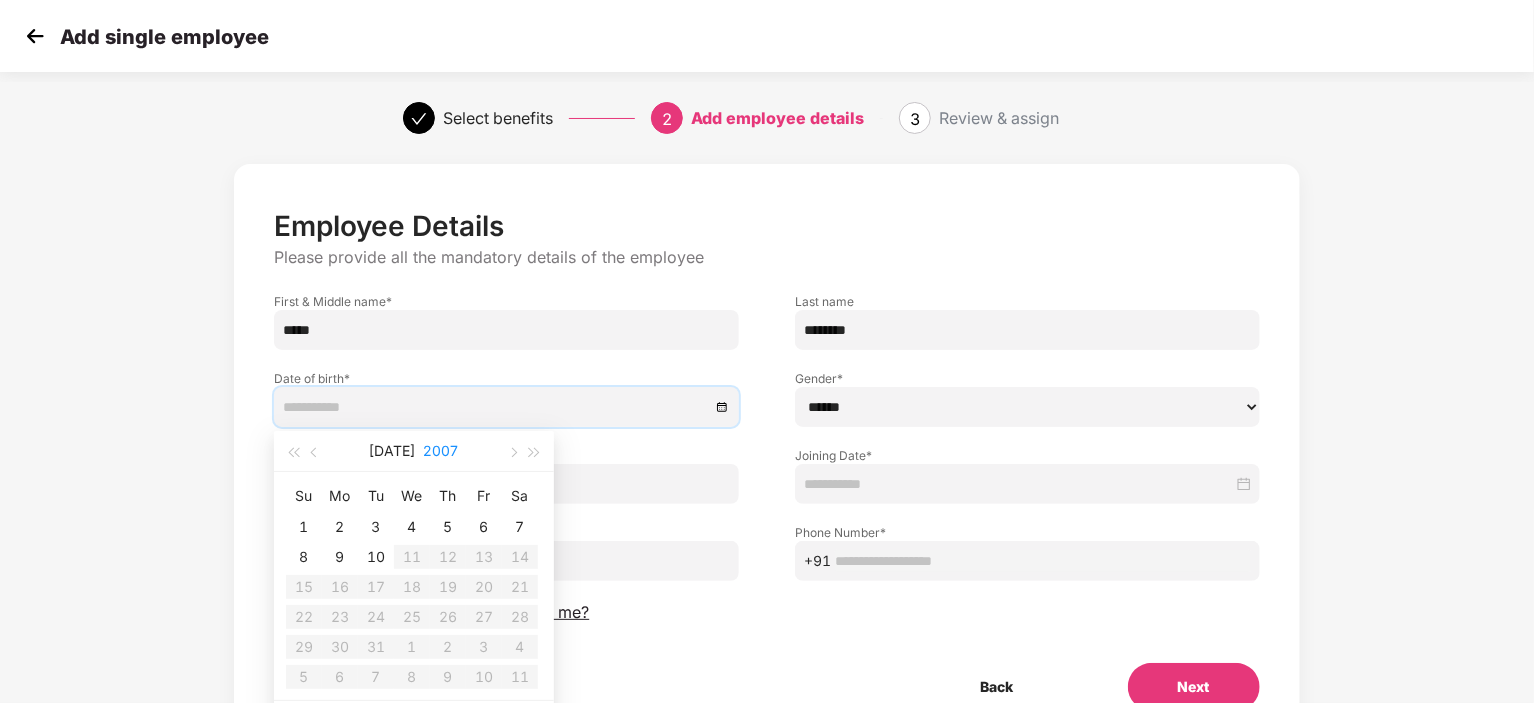 click on "2007" at bounding box center (441, 451) 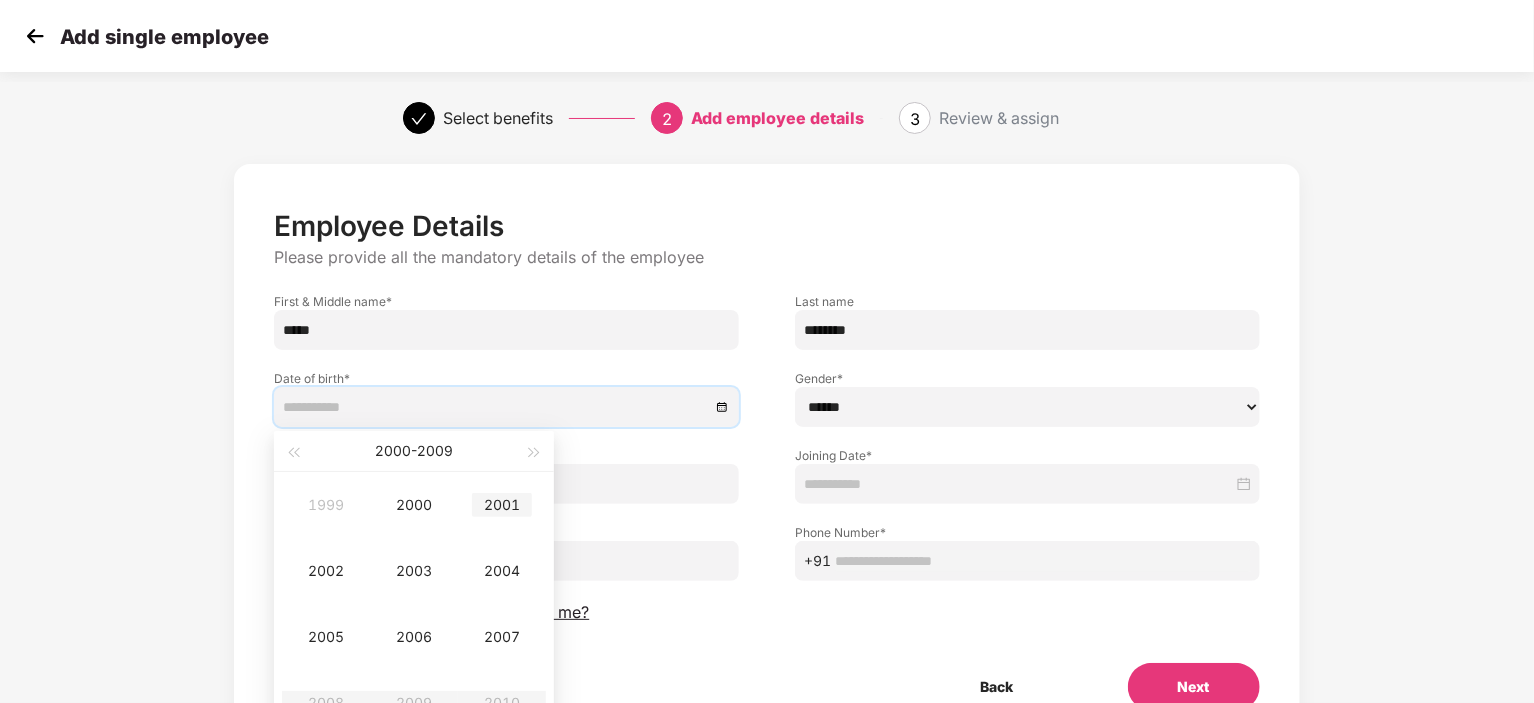 type on "**********" 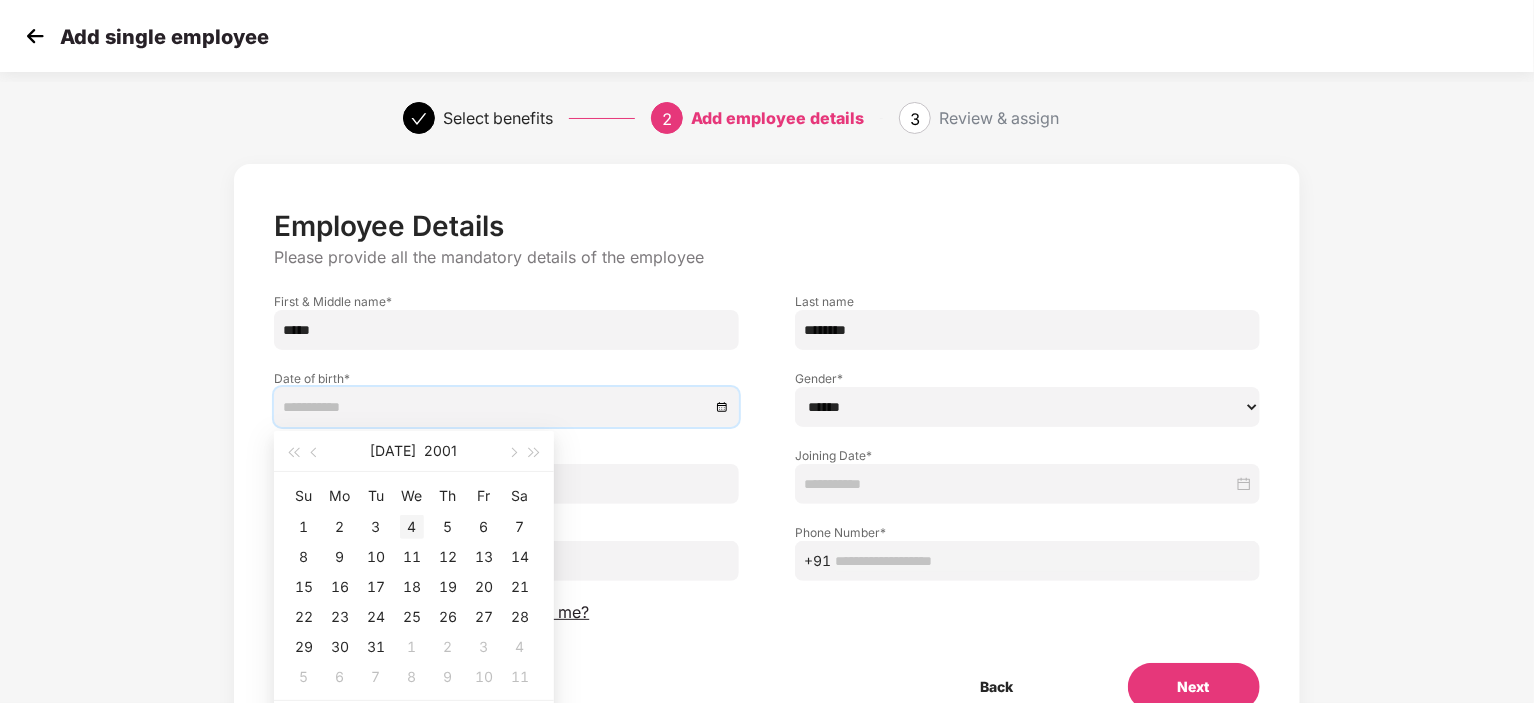type on "**********" 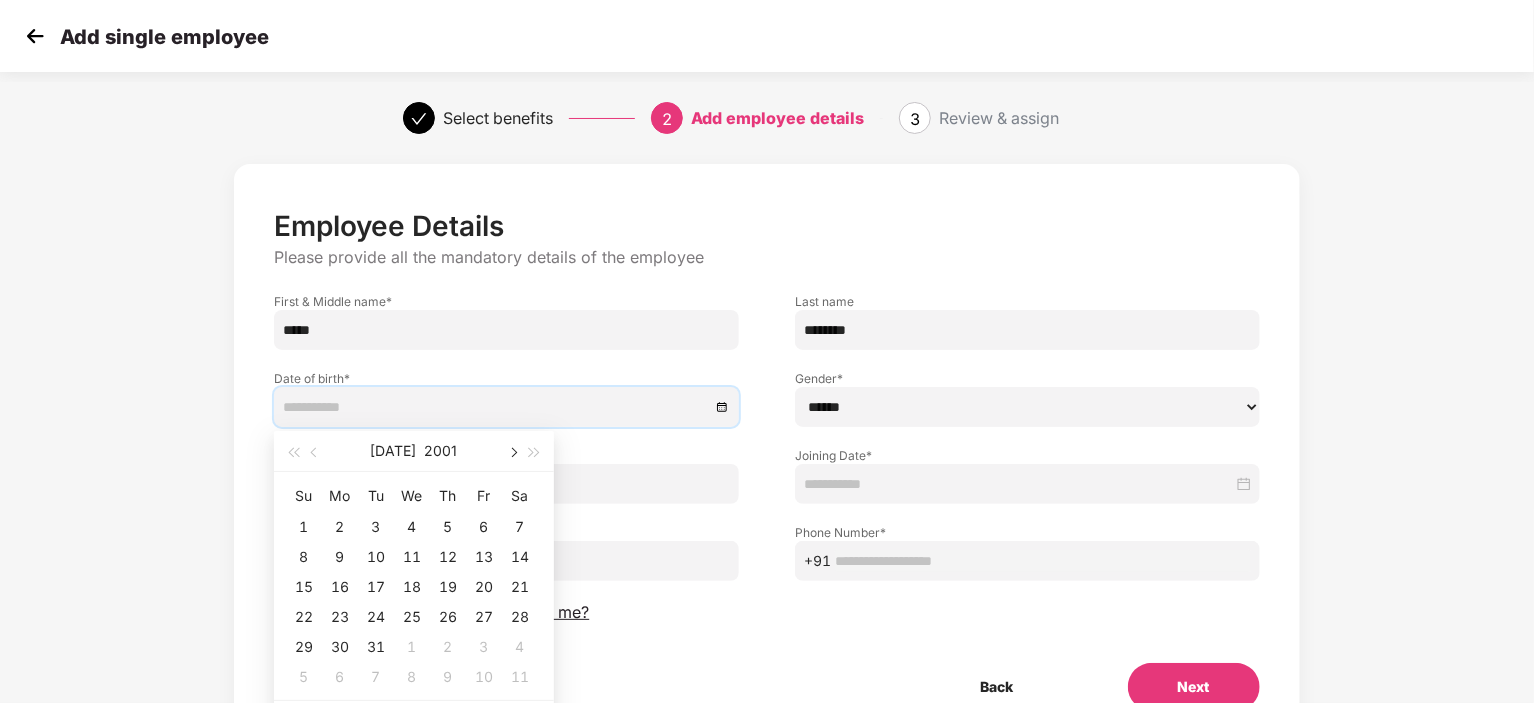 click at bounding box center [512, 451] 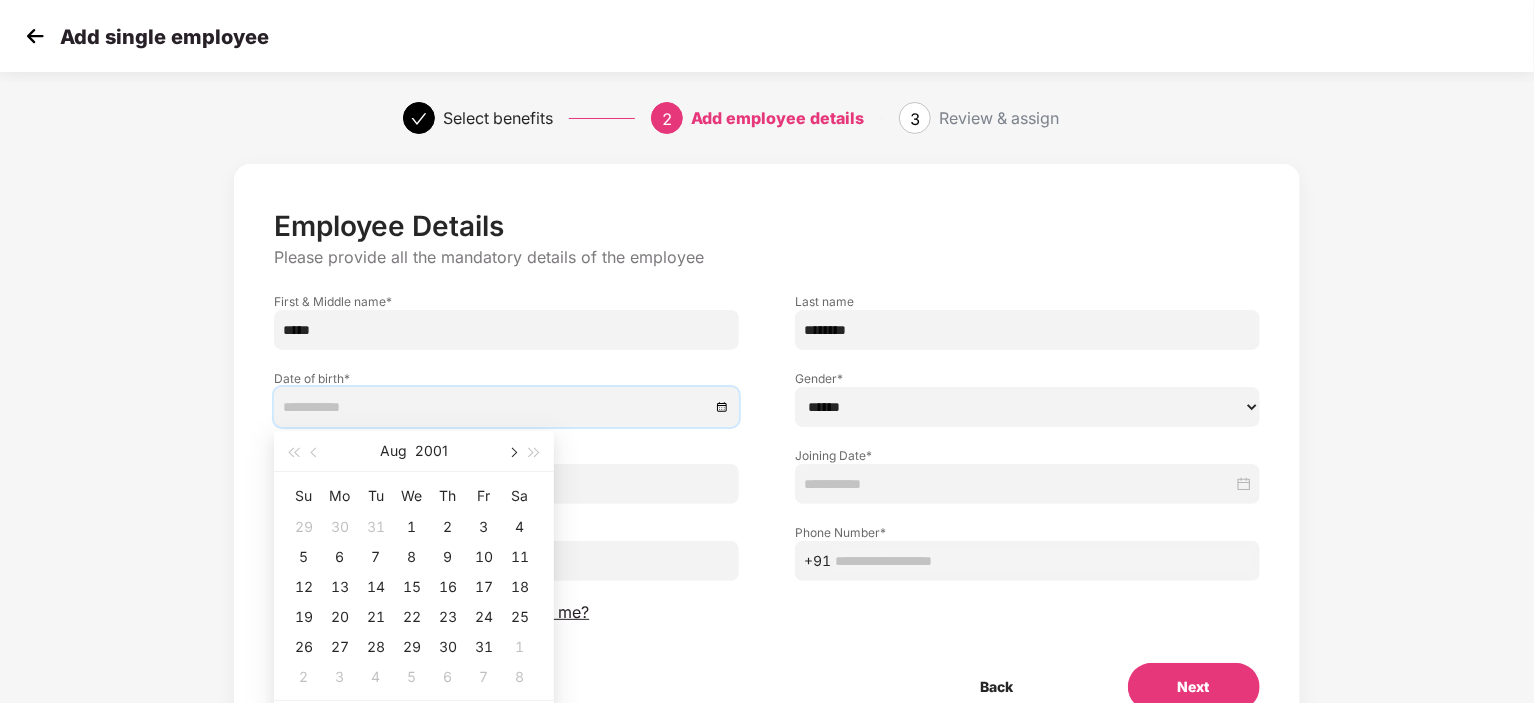 click at bounding box center (512, 451) 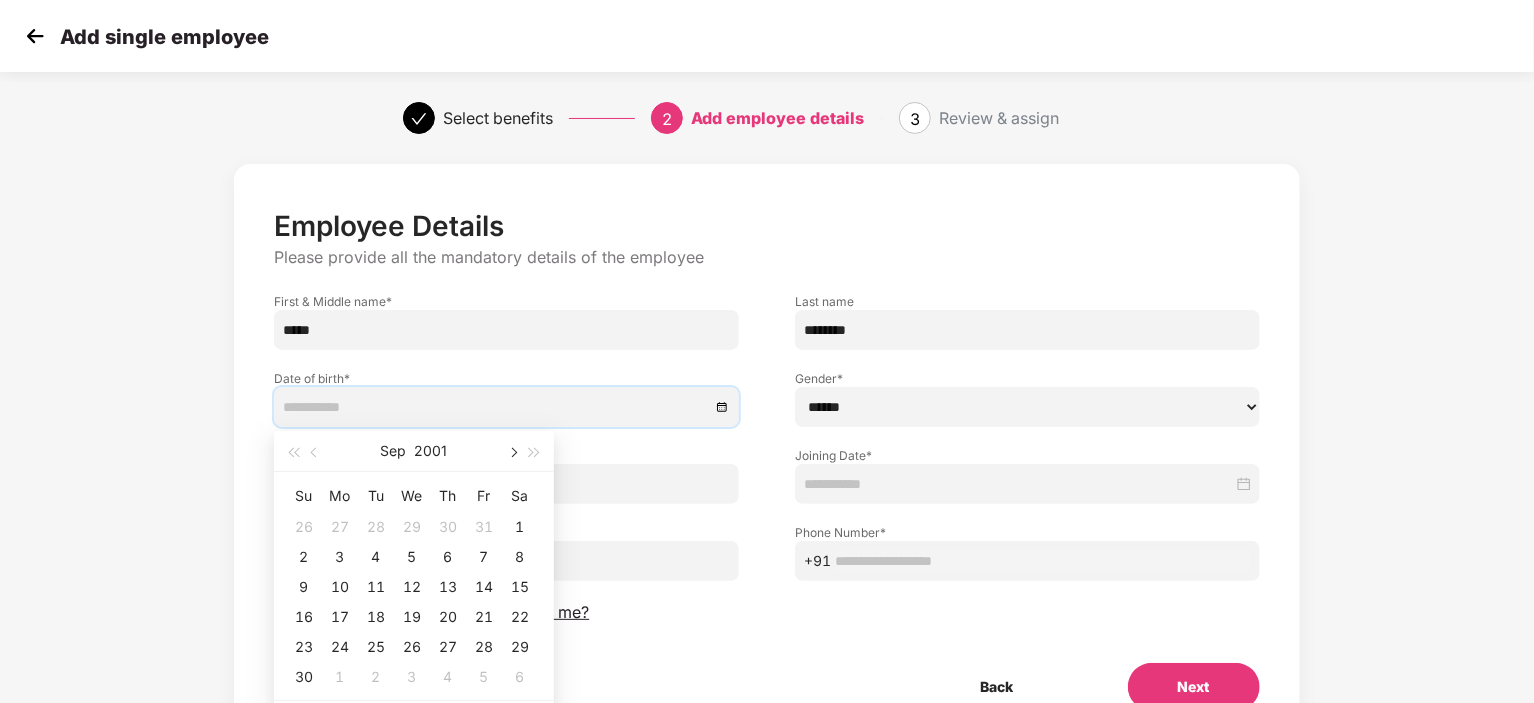 click at bounding box center (512, 451) 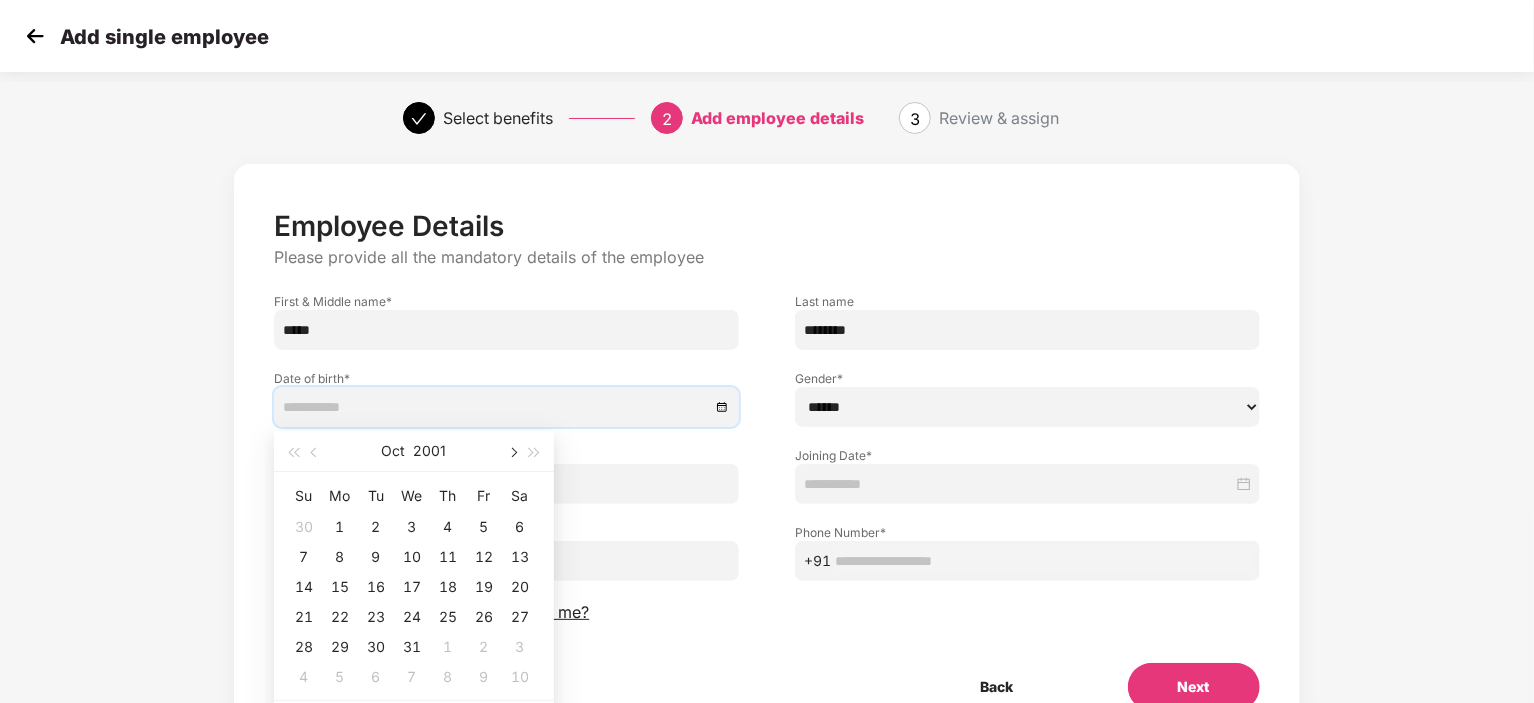 click at bounding box center [512, 451] 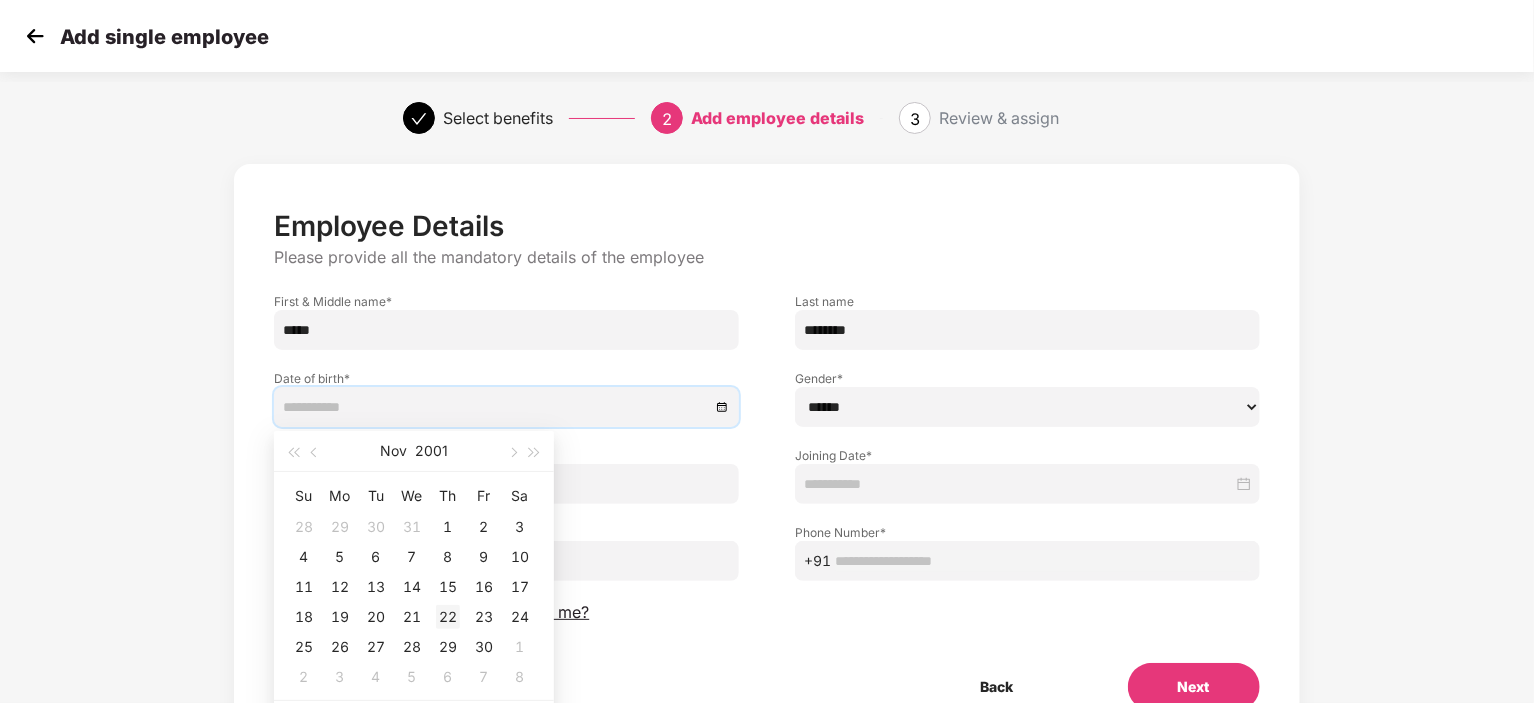 type on "**********" 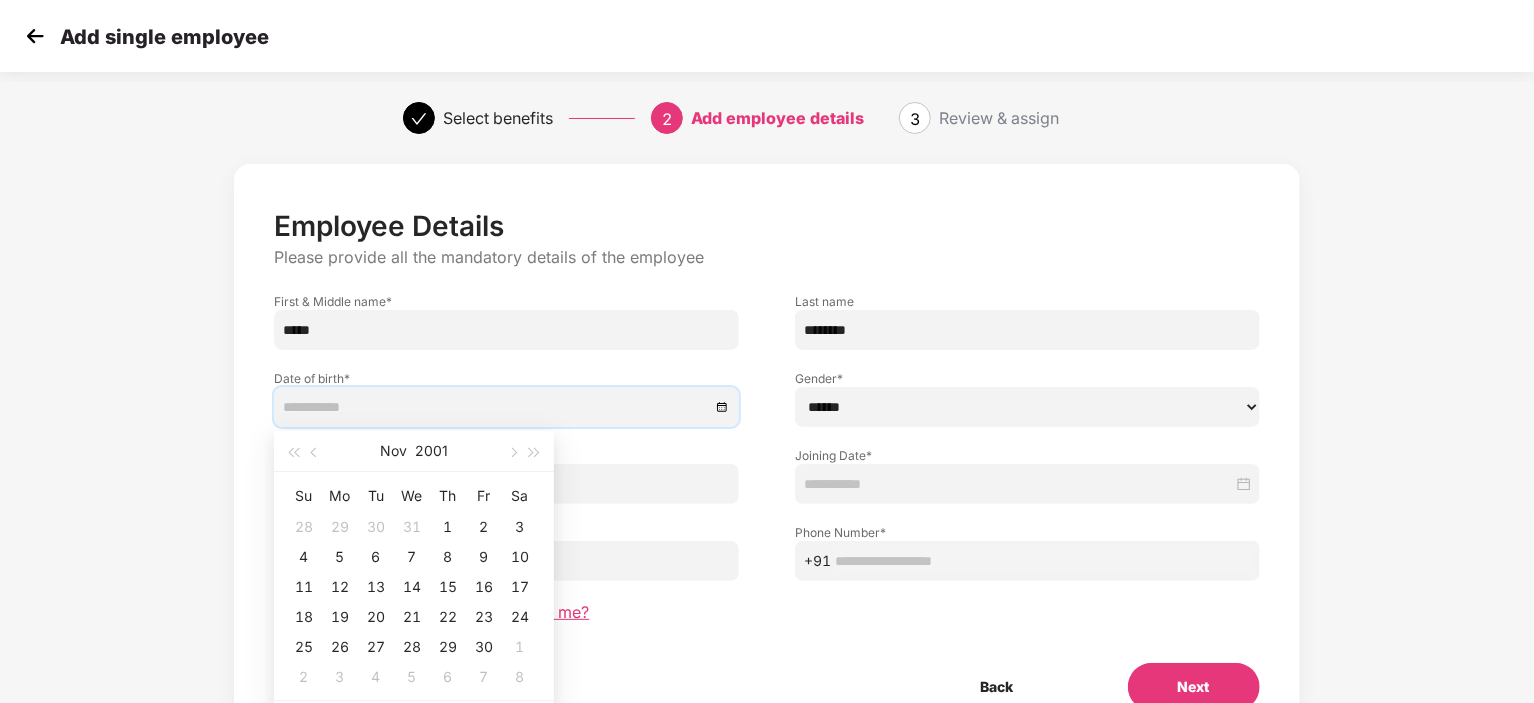 click on "22" at bounding box center (448, 617) 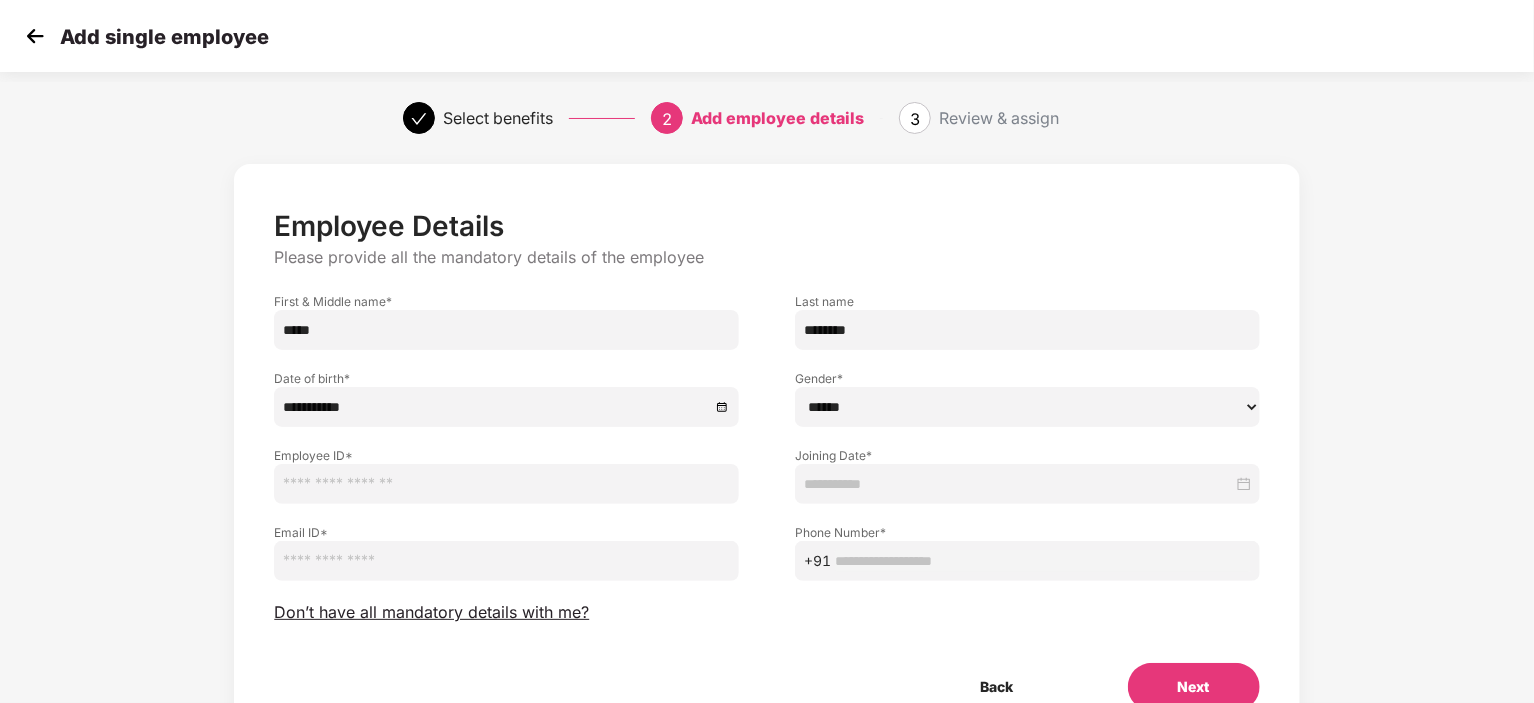 click on "****** **** ******" at bounding box center [1027, 407] 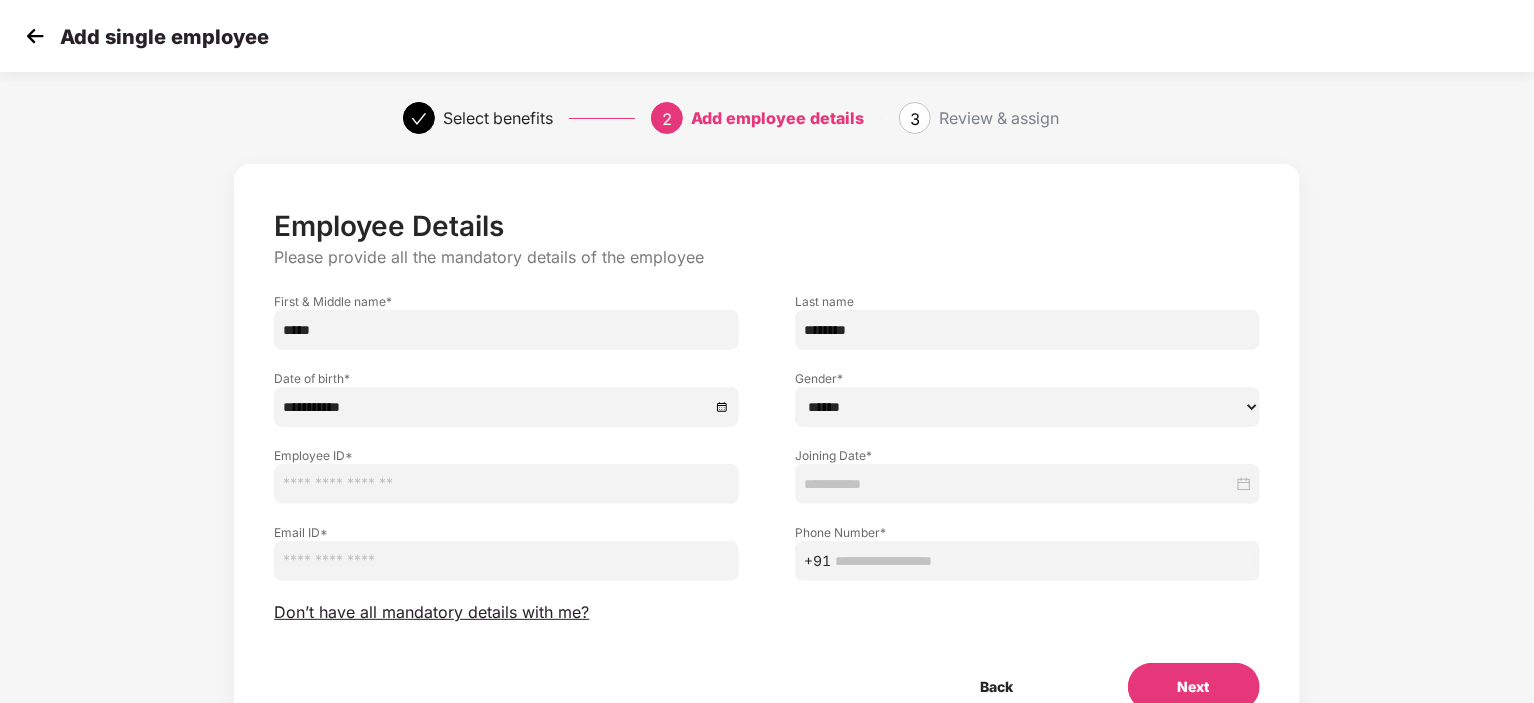 click at bounding box center (1043, 561) 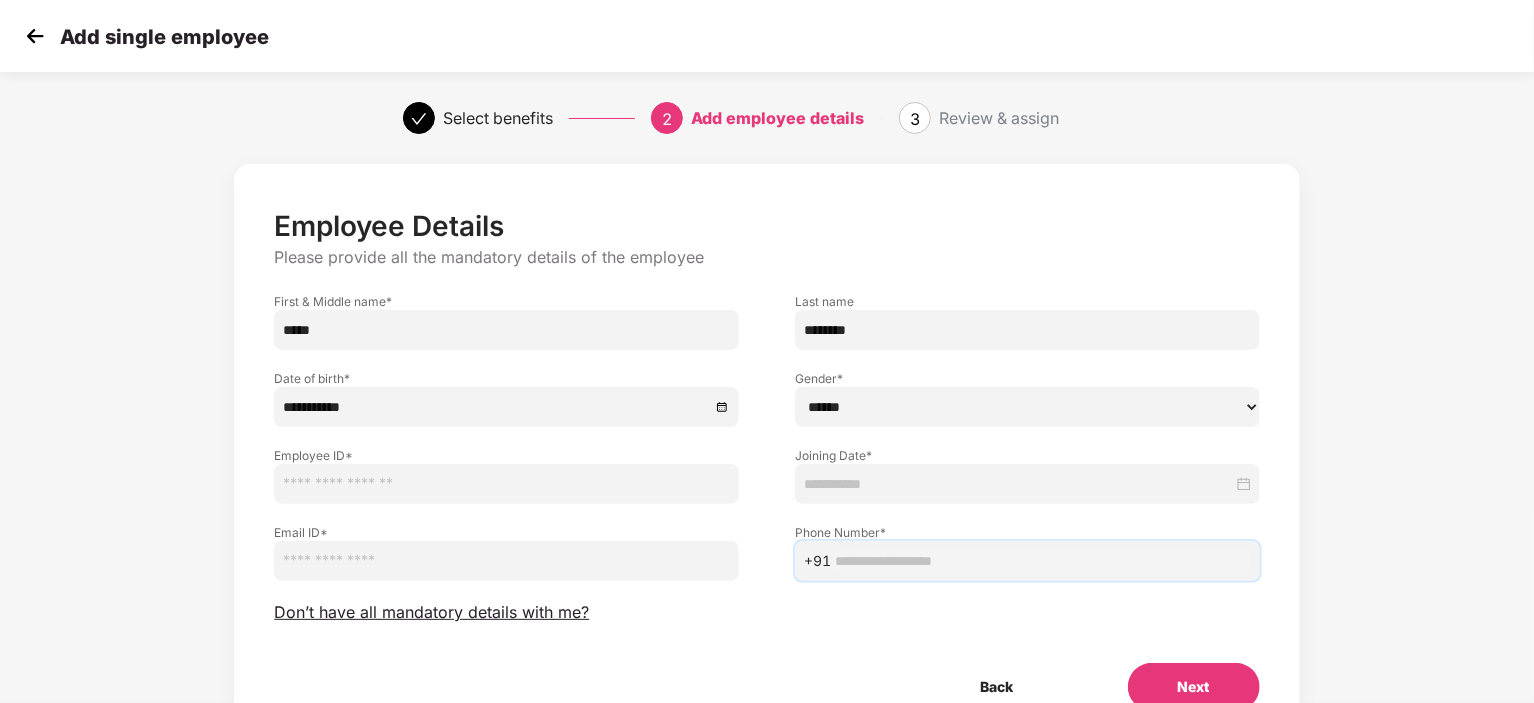 paste on "**********" 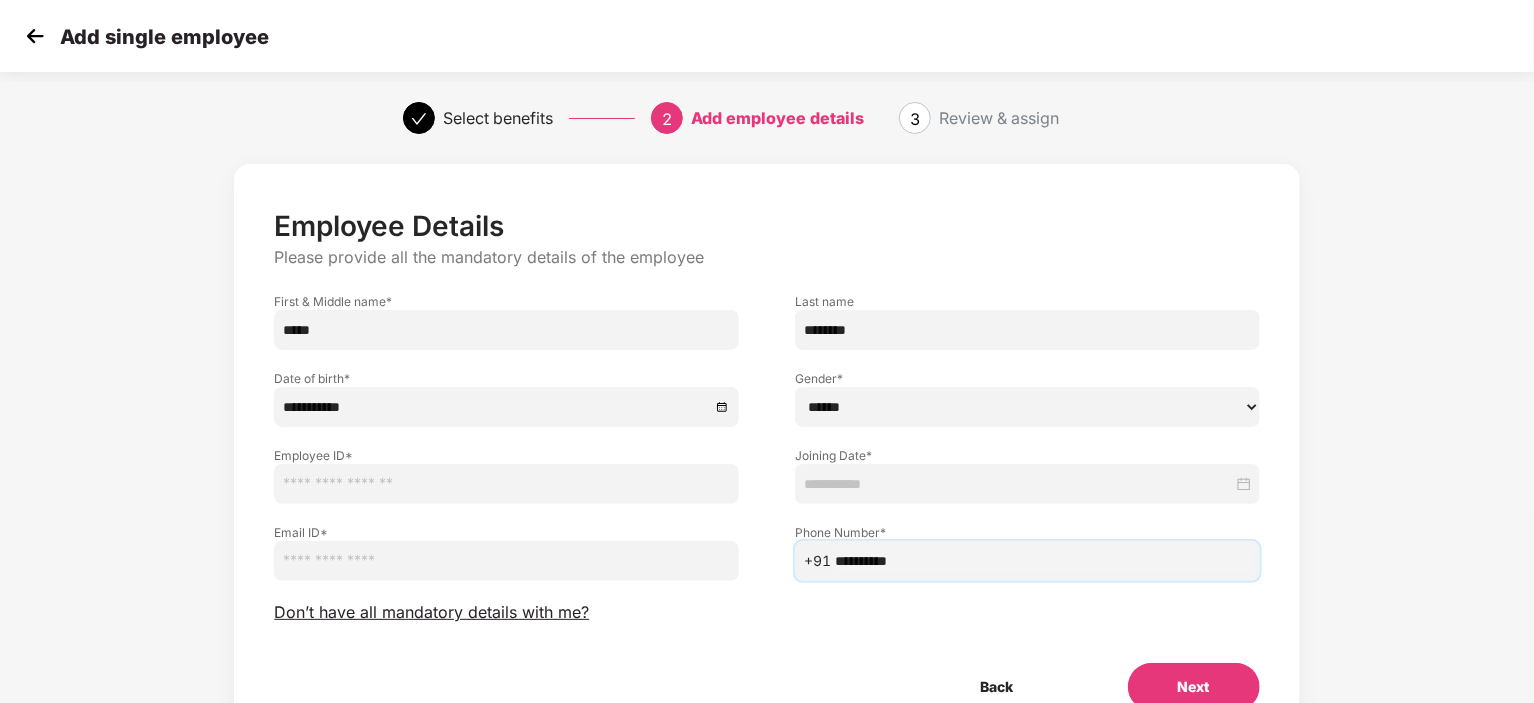 type on "**********" 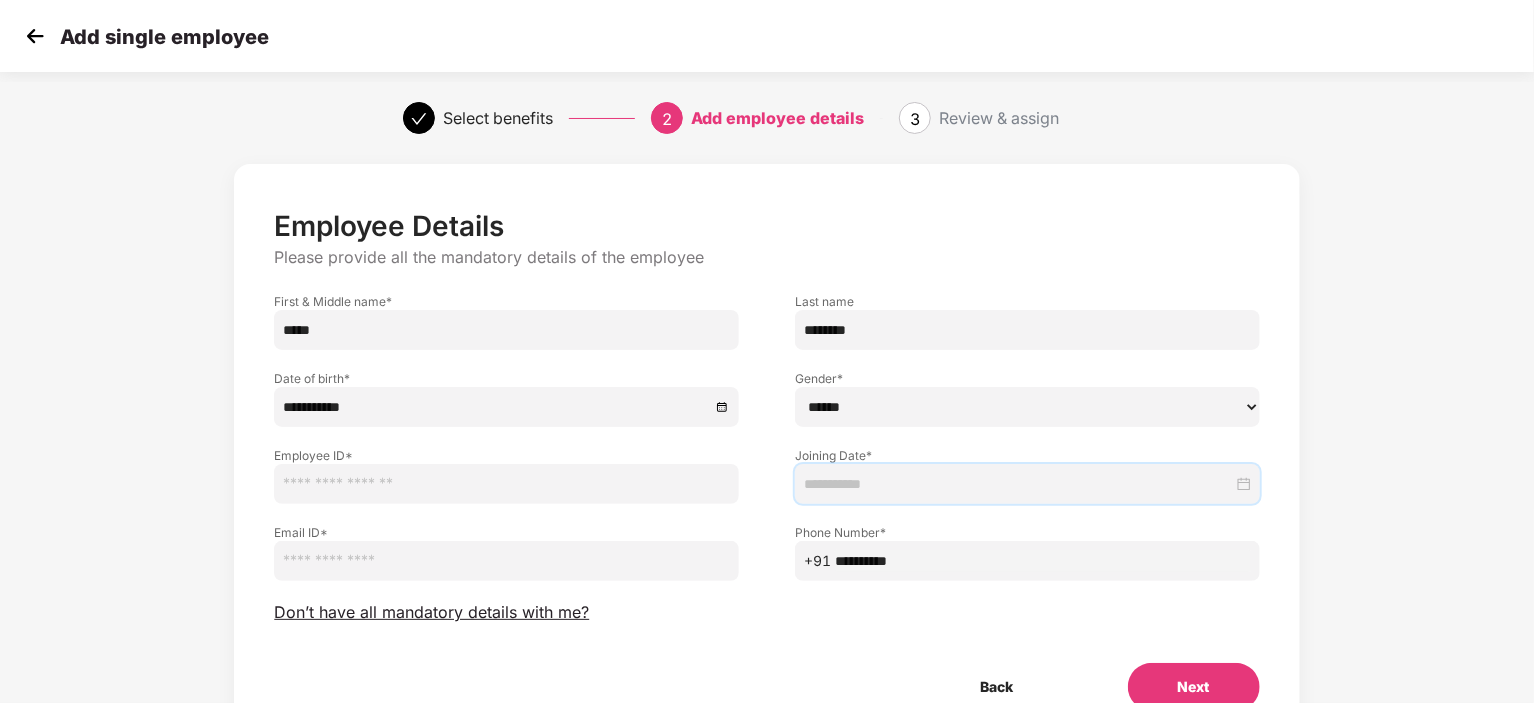 click at bounding box center [1018, 484] 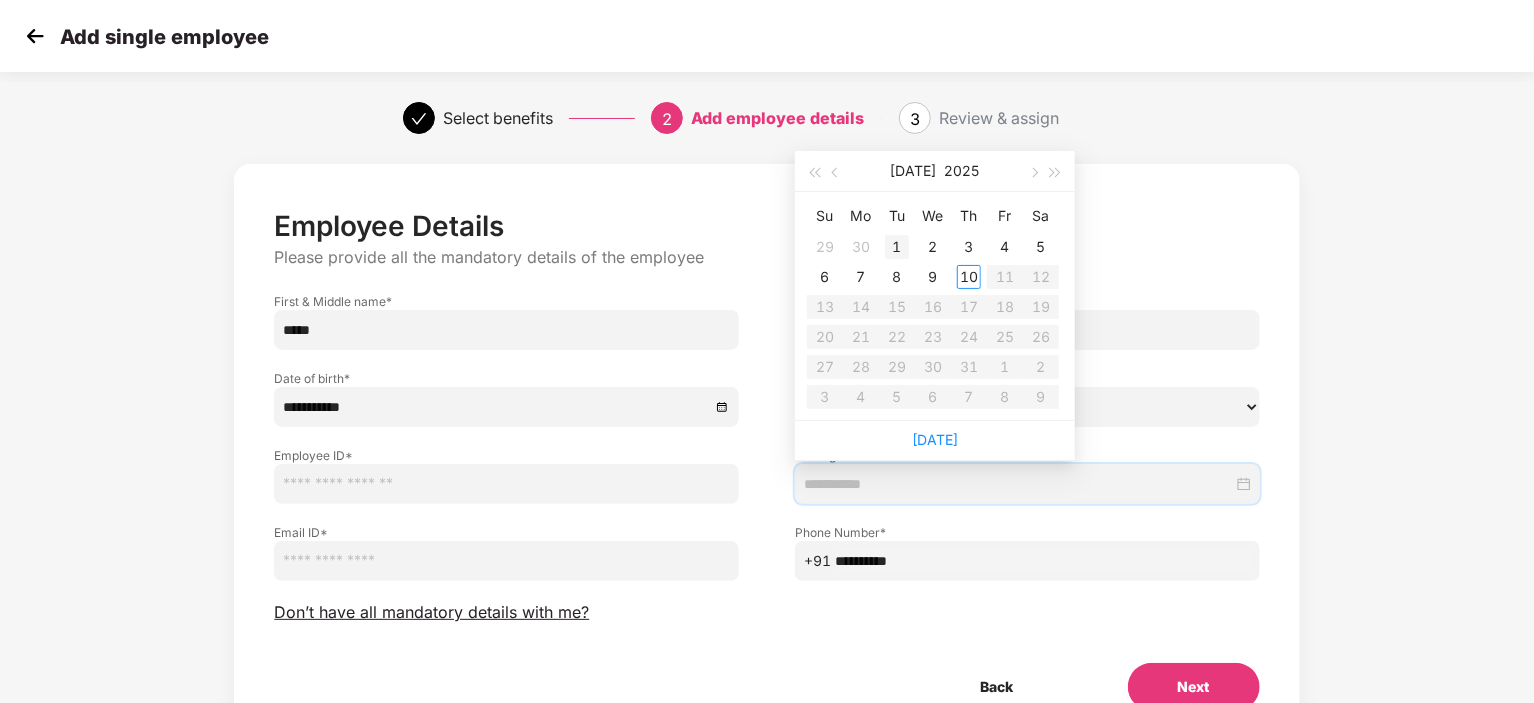type on "**********" 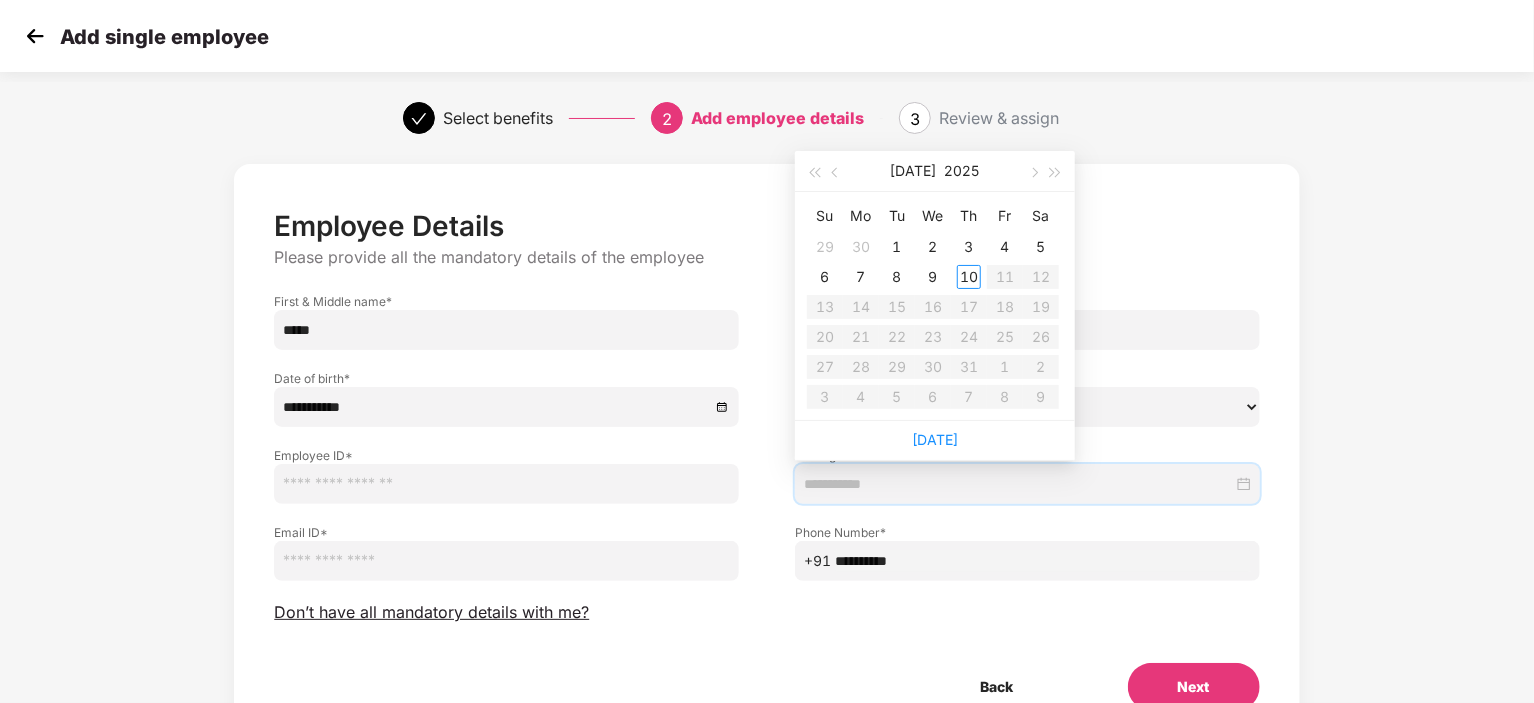 type on "**********" 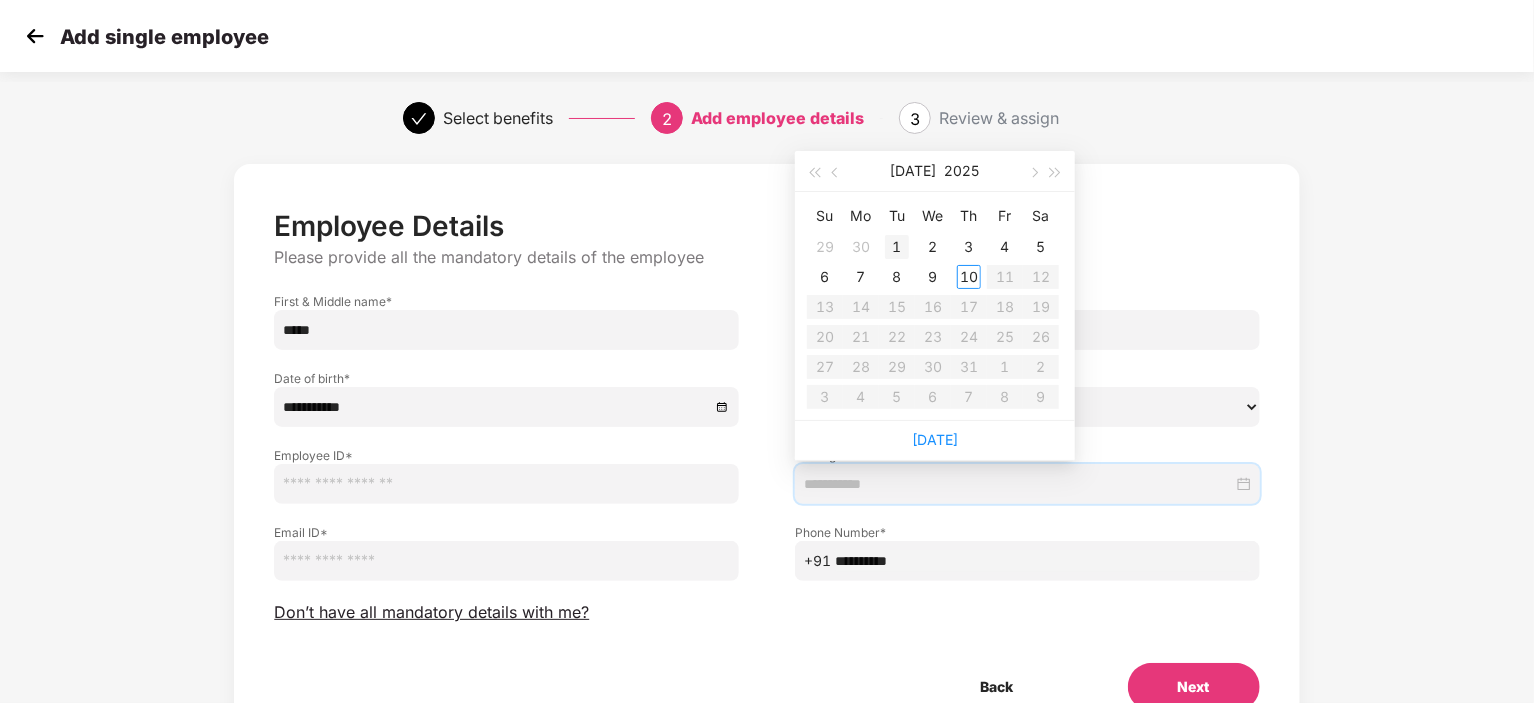 type on "**********" 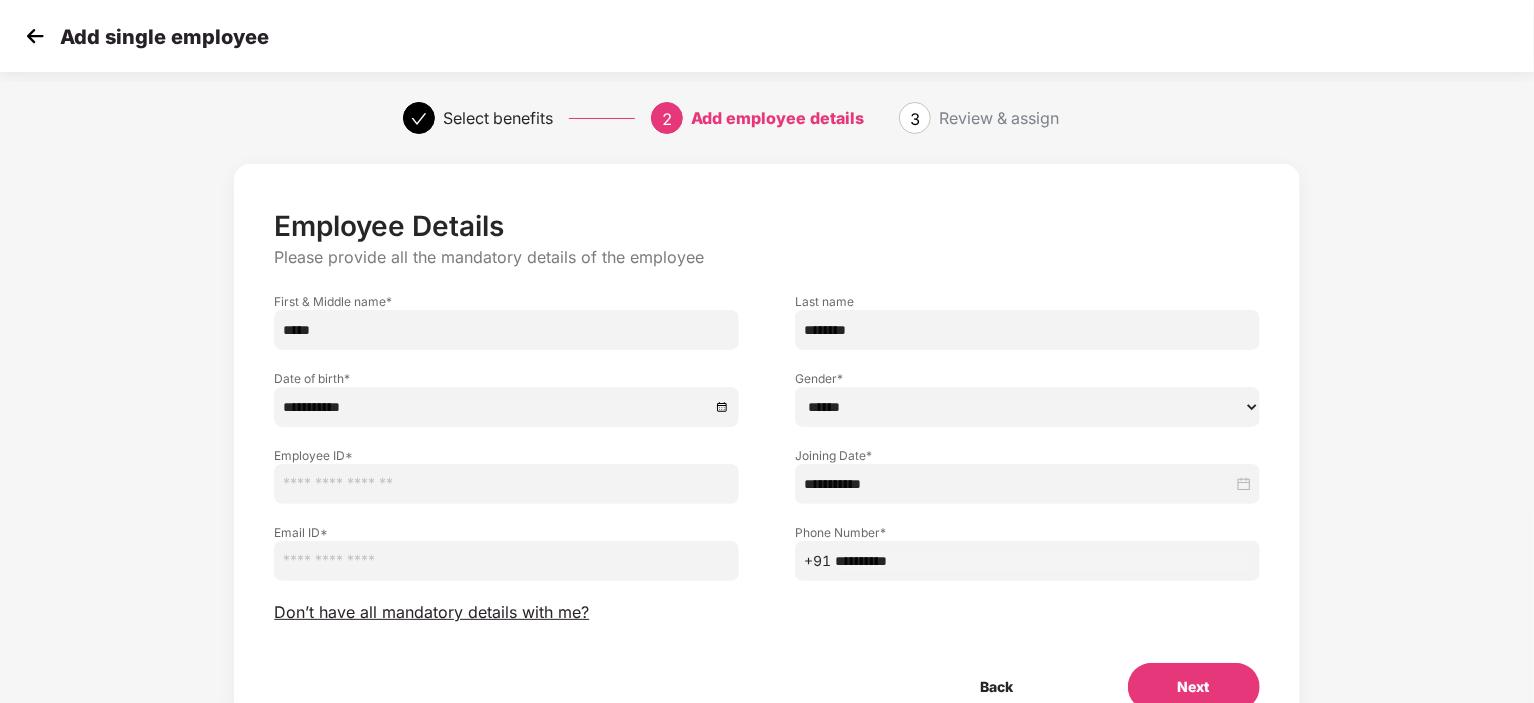 click at bounding box center [506, 484] 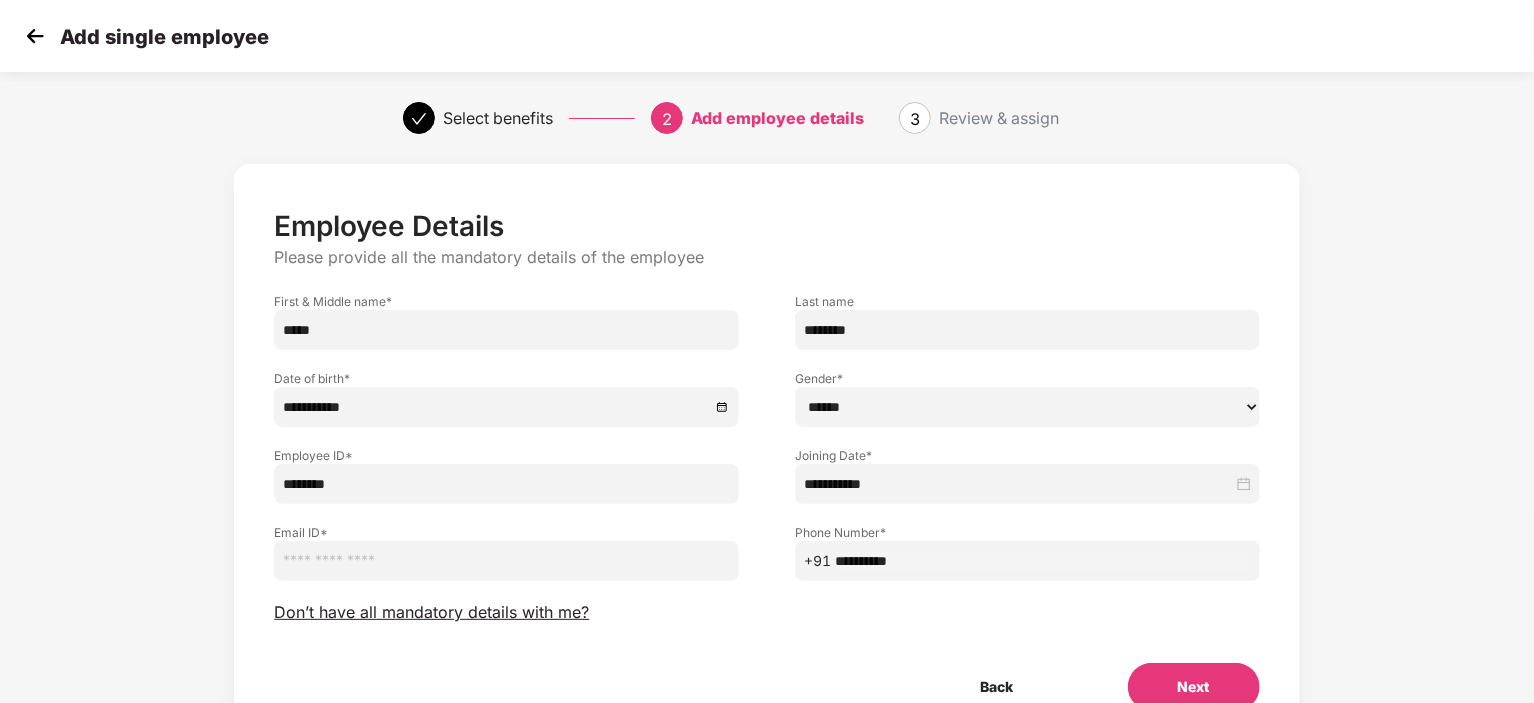 type on "********" 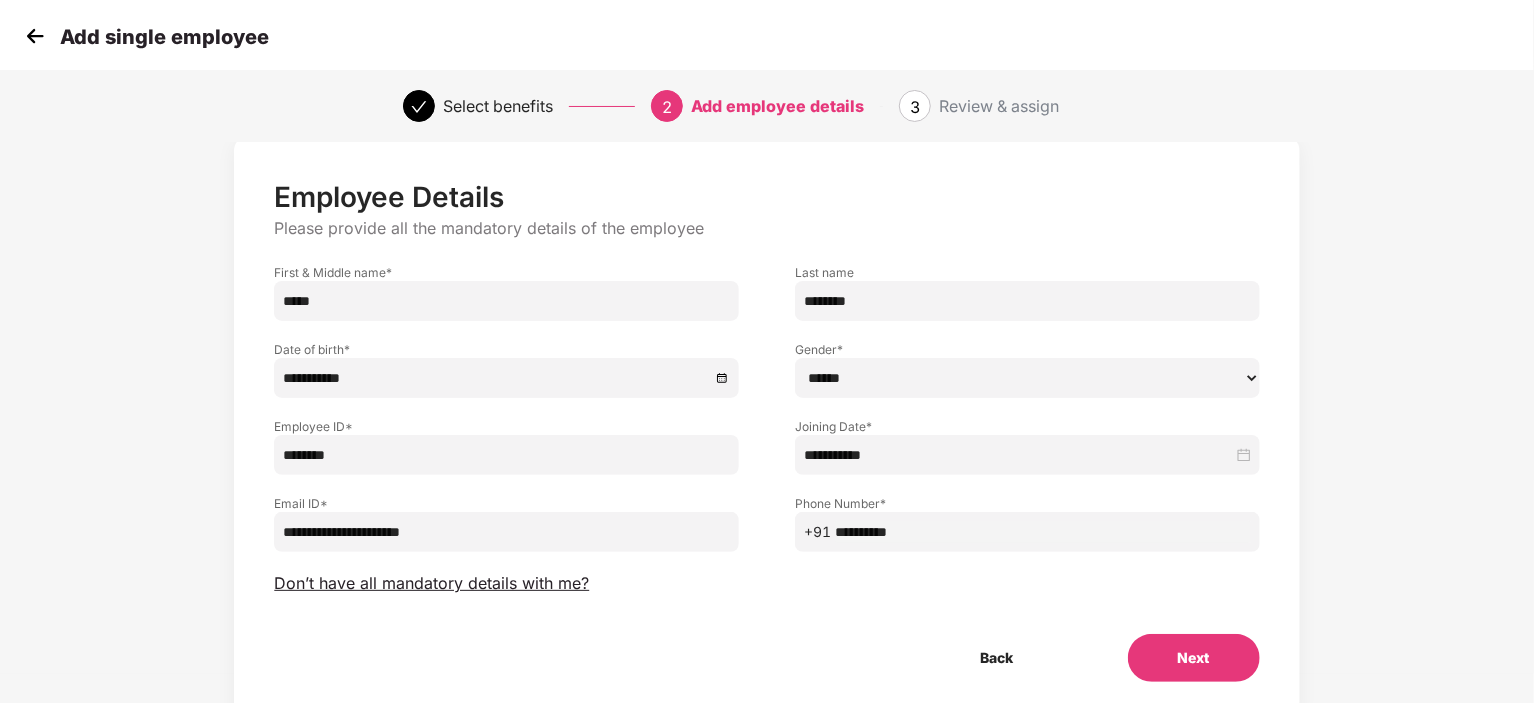 scroll, scrollTop: 0, scrollLeft: 0, axis: both 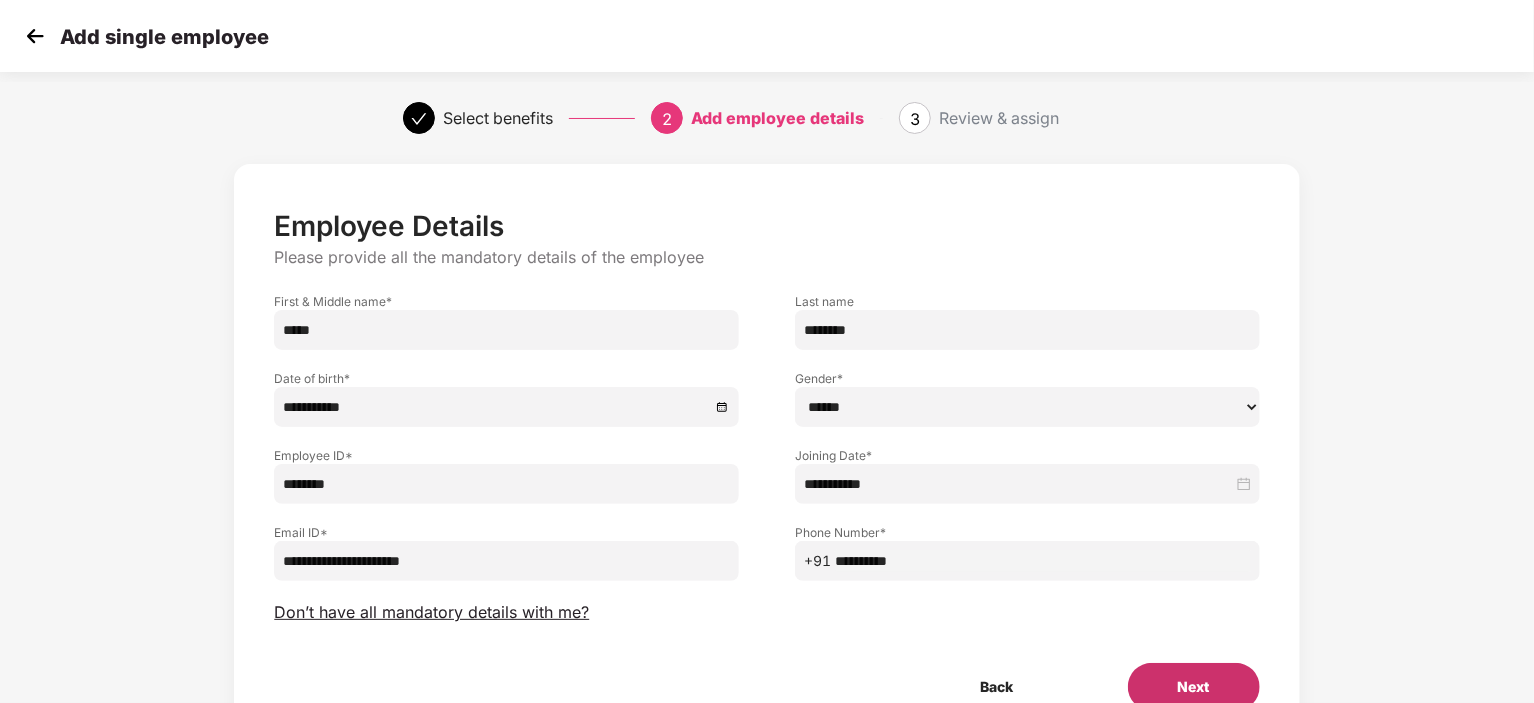 type on "**********" 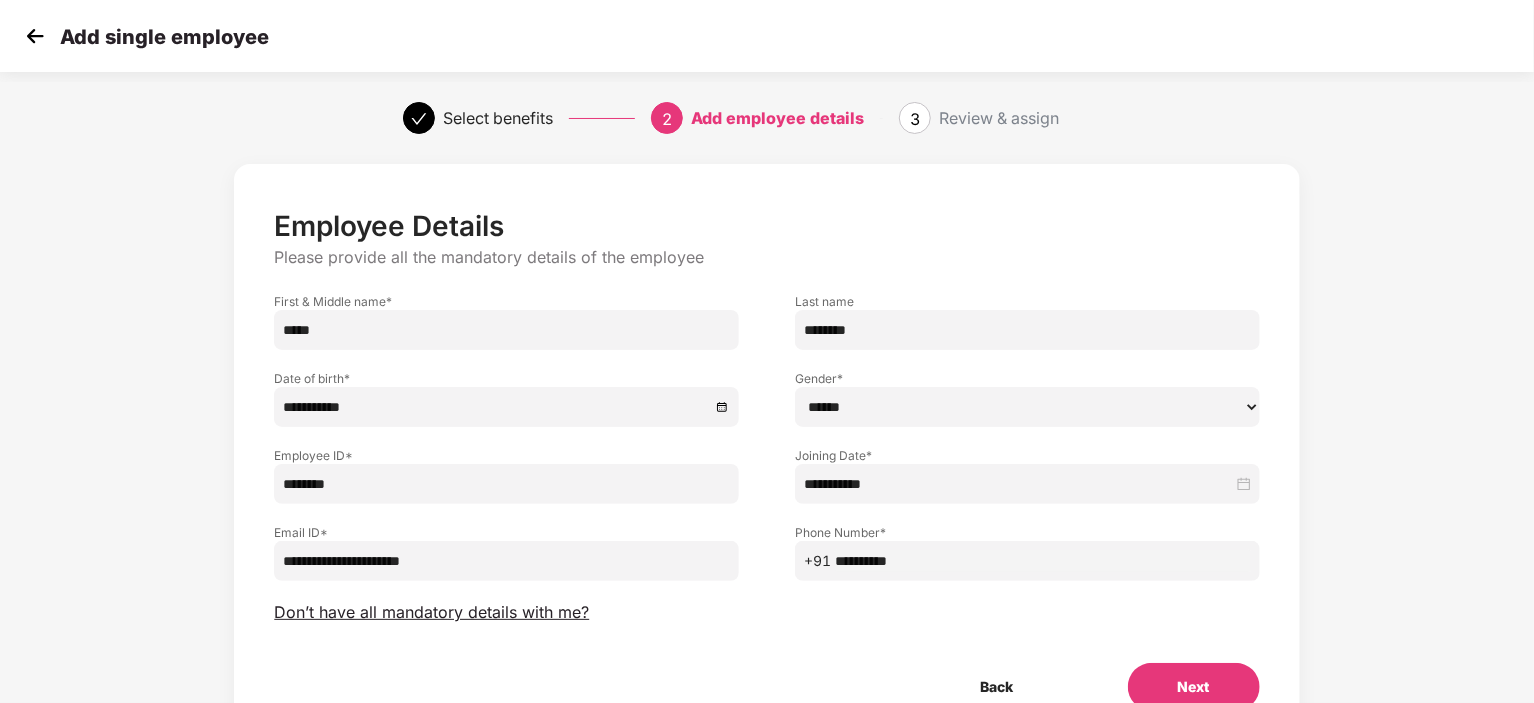 click on "Next" at bounding box center [1194, 687] 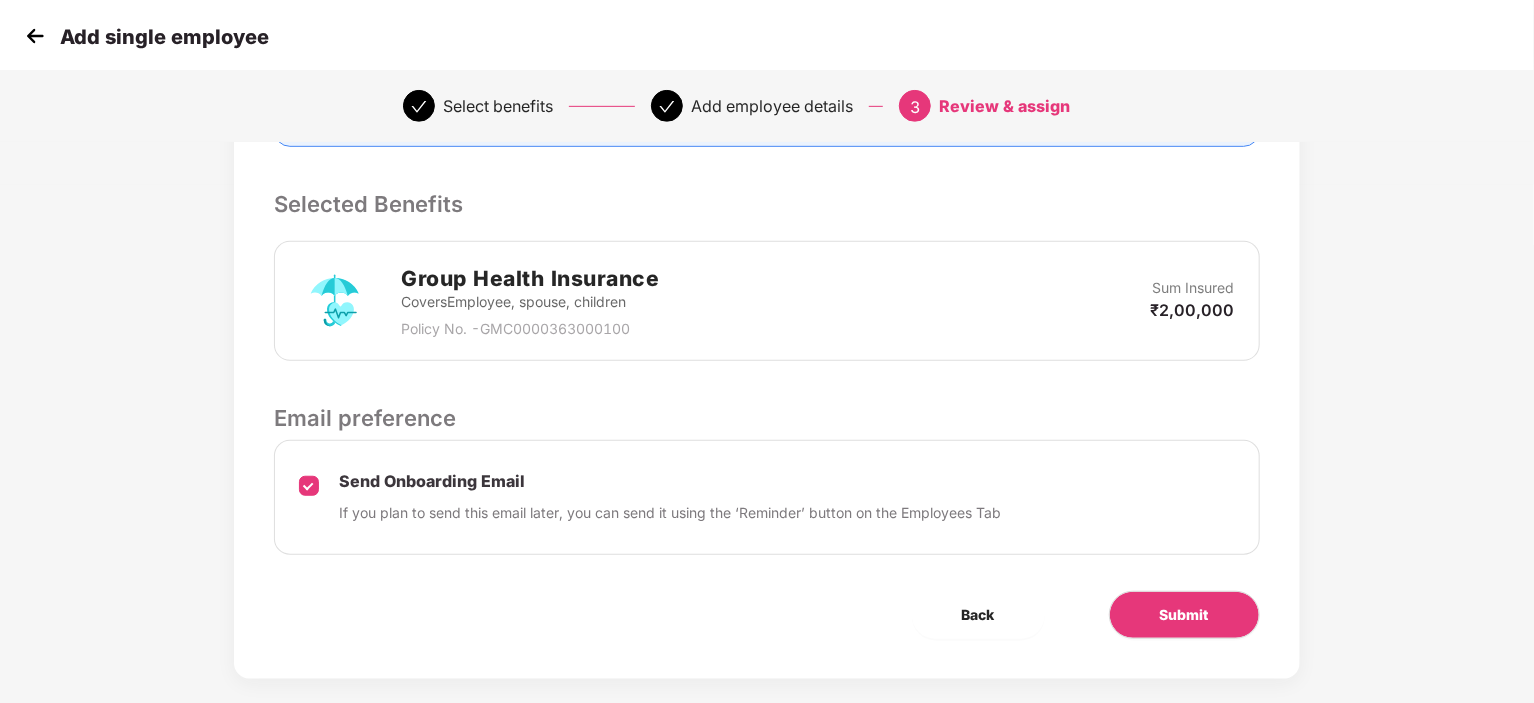 scroll, scrollTop: 520, scrollLeft: 0, axis: vertical 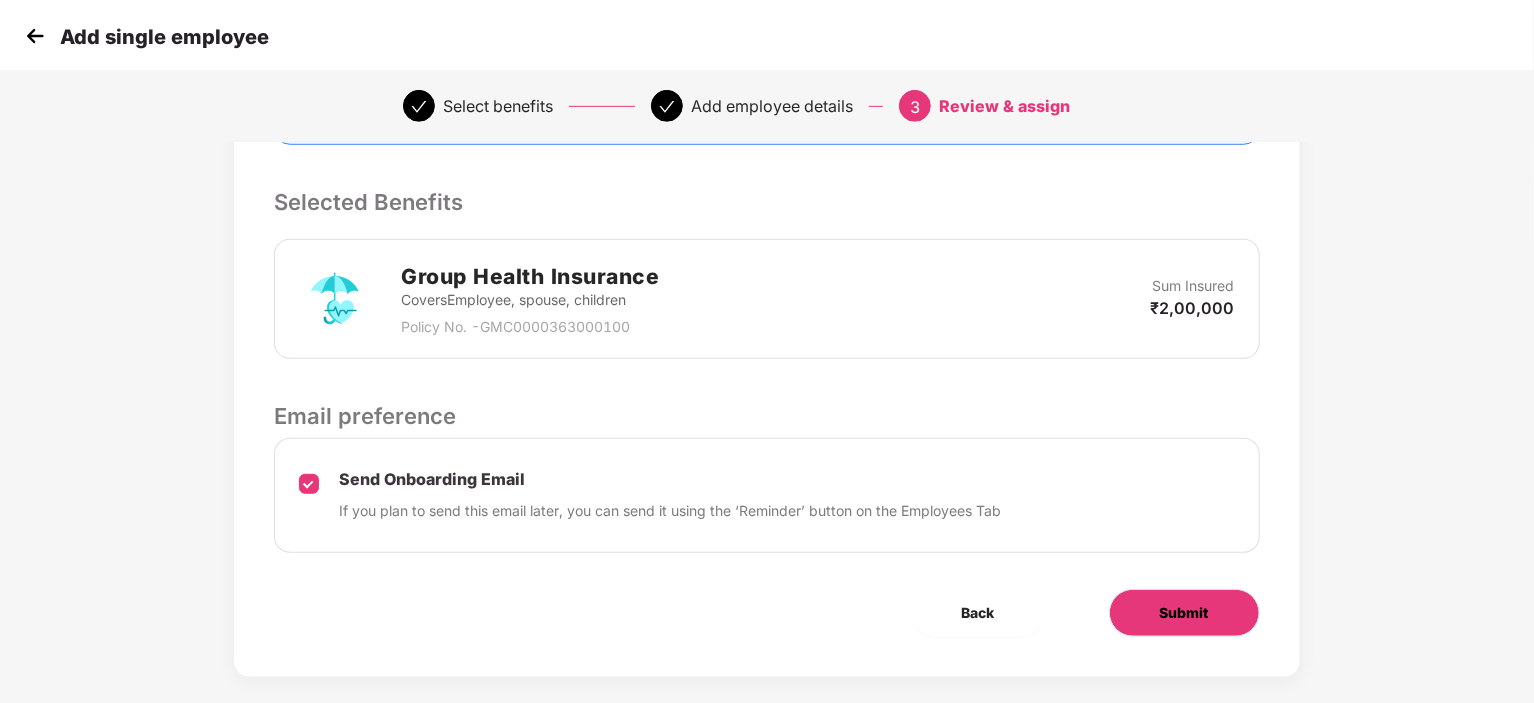 click on "Submit" at bounding box center [1184, 613] 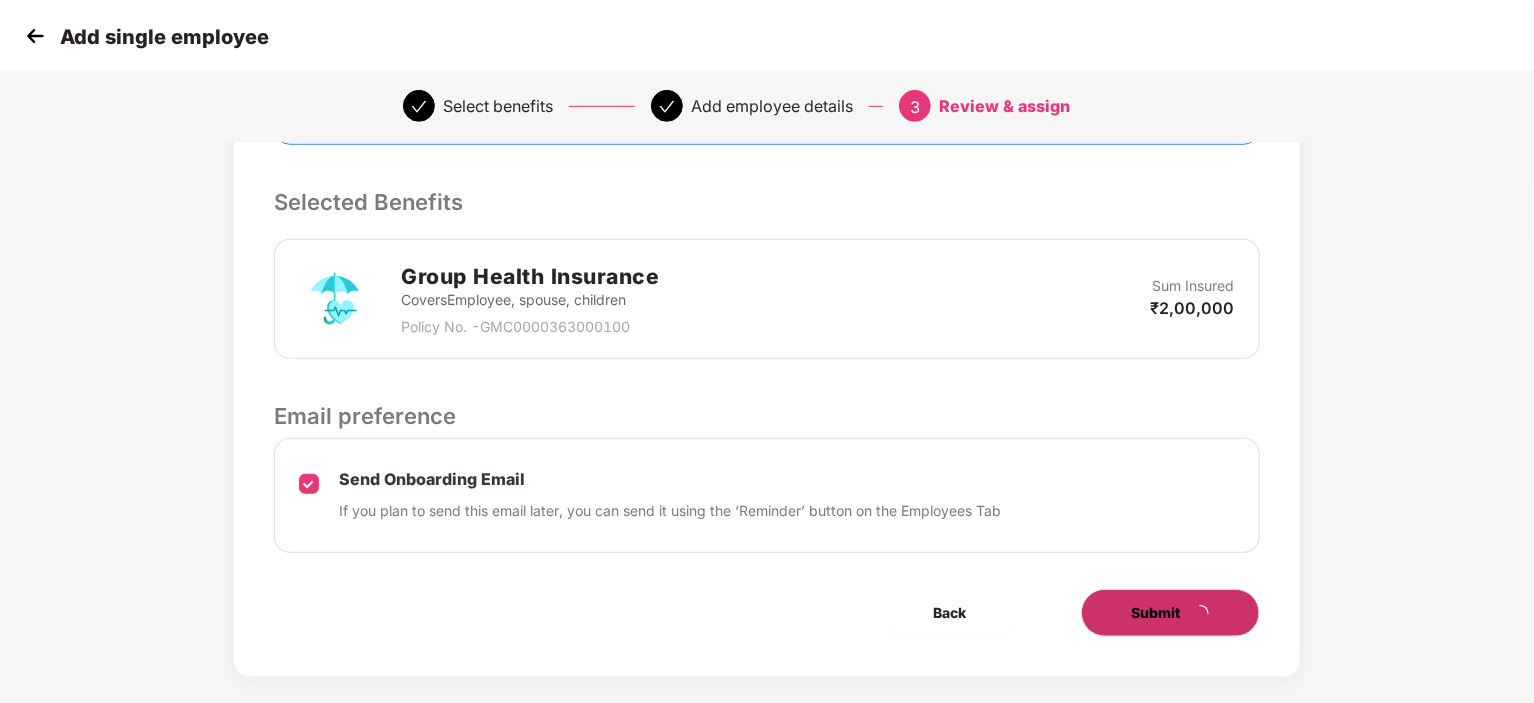 scroll, scrollTop: 0, scrollLeft: 0, axis: both 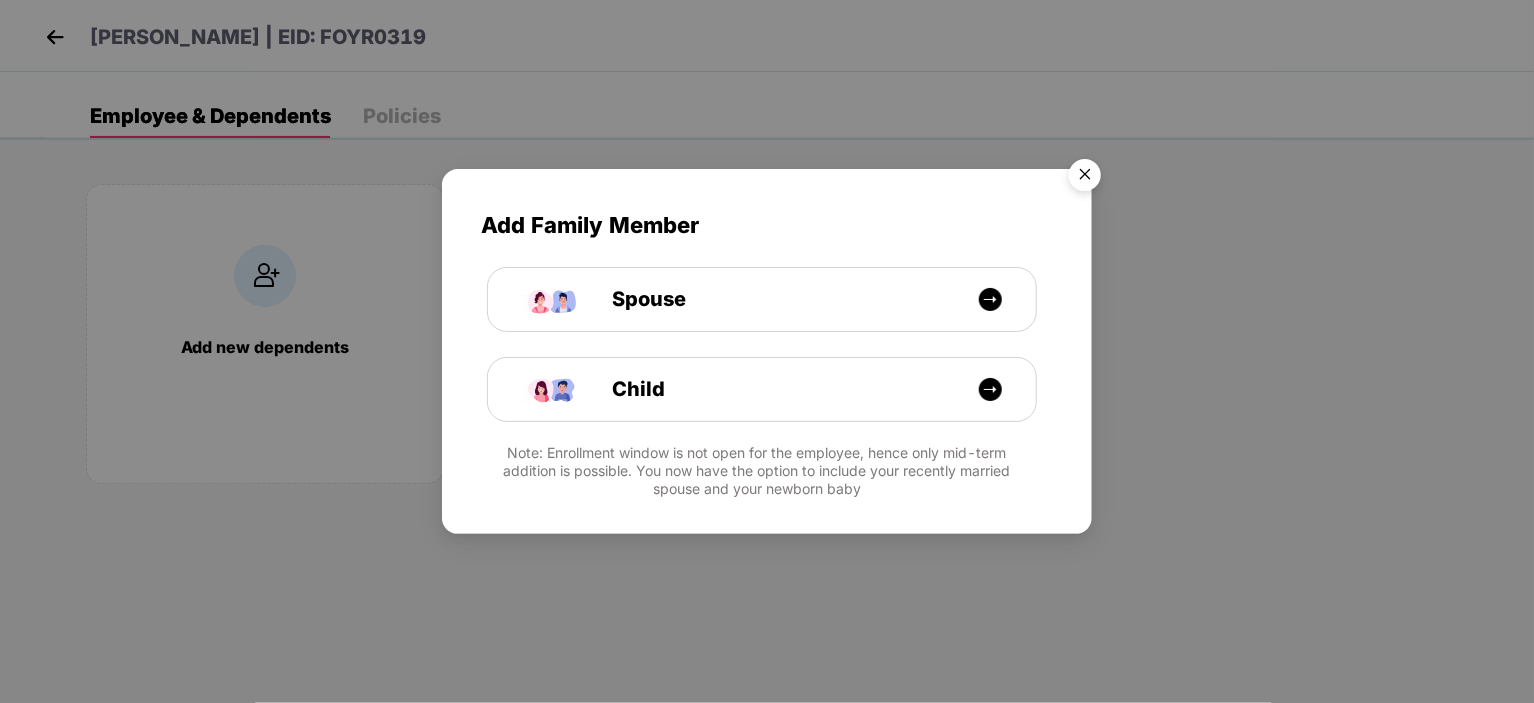 click at bounding box center (1085, 178) 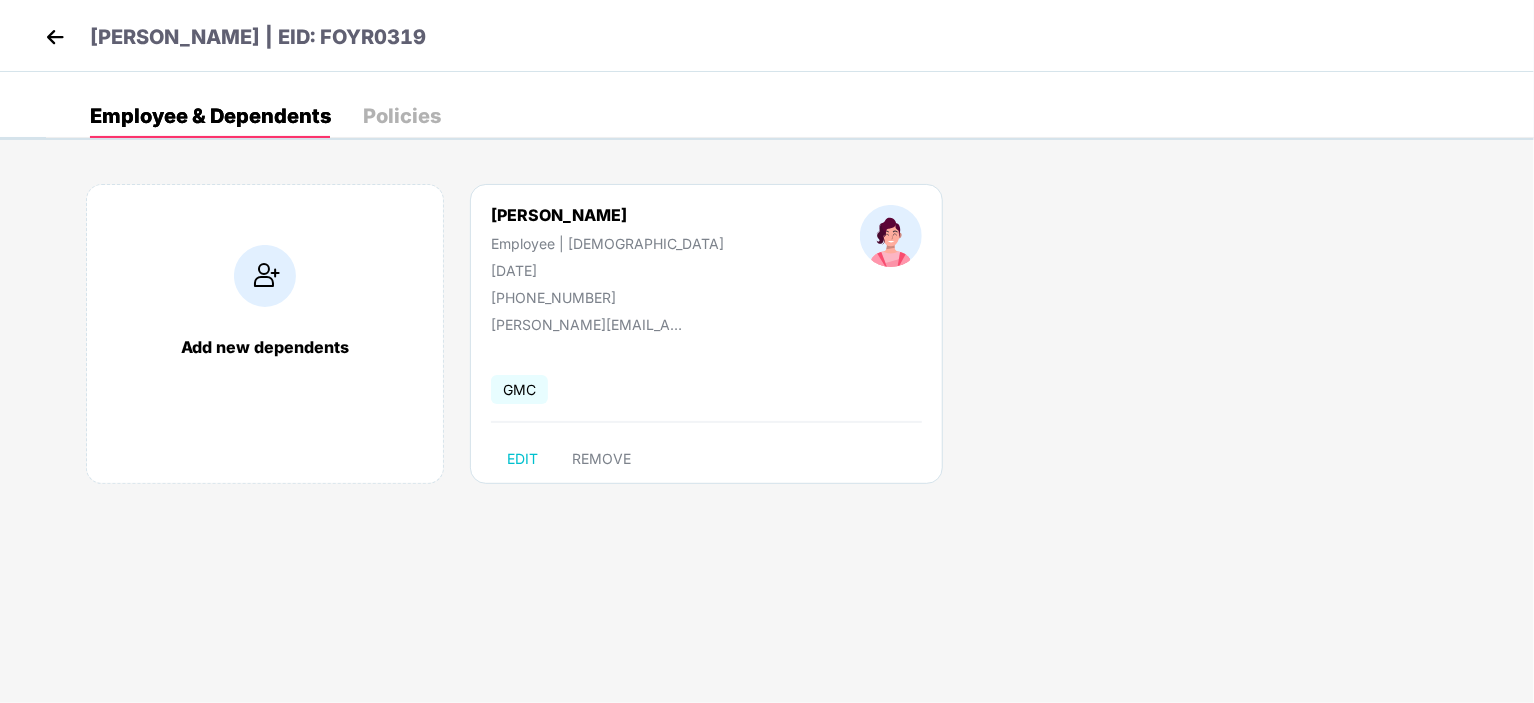click at bounding box center (55, 37) 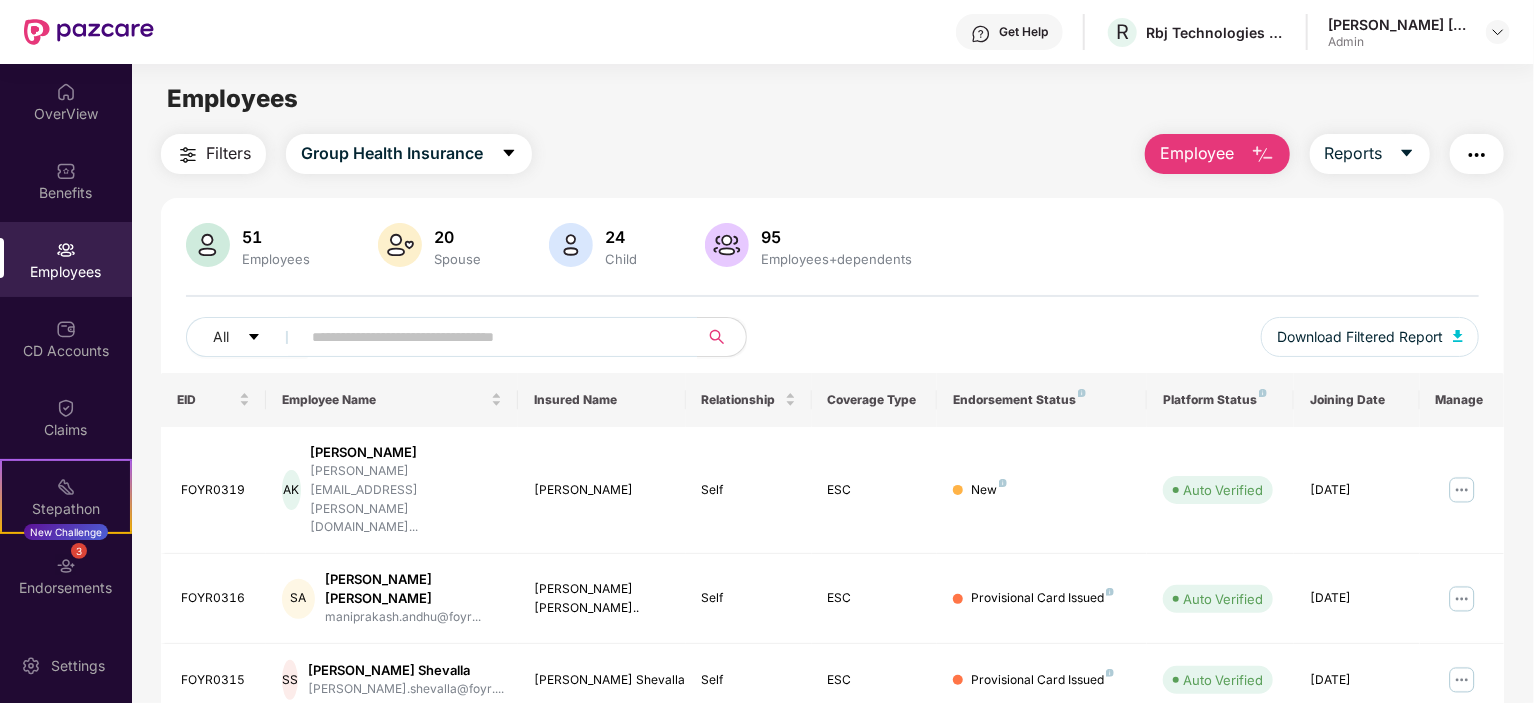 click on "Employee" at bounding box center [1197, 153] 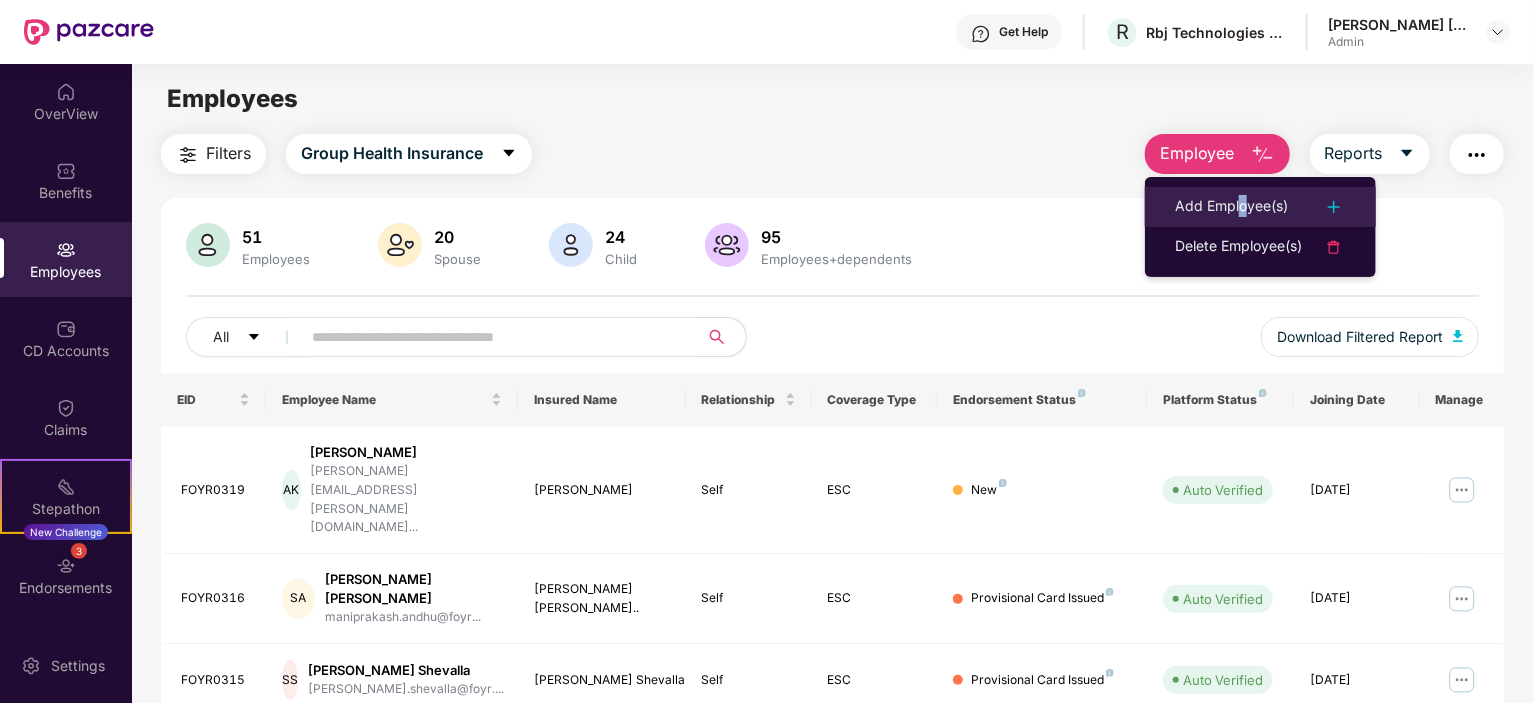 click on "Add Employee(s)" at bounding box center (1260, 207) 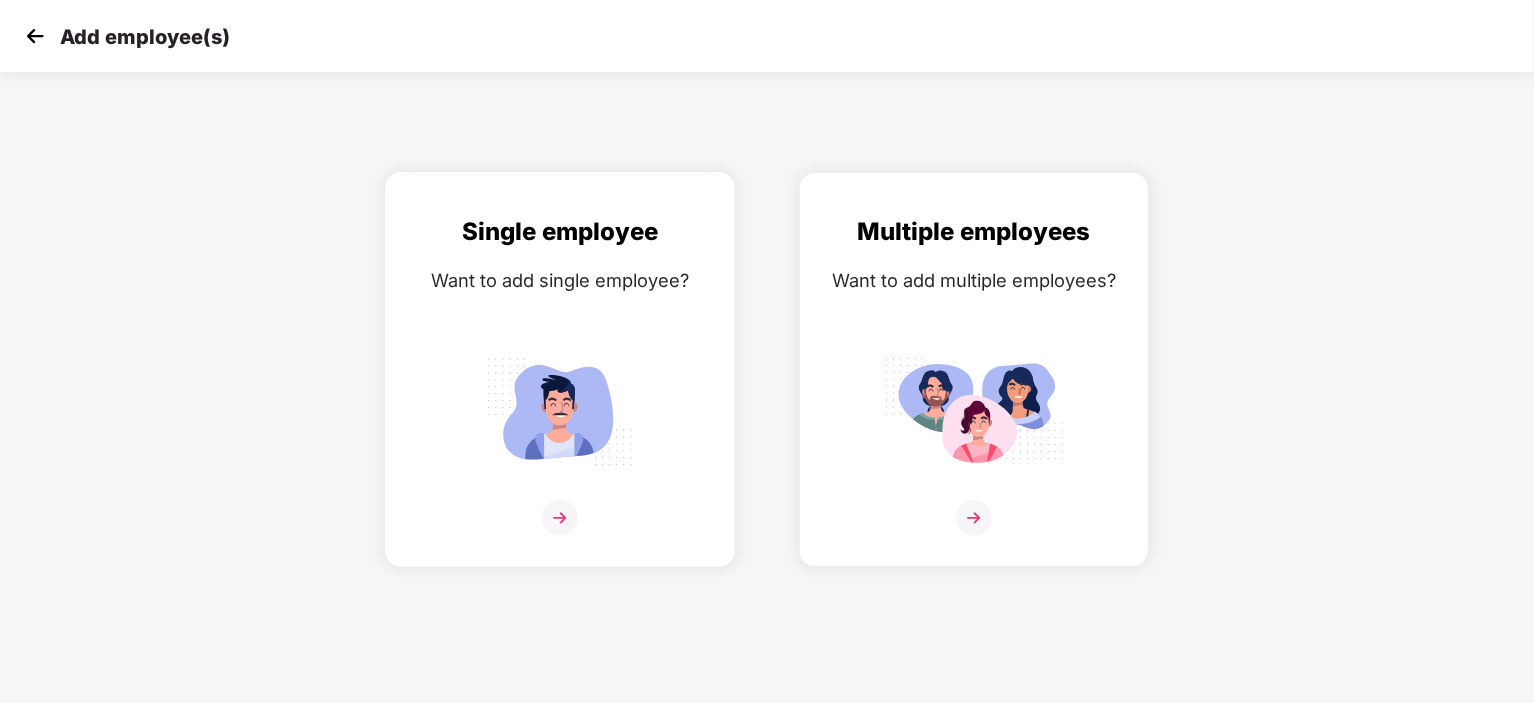 click at bounding box center [560, 518] 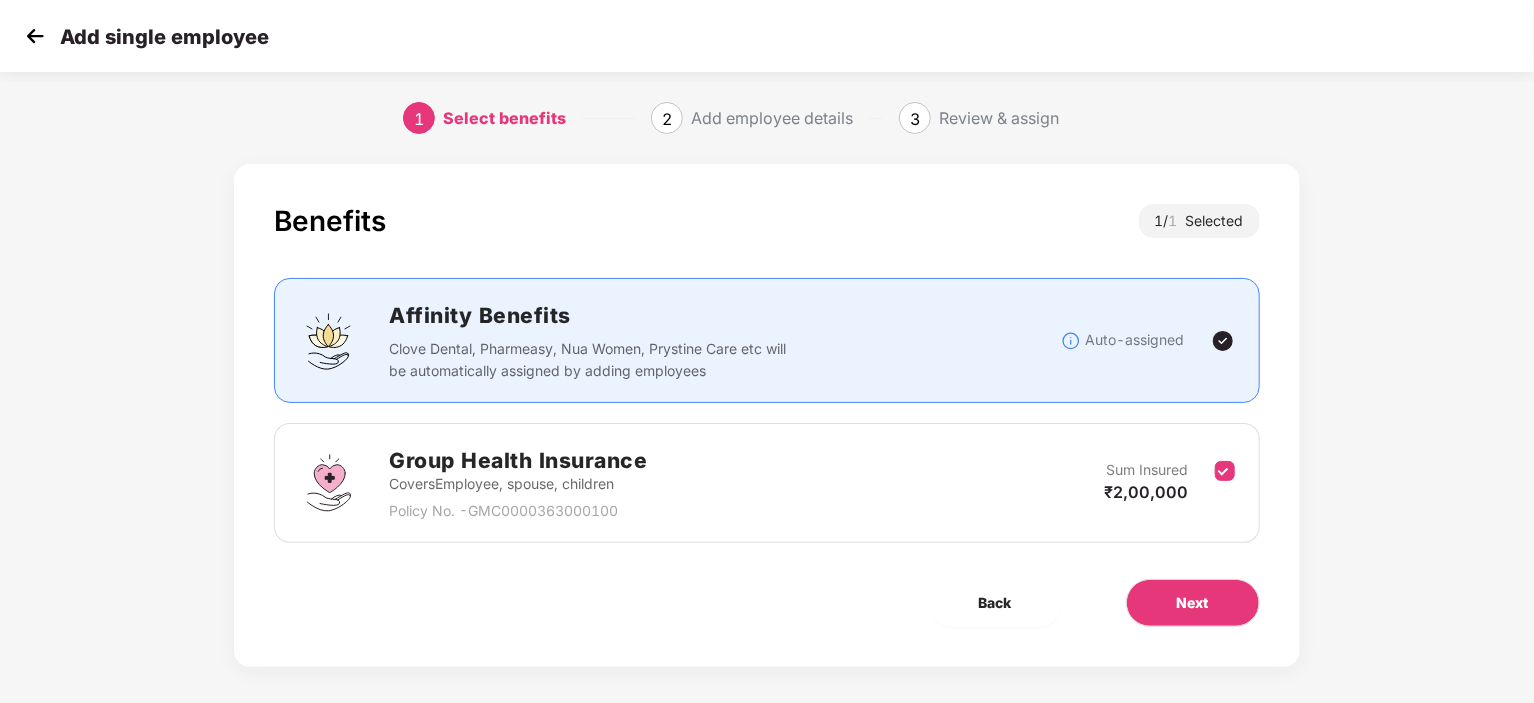 click on "Affinity Benefits" at bounding box center [724, 315] 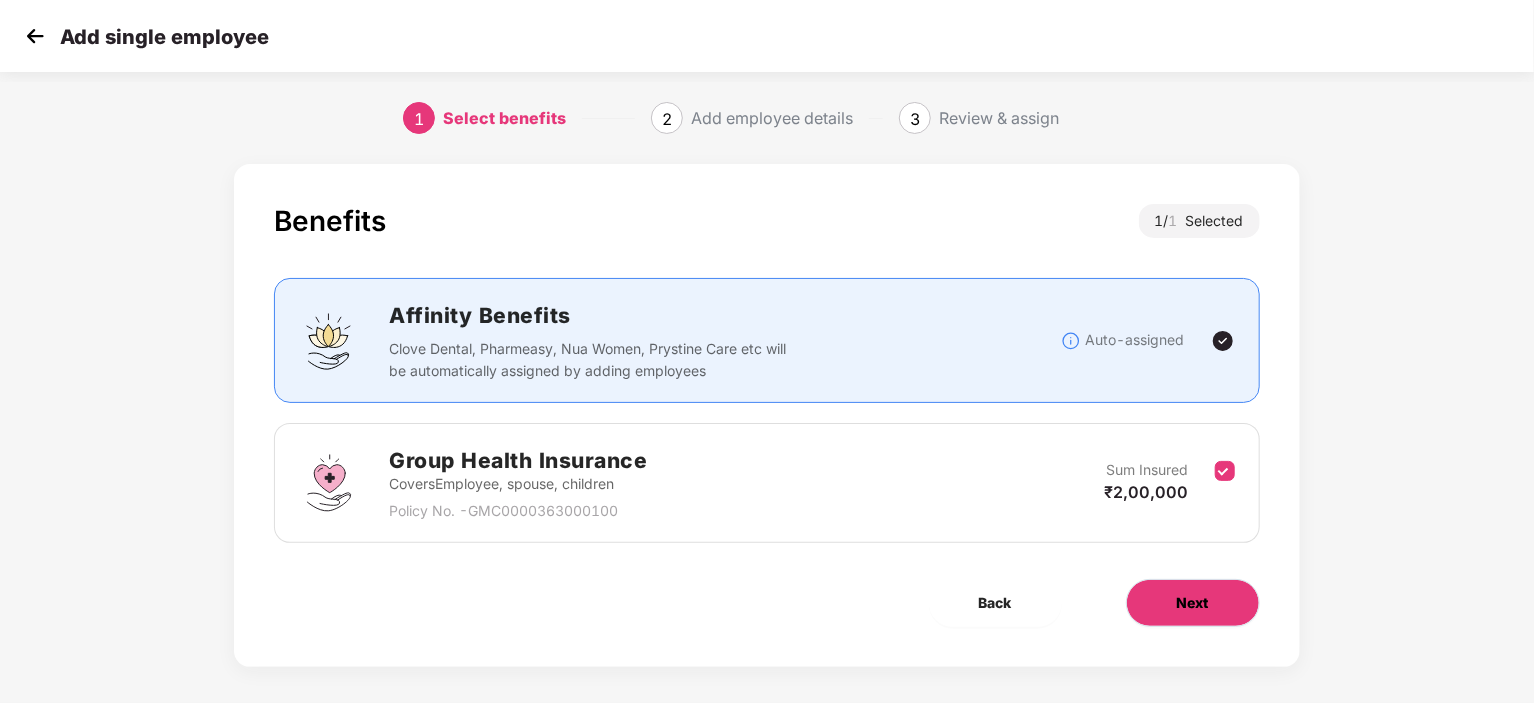 click on "Next" at bounding box center [1193, 603] 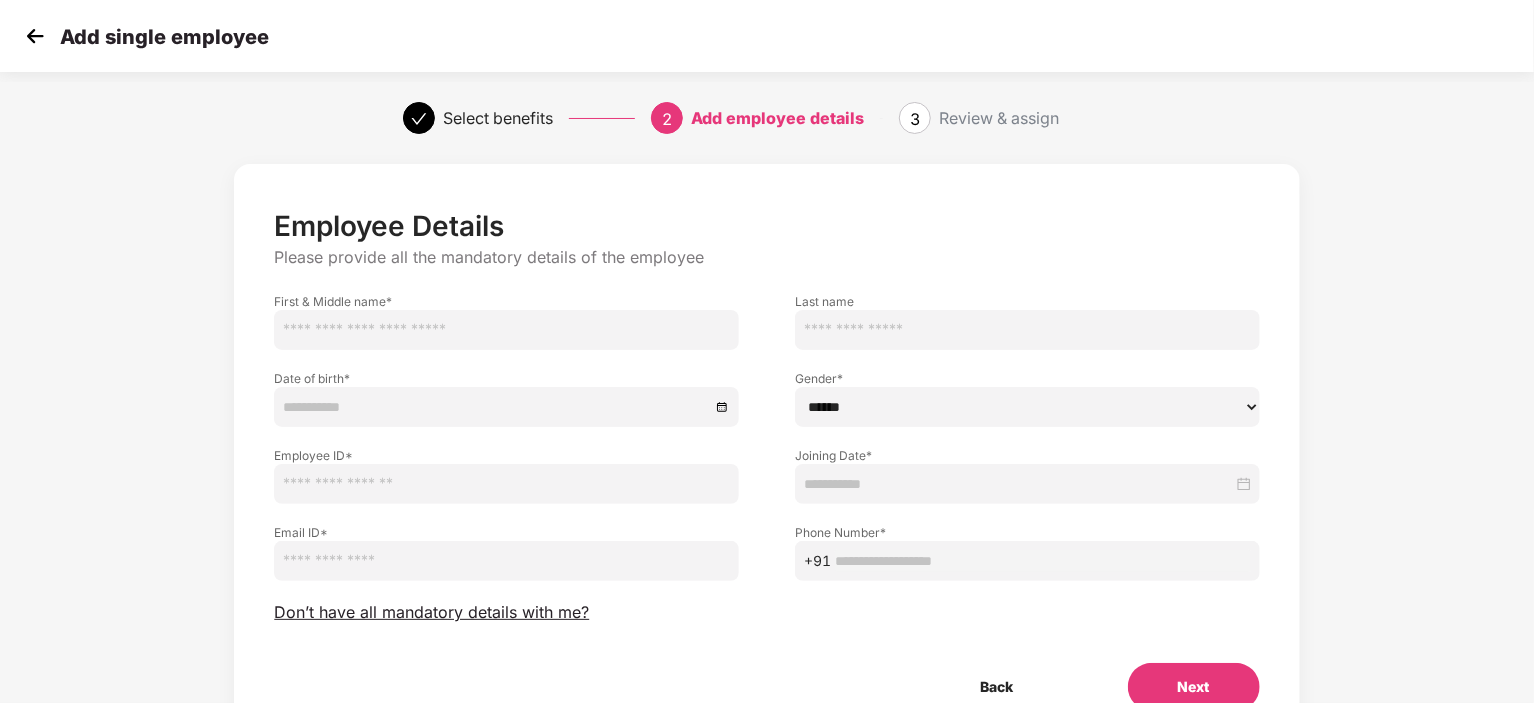 click at bounding box center [506, 330] 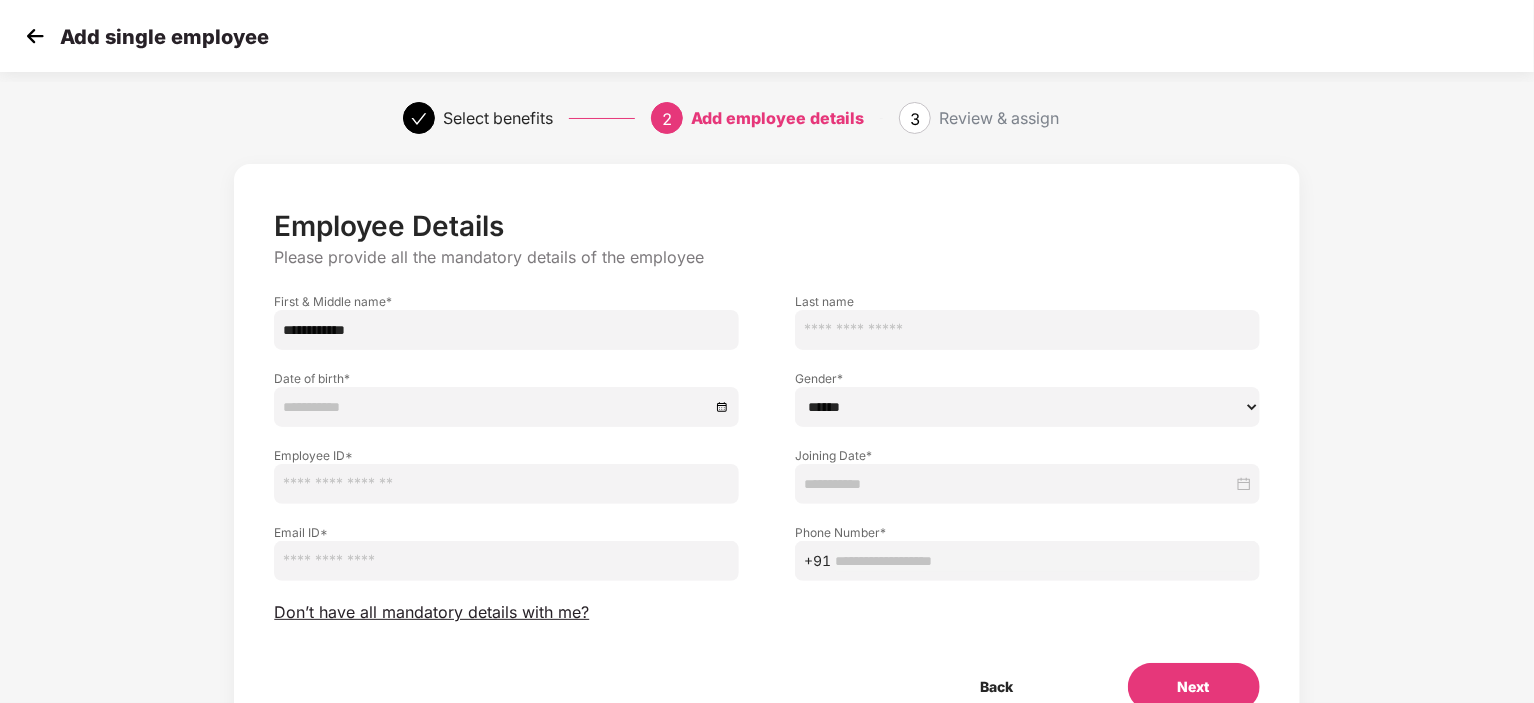 type on "**********" 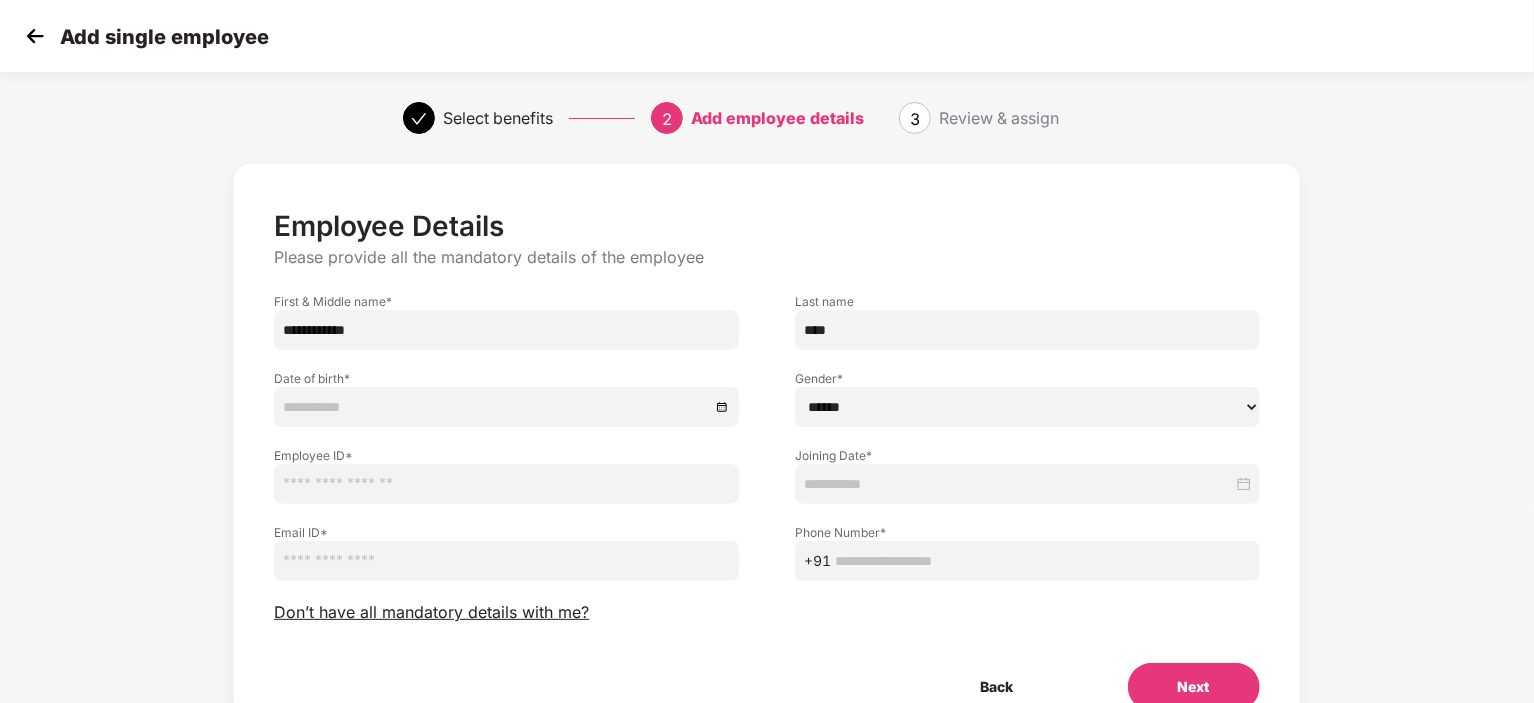 type on "****" 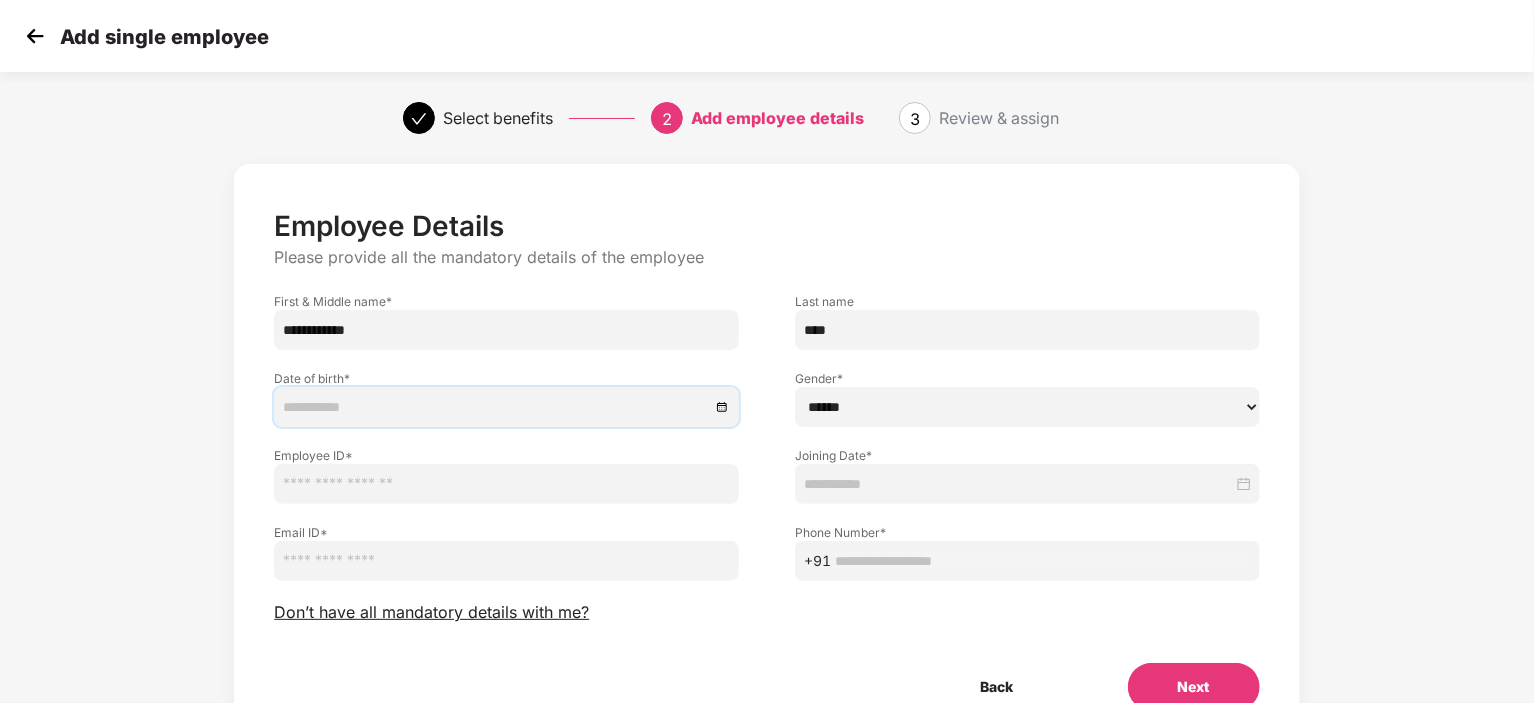 click at bounding box center (496, 407) 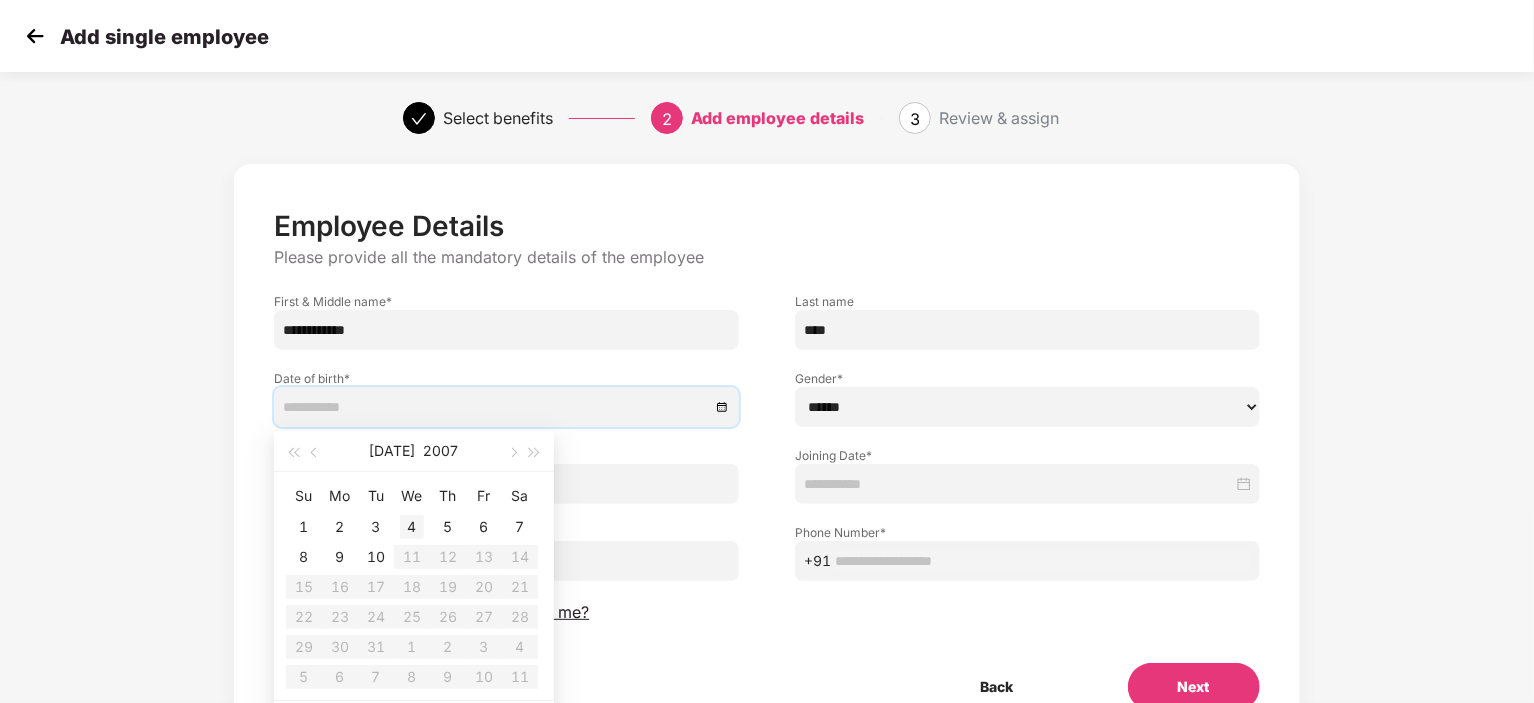 type on "**********" 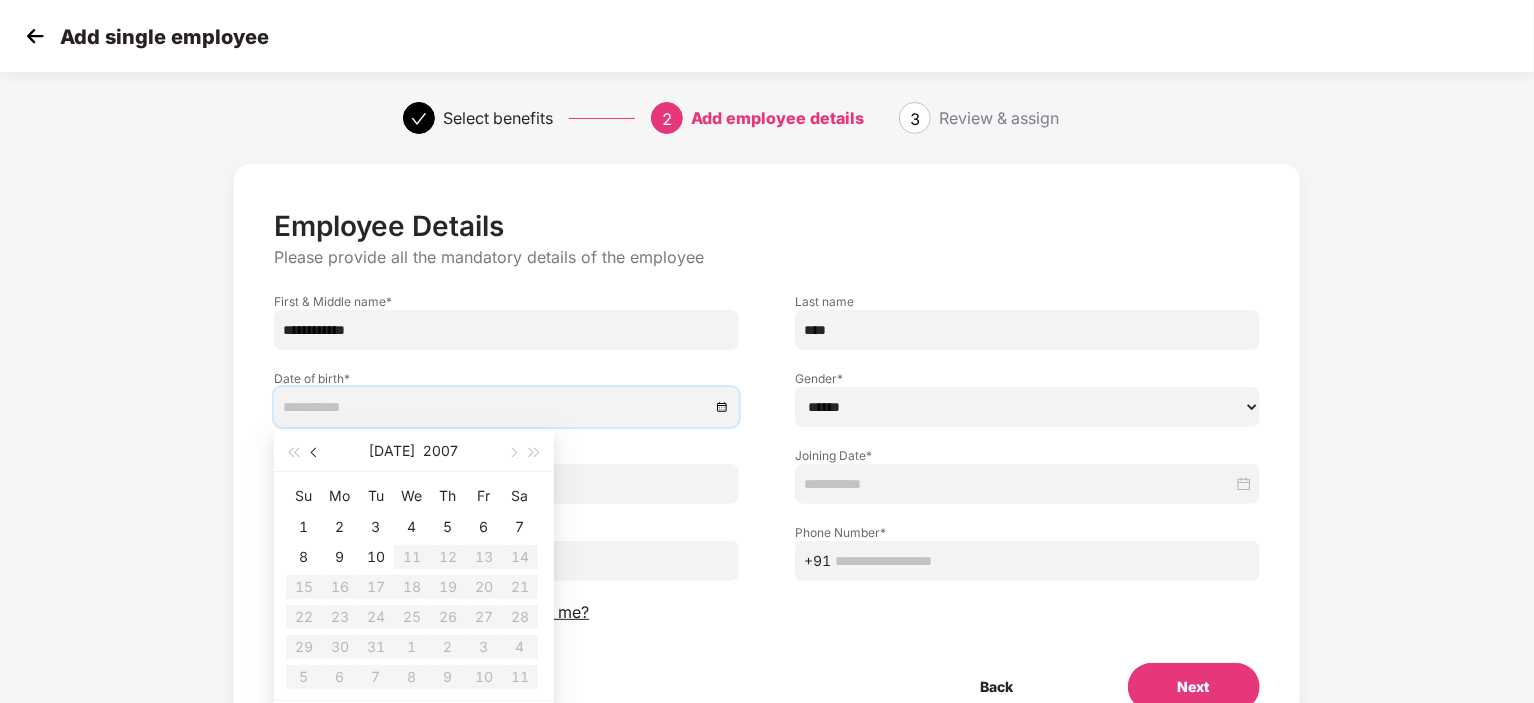 click at bounding box center [315, 451] 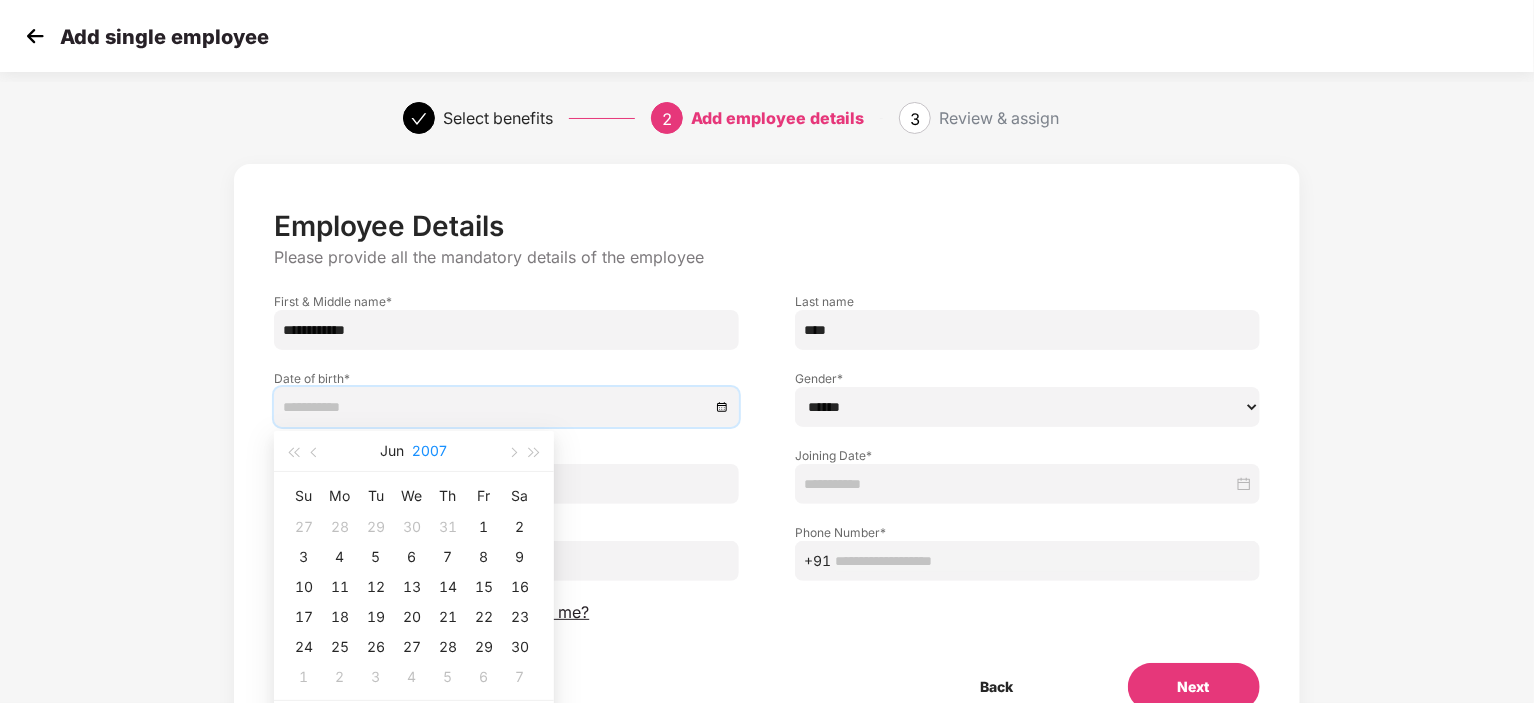 click on "2007" at bounding box center [430, 451] 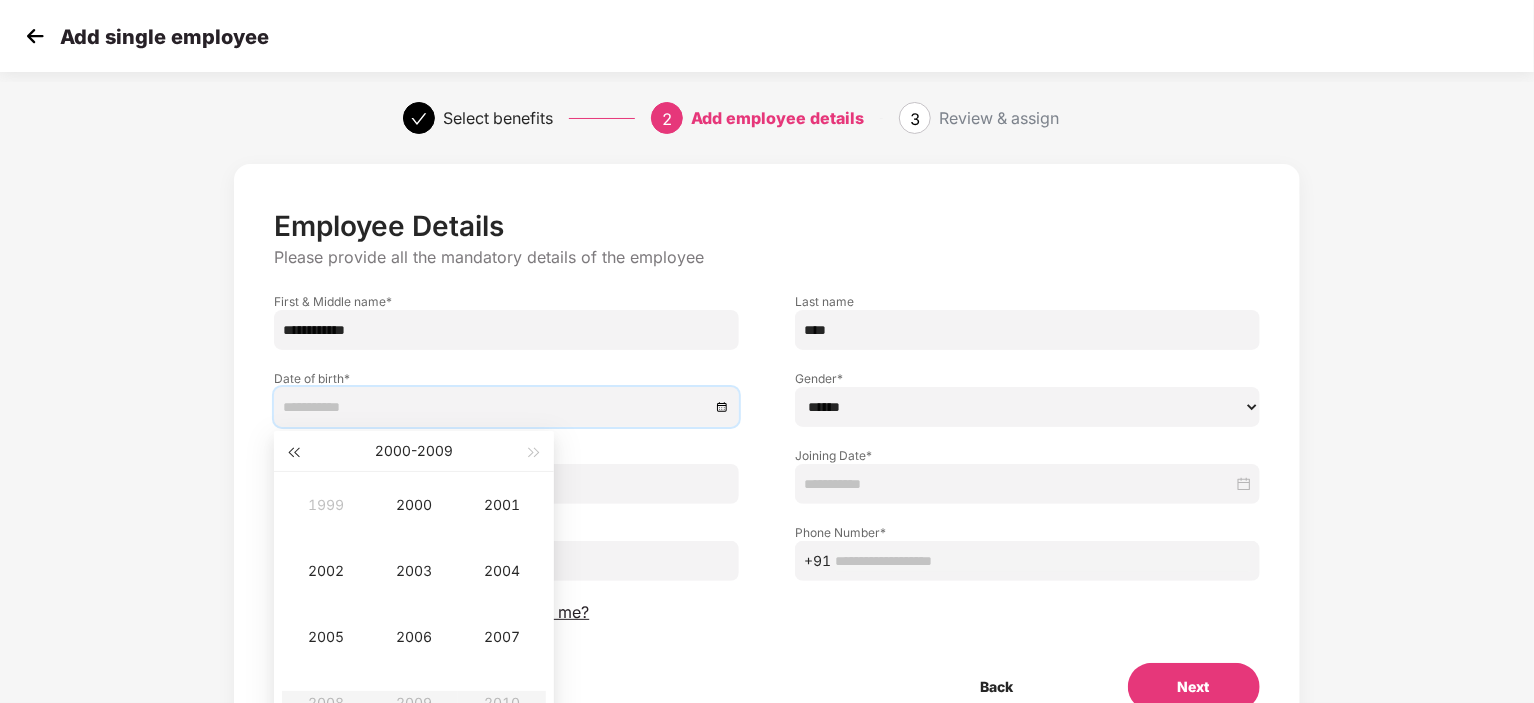 click at bounding box center [293, 453] 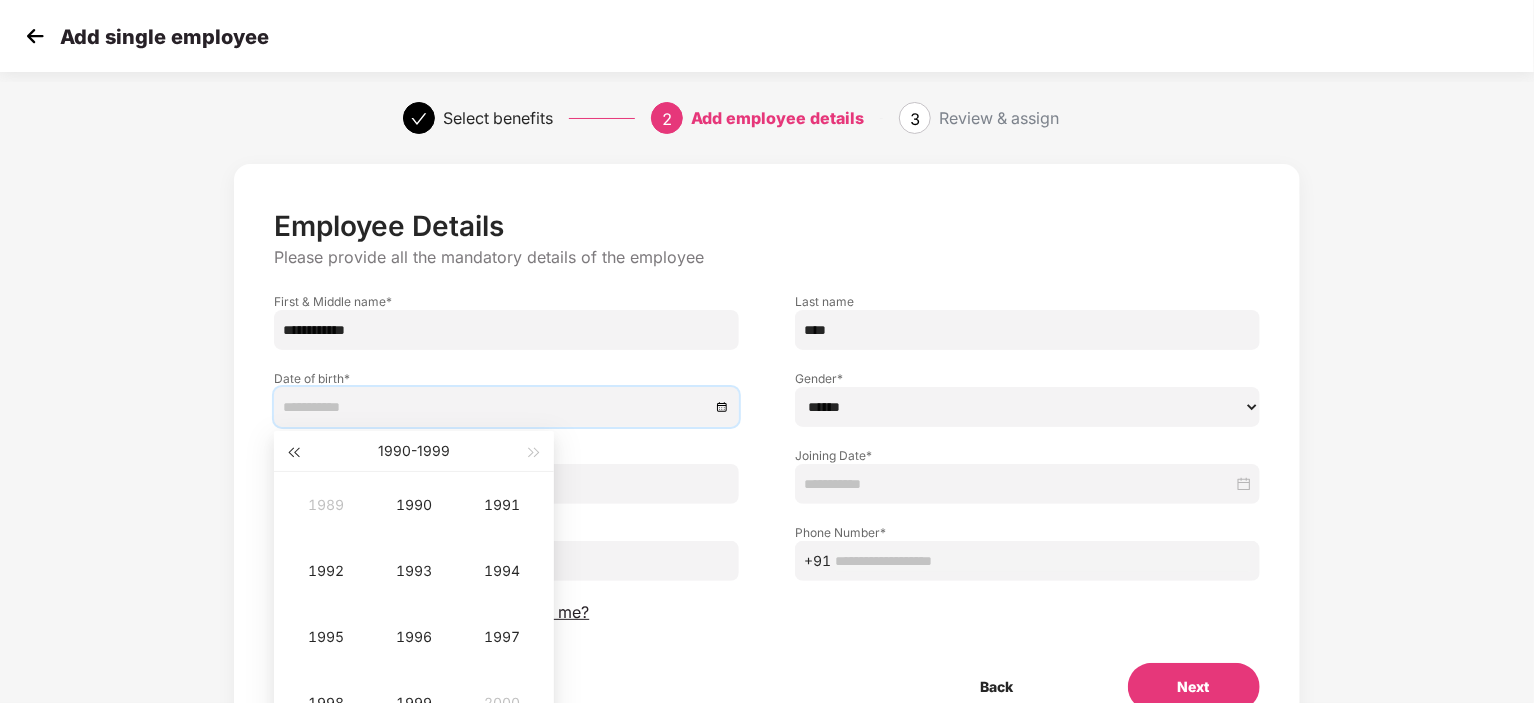 click at bounding box center [293, 453] 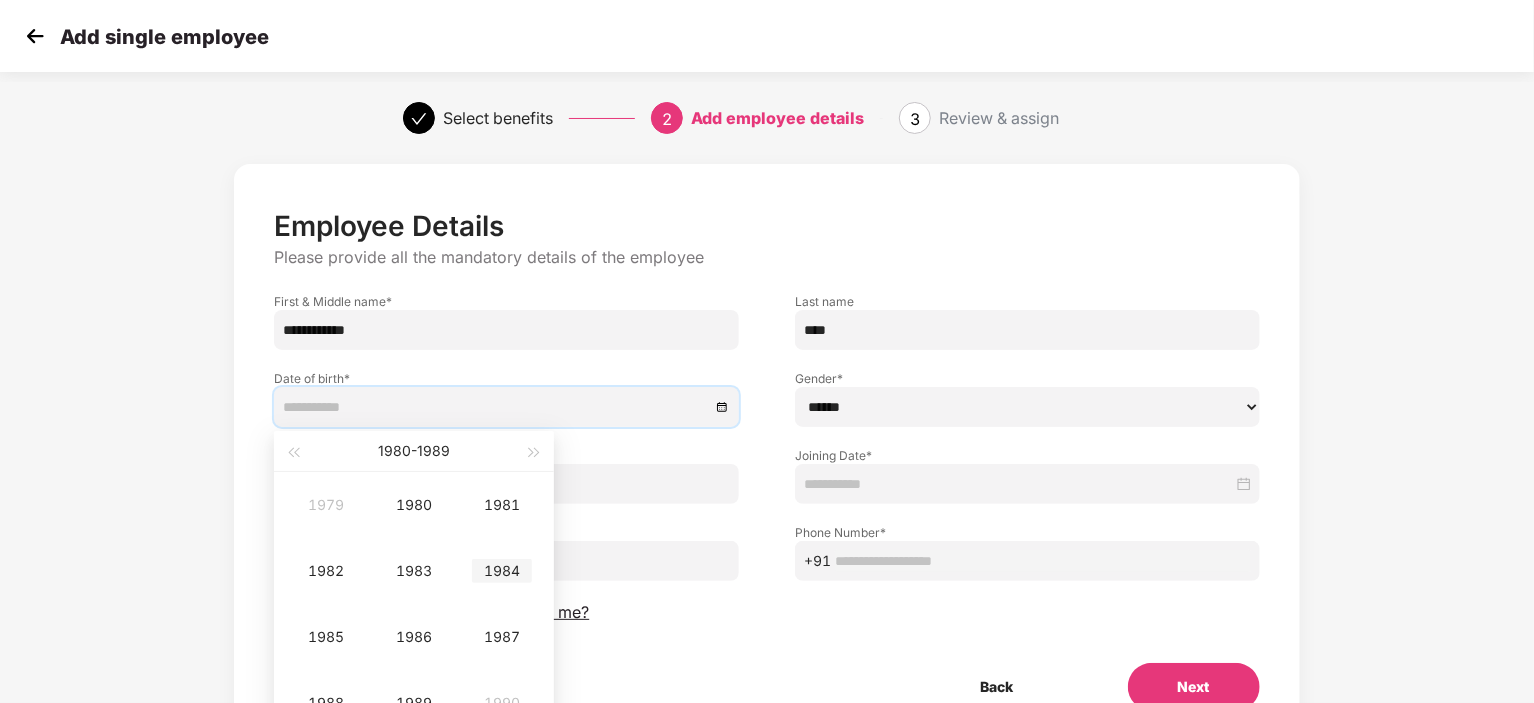 scroll, scrollTop: 97, scrollLeft: 0, axis: vertical 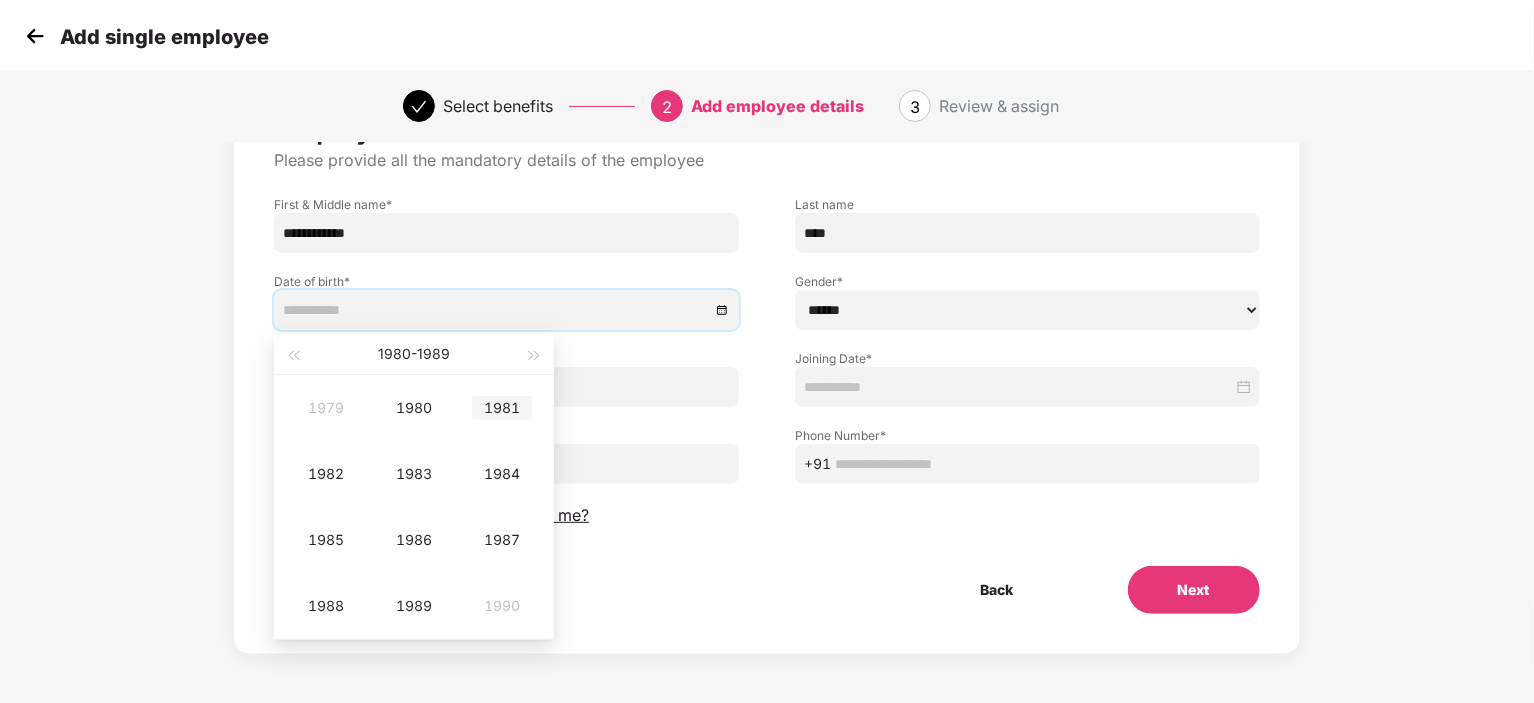 type on "**********" 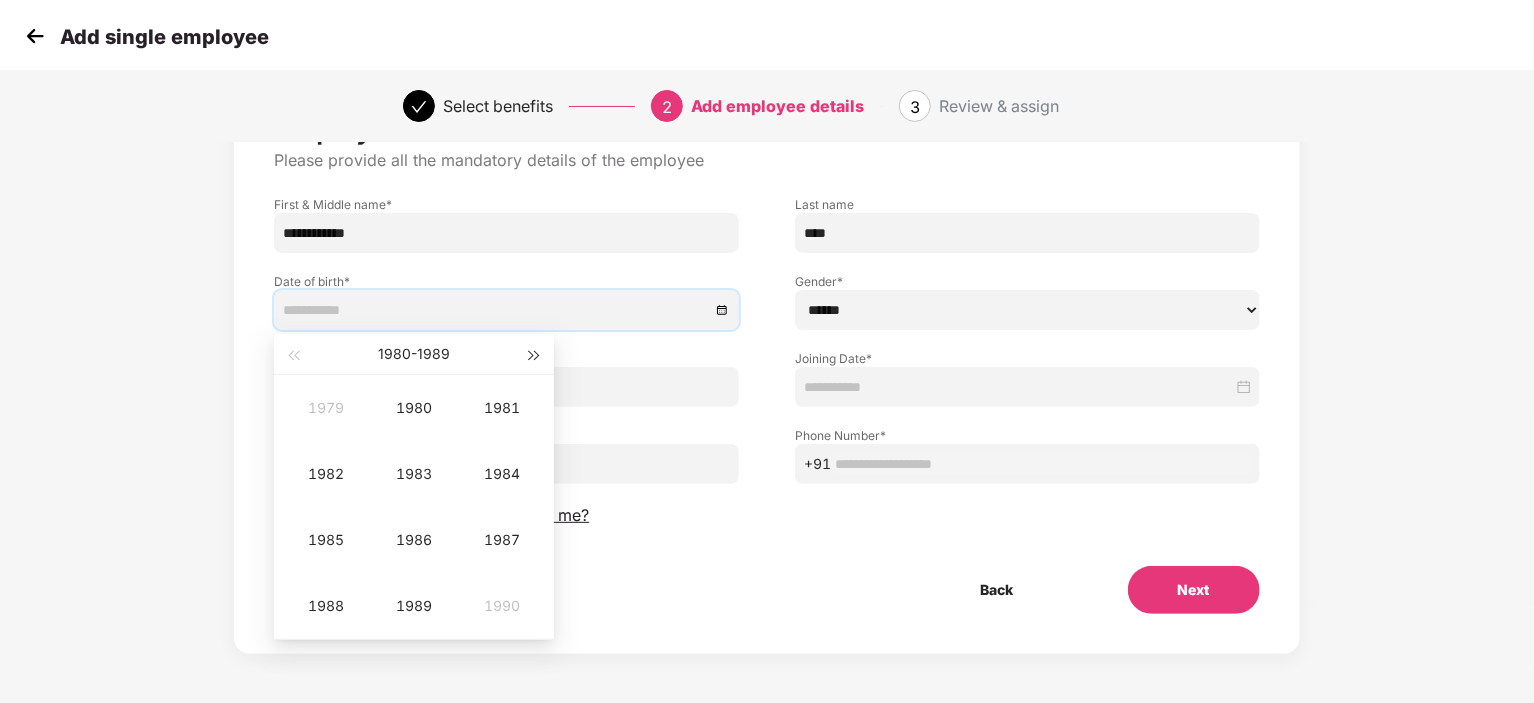click at bounding box center (535, 356) 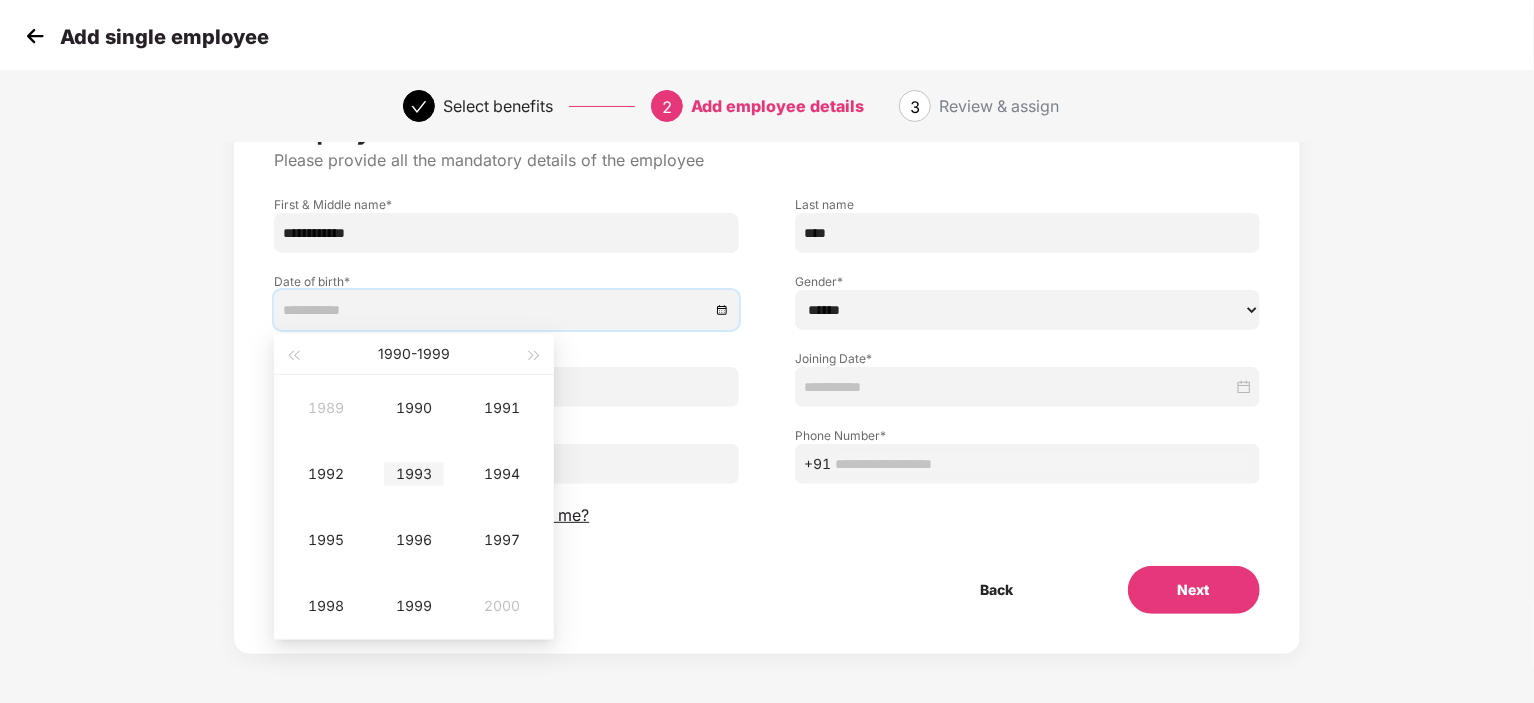 type on "**********" 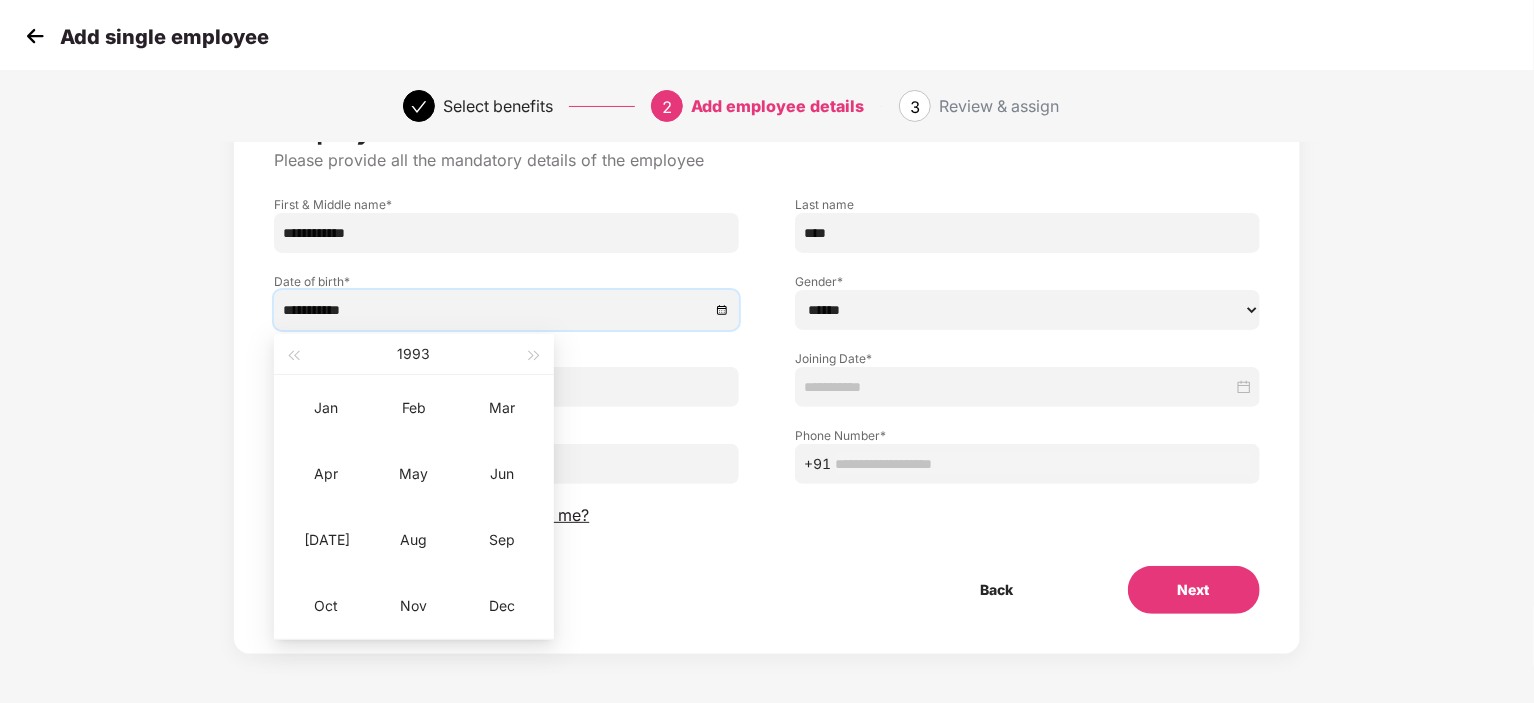 type on "**********" 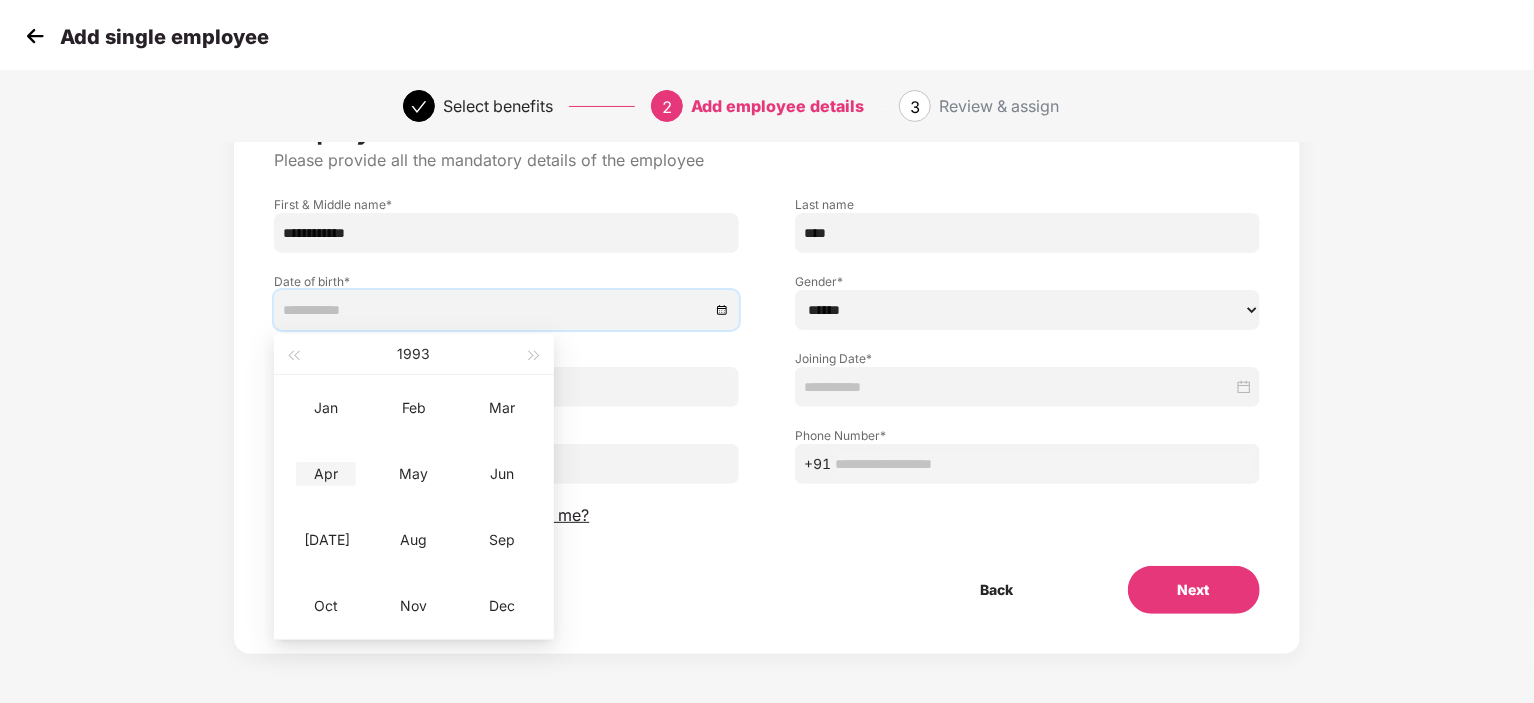 type on "**********" 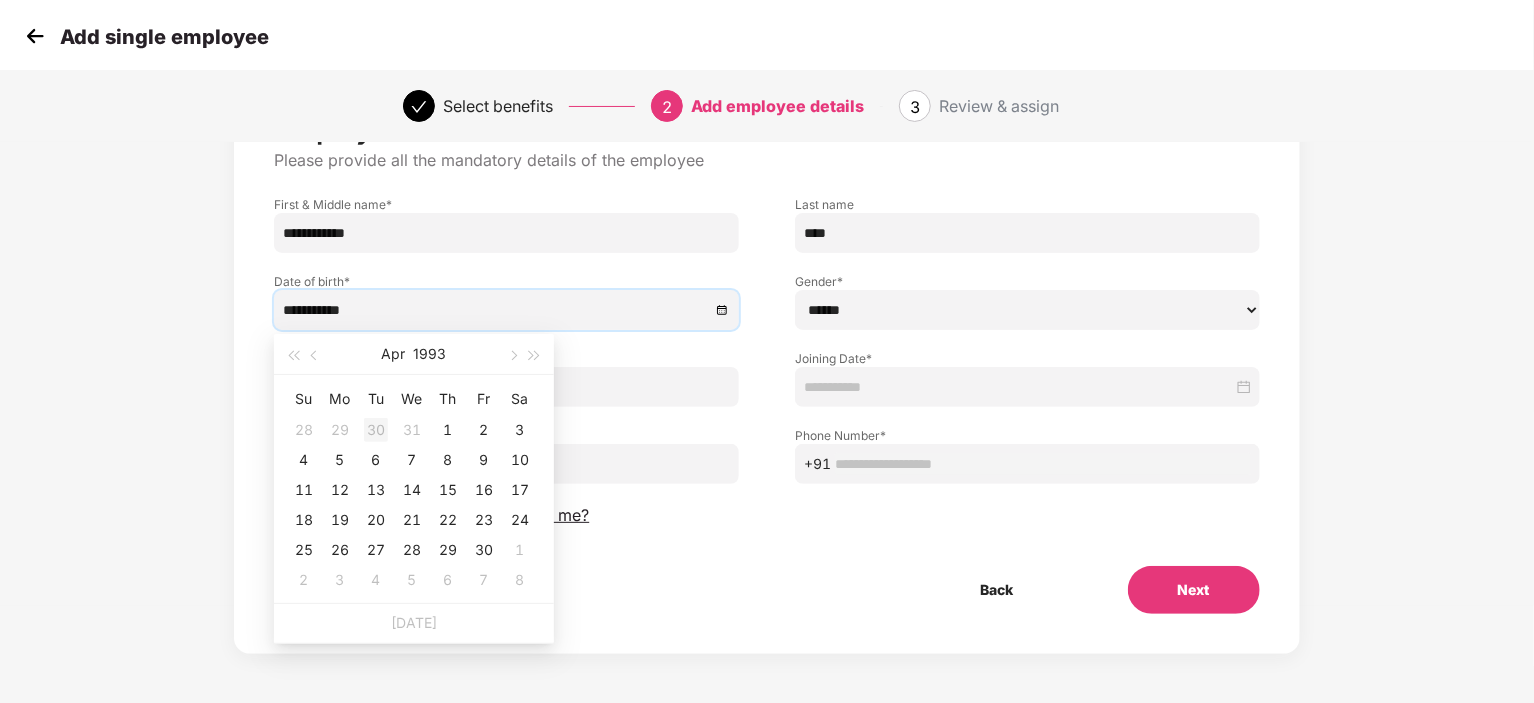 type on "**********" 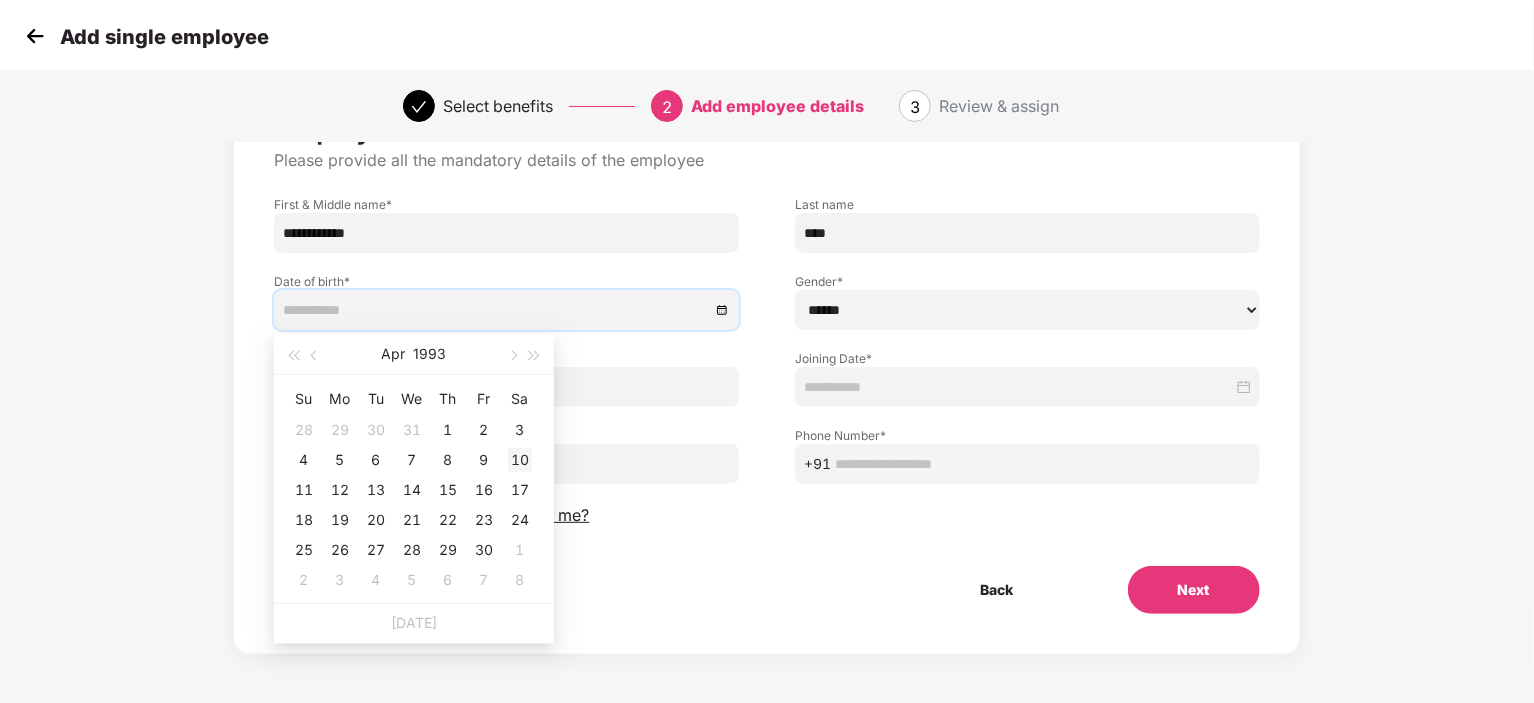 type on "**********" 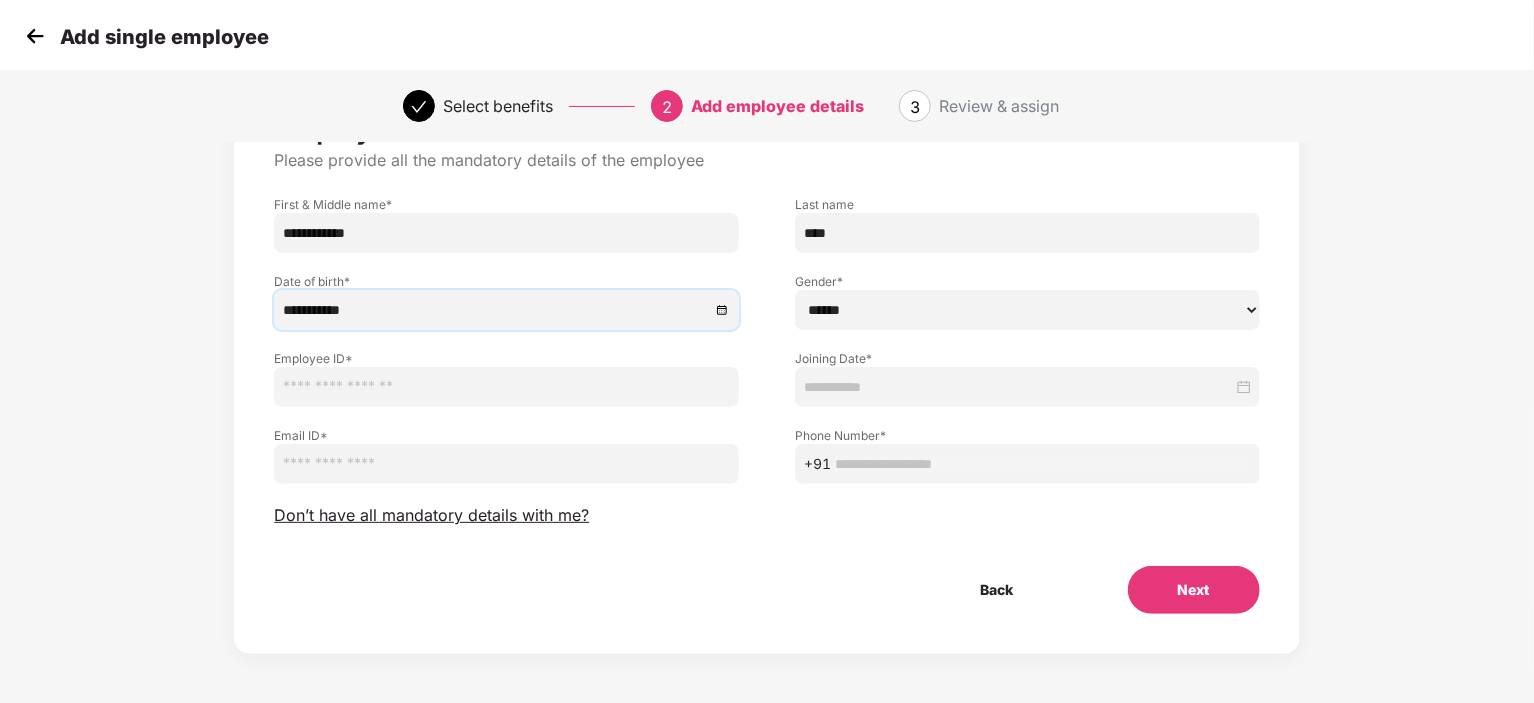 click on "****** **** ******" at bounding box center [1027, 310] 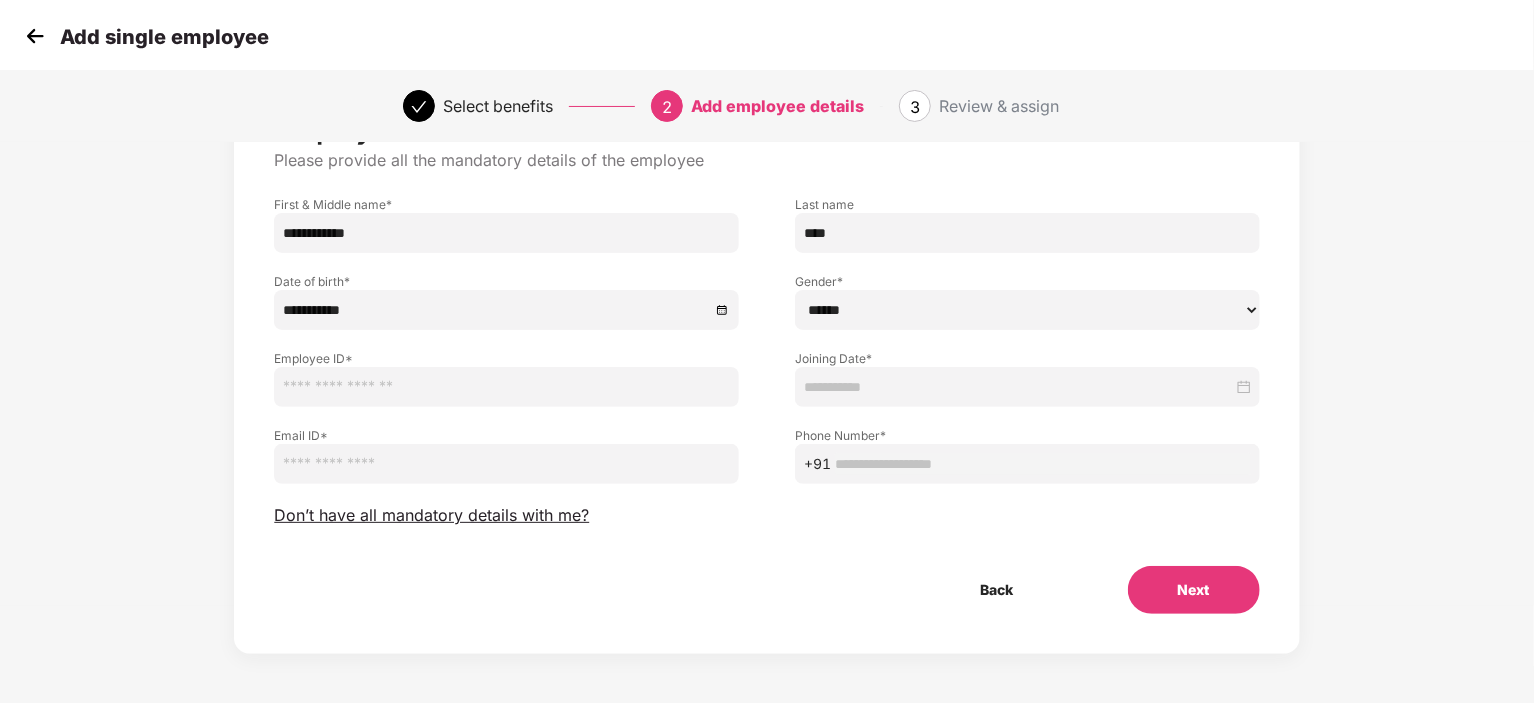 select on "****" 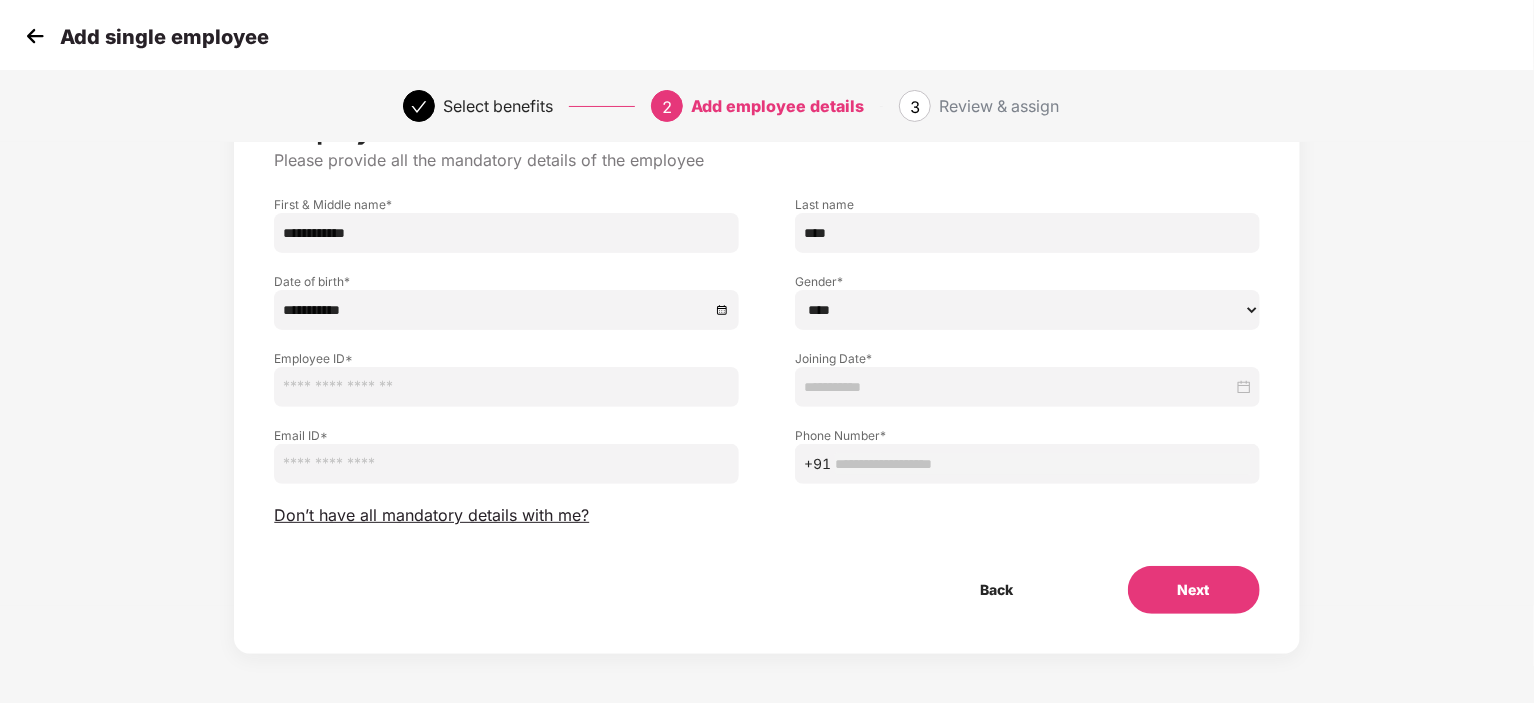 click on "****** **** ******" at bounding box center [1027, 310] 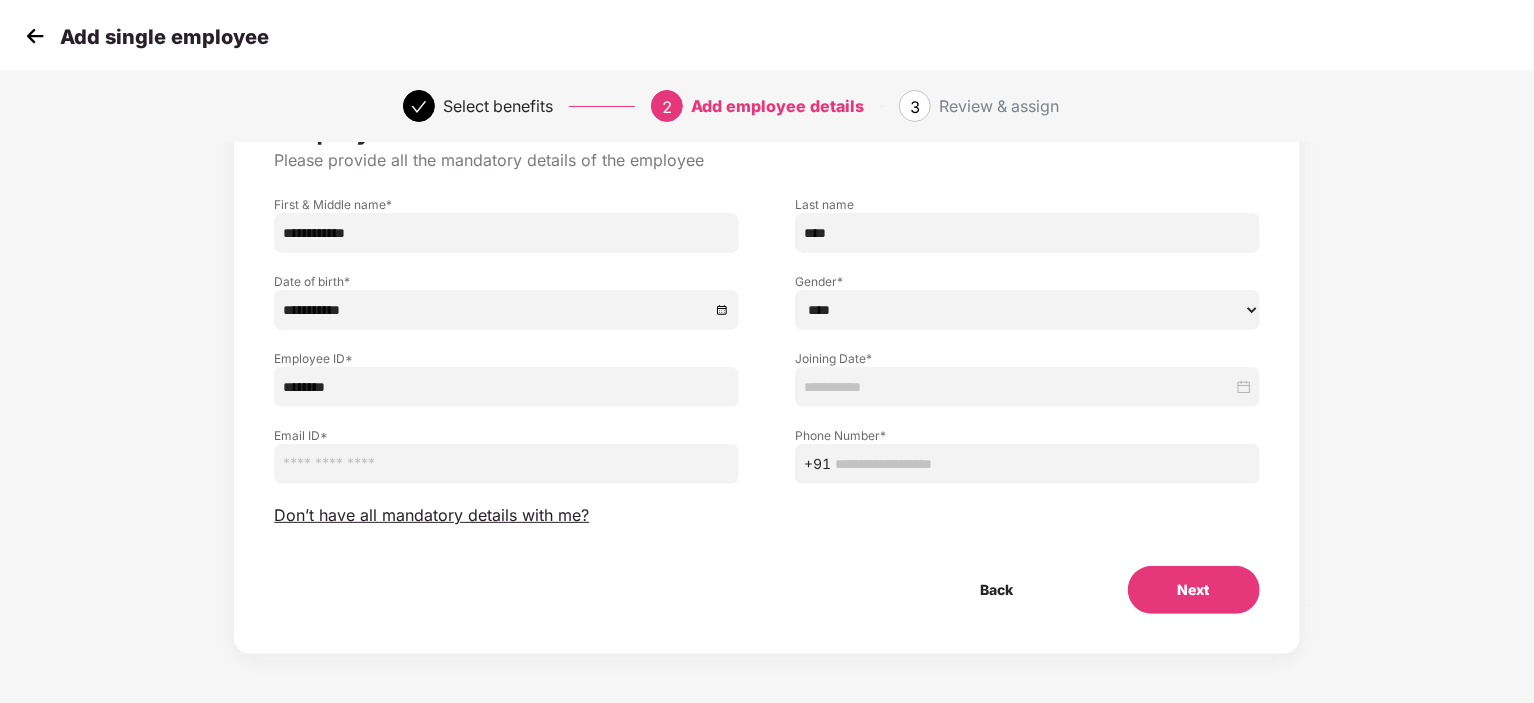 type on "********" 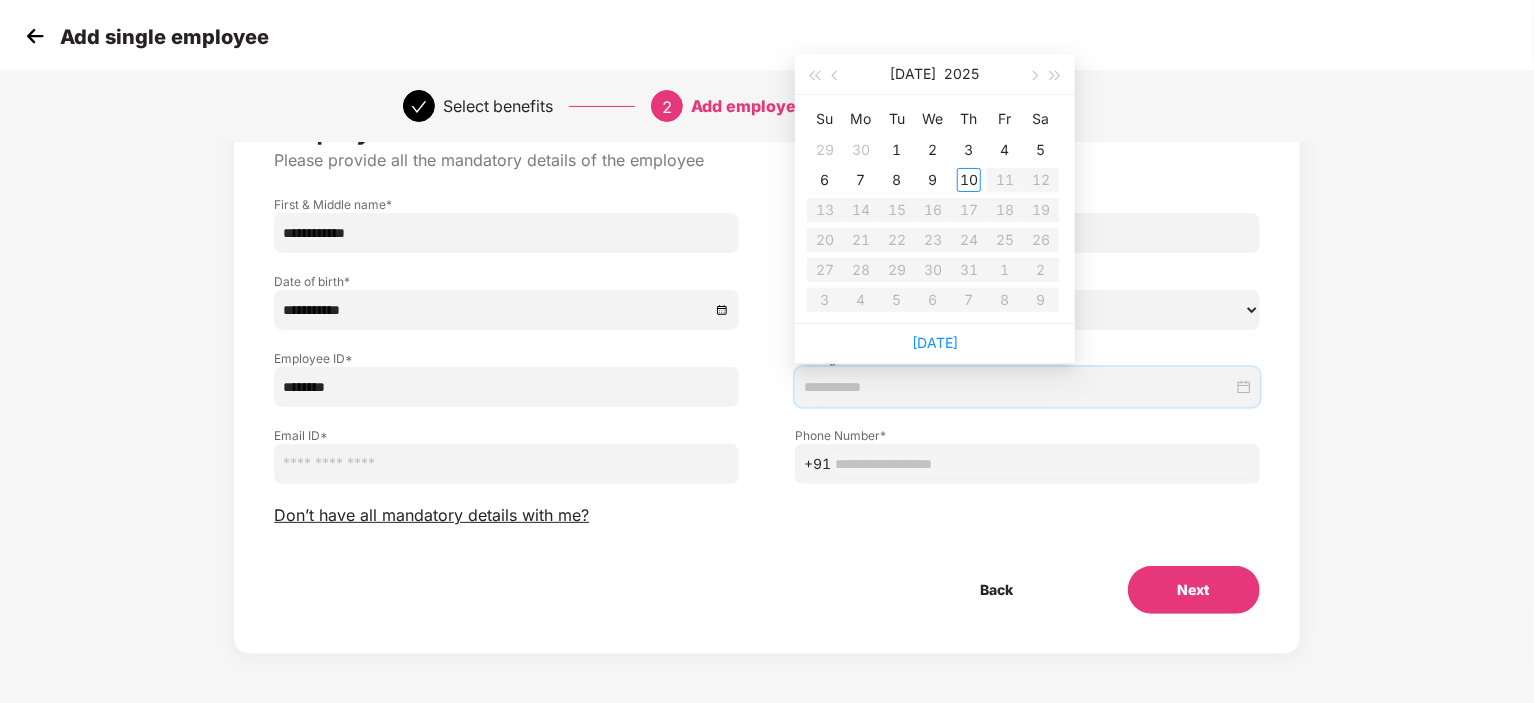 click at bounding box center (1018, 387) 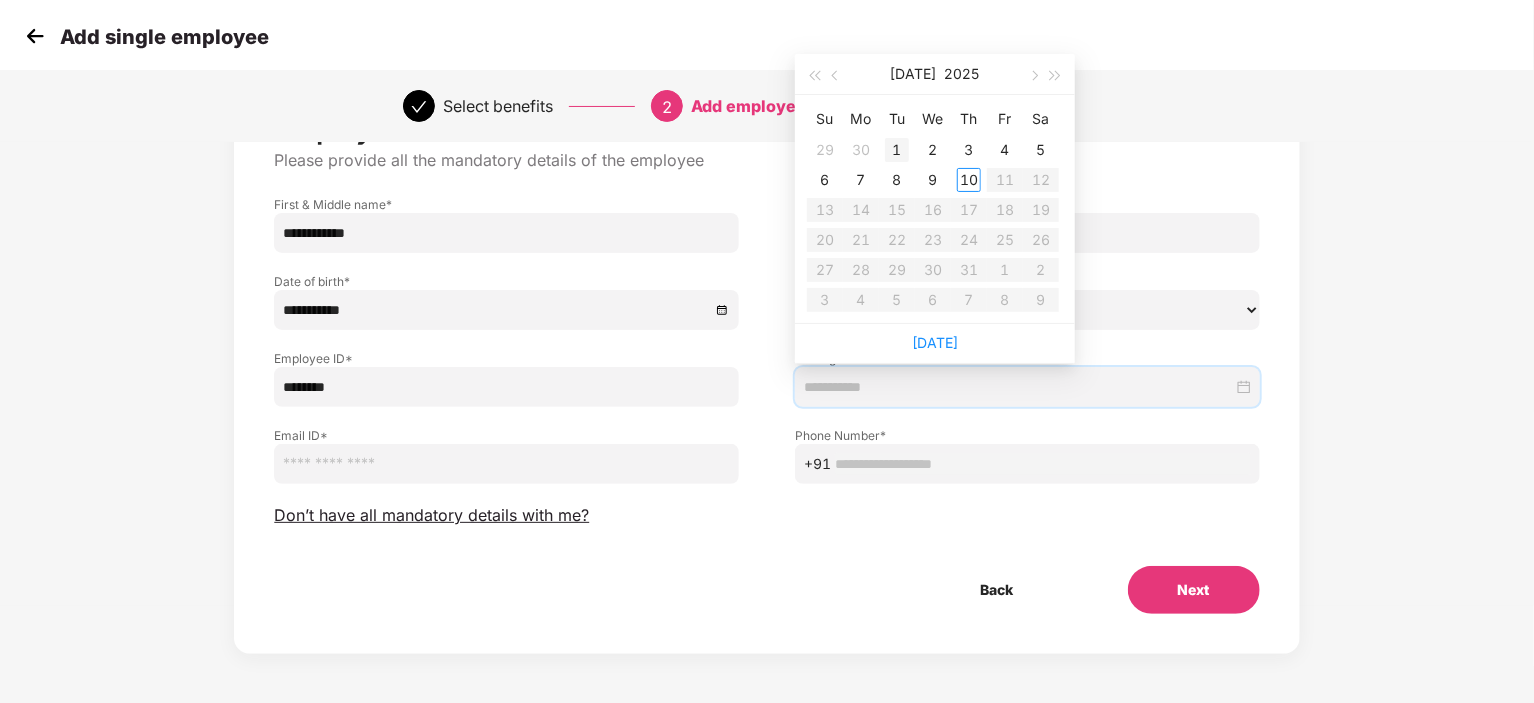 type on "**********" 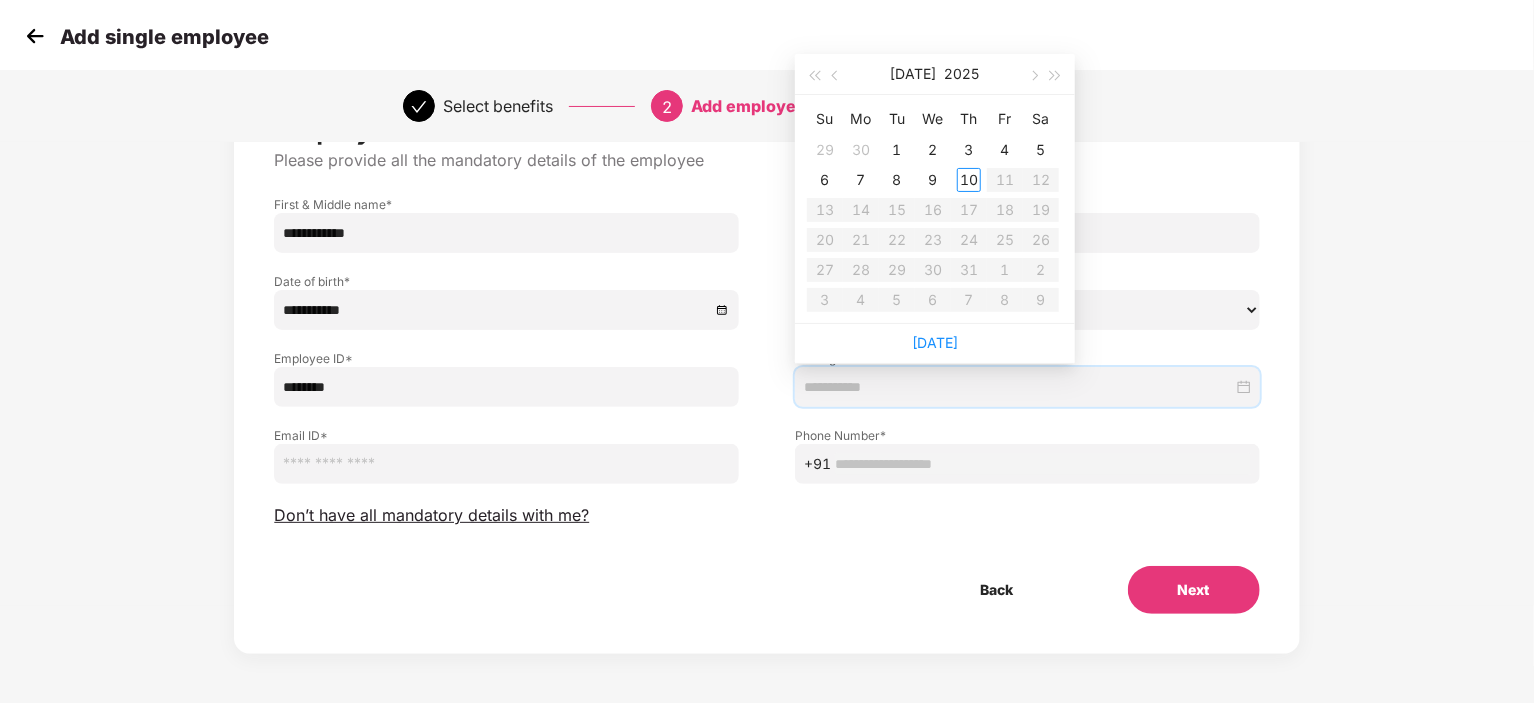 drag, startPoint x: 908, startPoint y: 146, endPoint x: 904, endPoint y: 171, distance: 25.317978 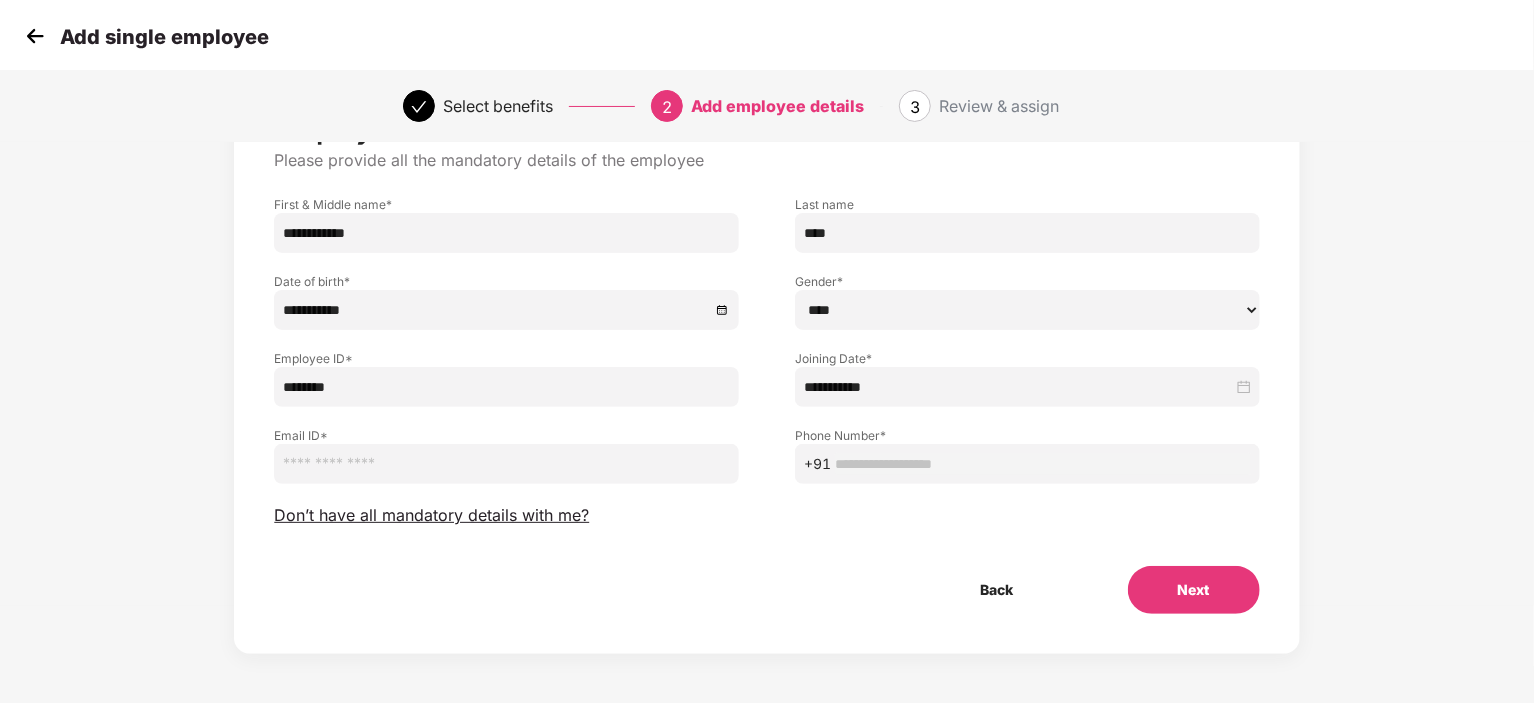 click at bounding box center (506, 464) 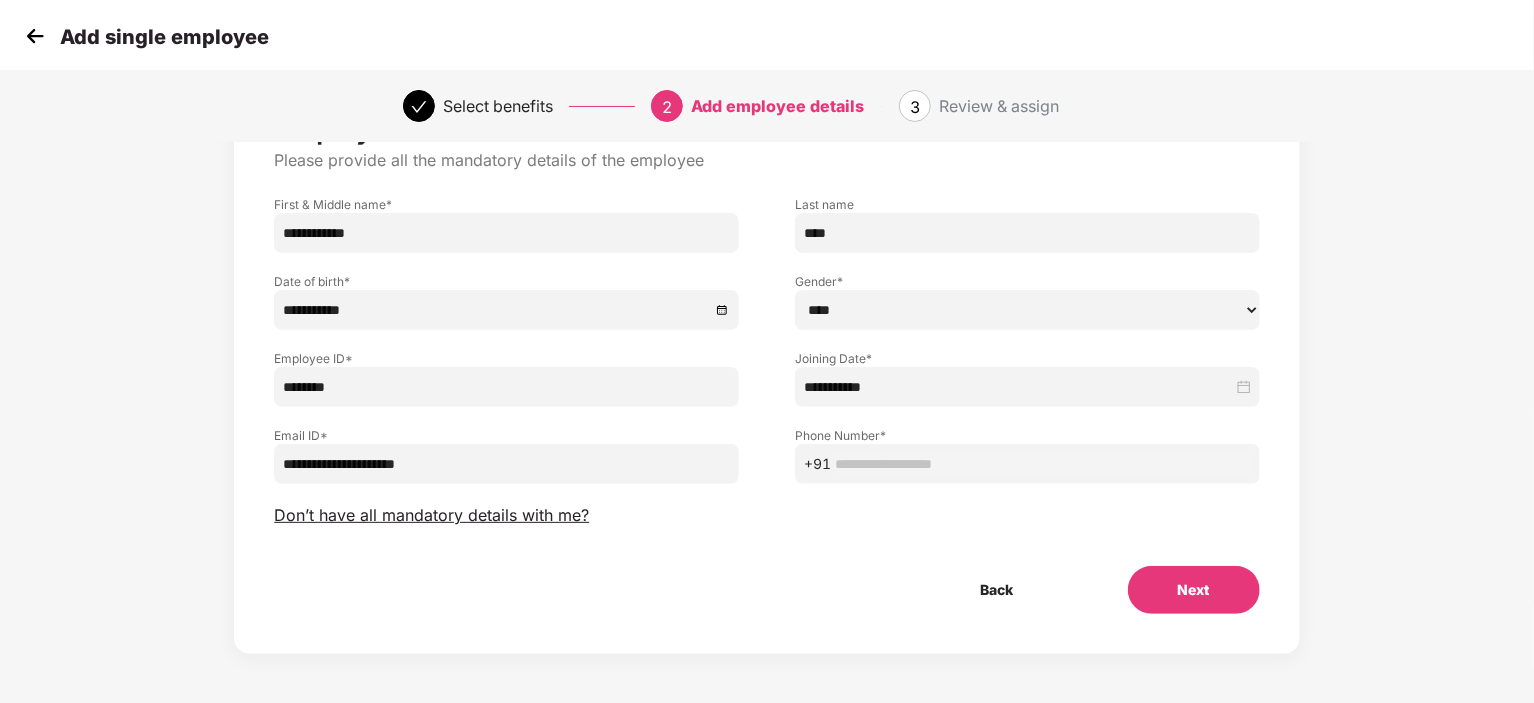 type on "**********" 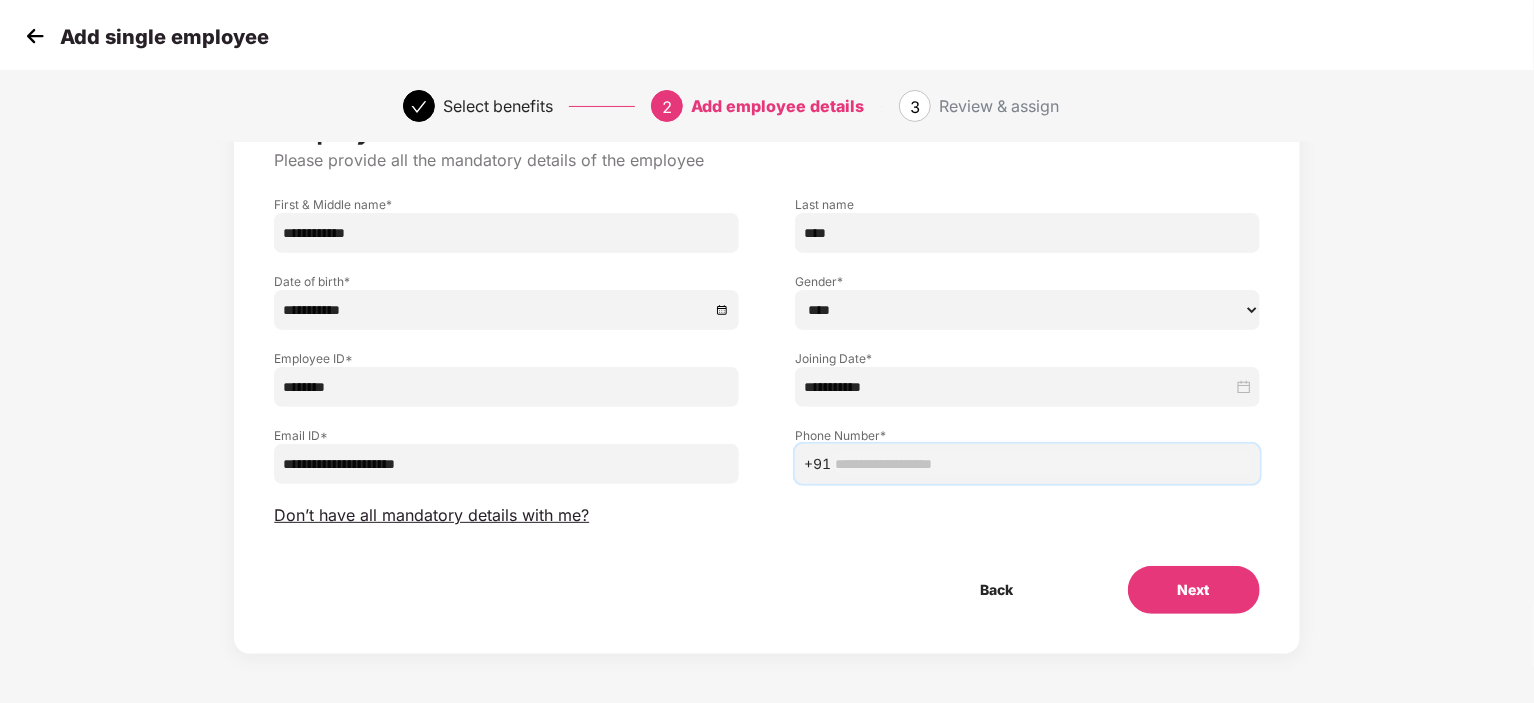 click on "+91" at bounding box center (817, 464) 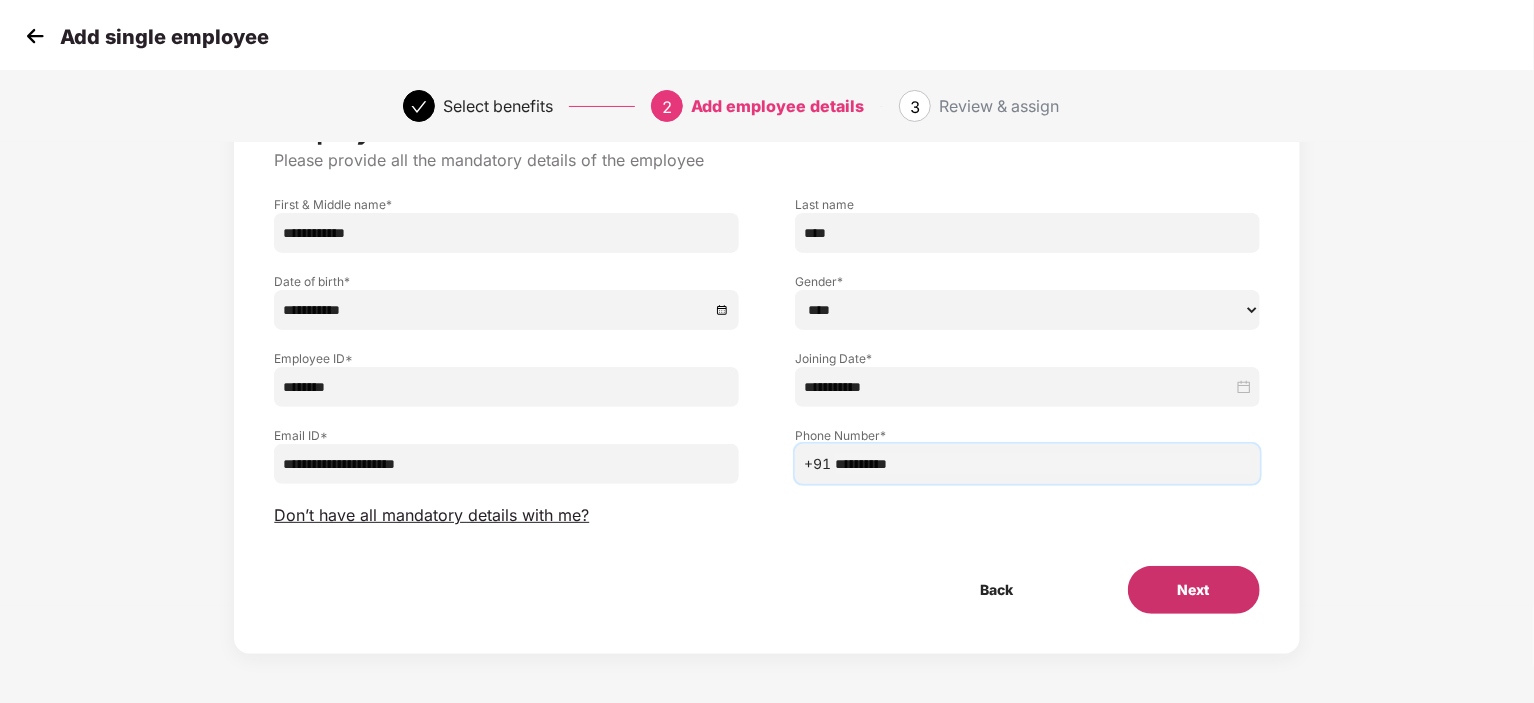 type on "**********" 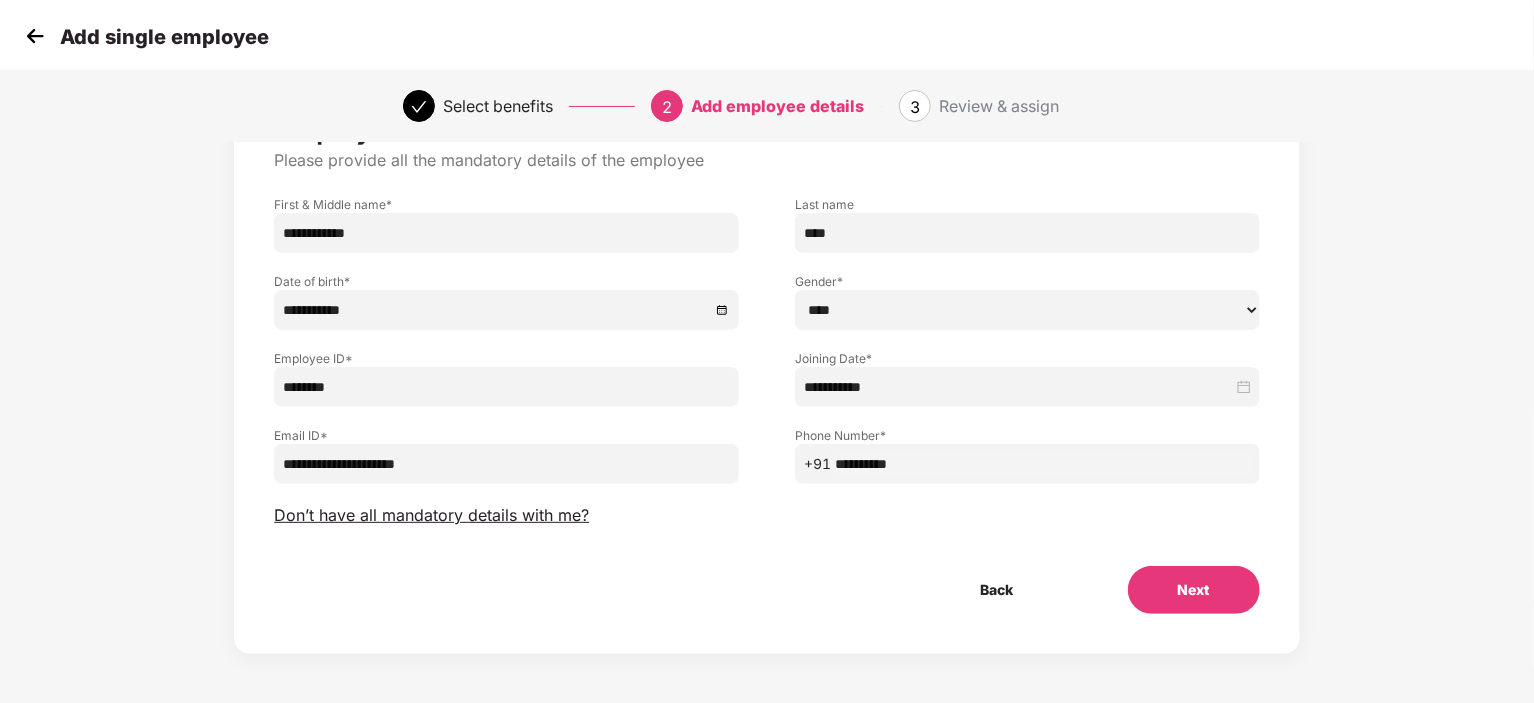 click on "Next" at bounding box center [1194, 590] 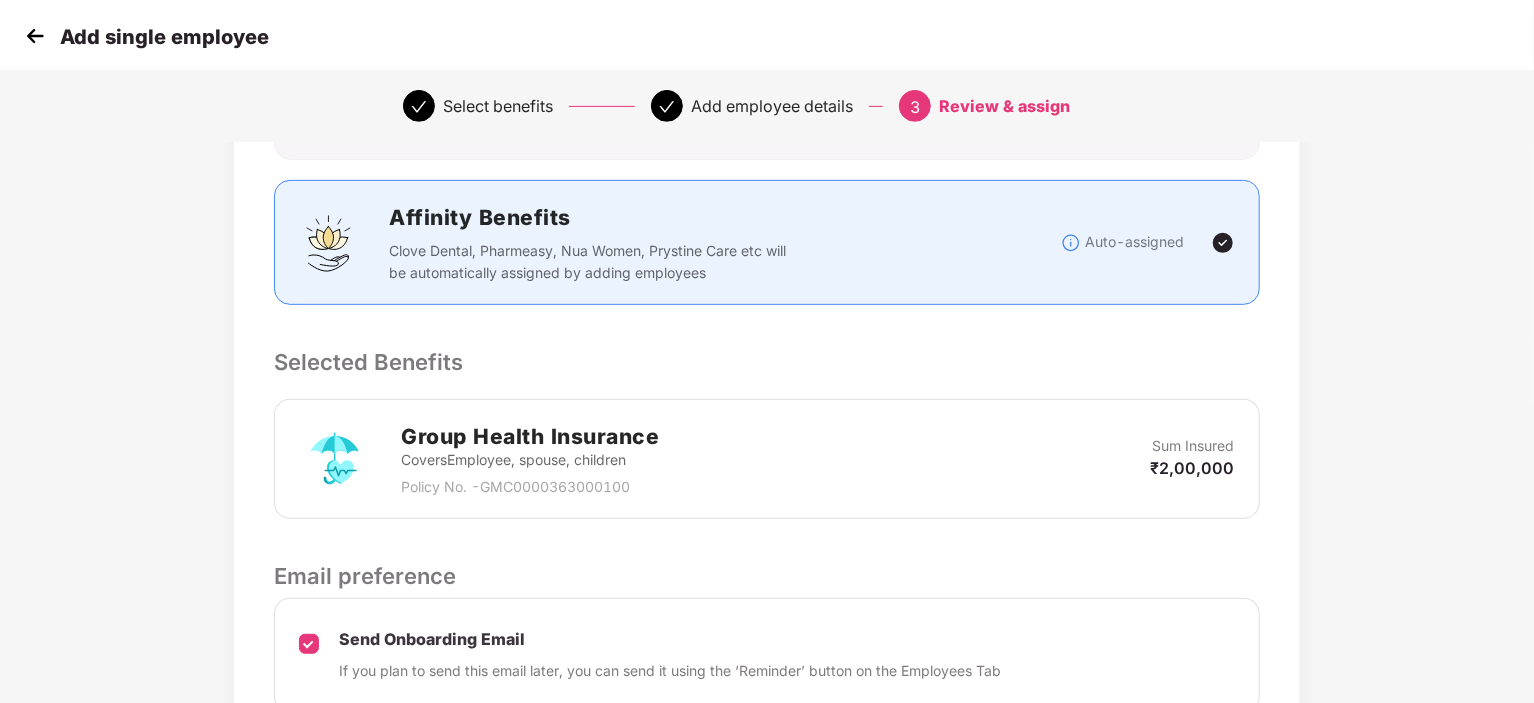 scroll, scrollTop: 520, scrollLeft: 0, axis: vertical 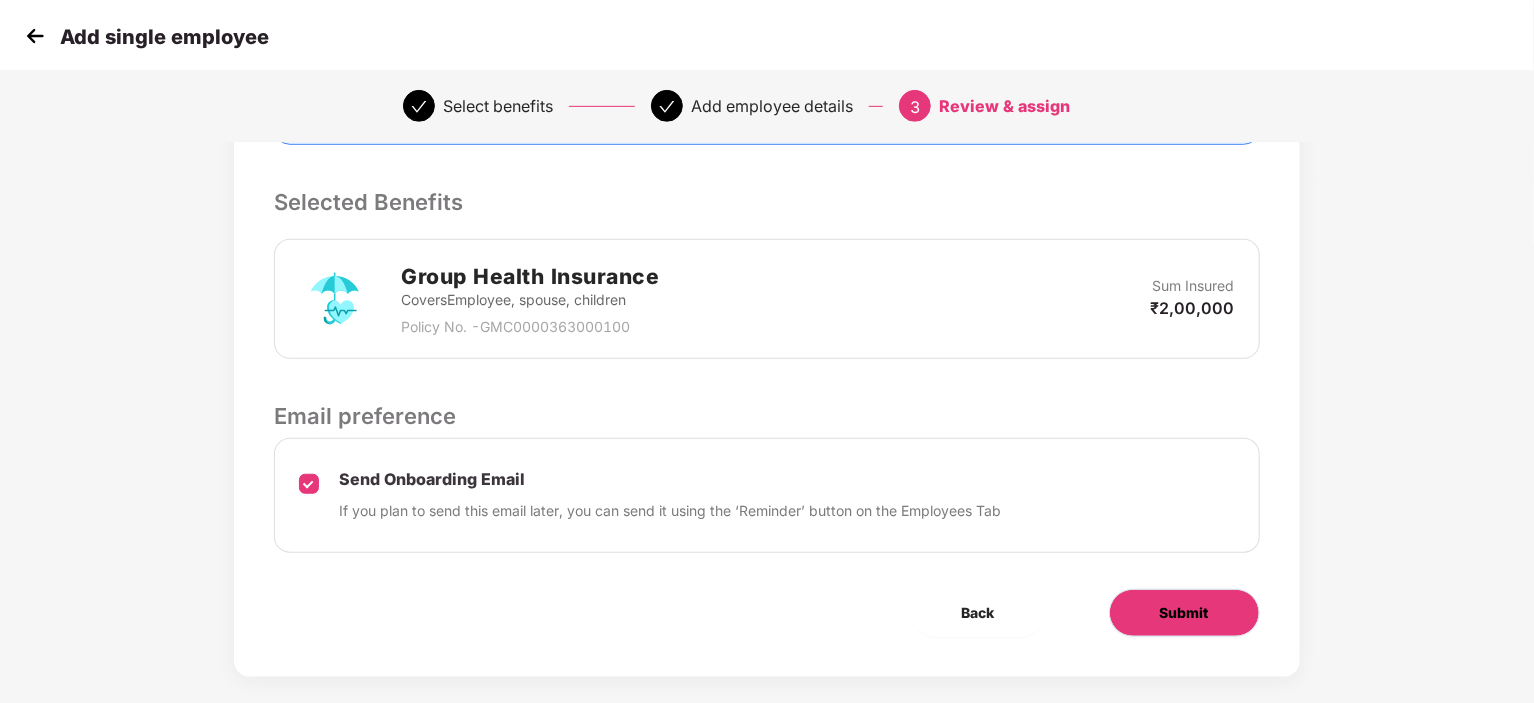 click on "Submit" at bounding box center (1184, 613) 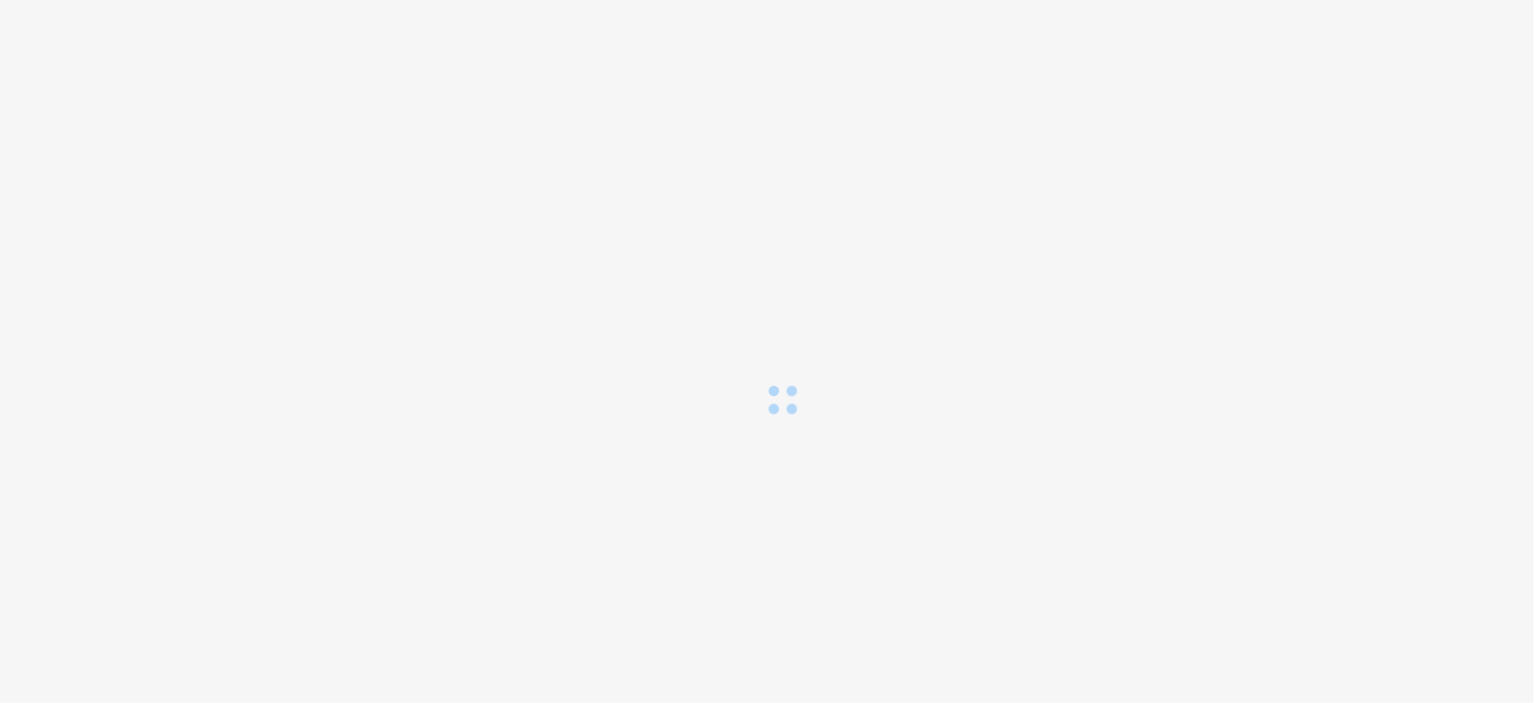 scroll, scrollTop: 0, scrollLeft: 0, axis: both 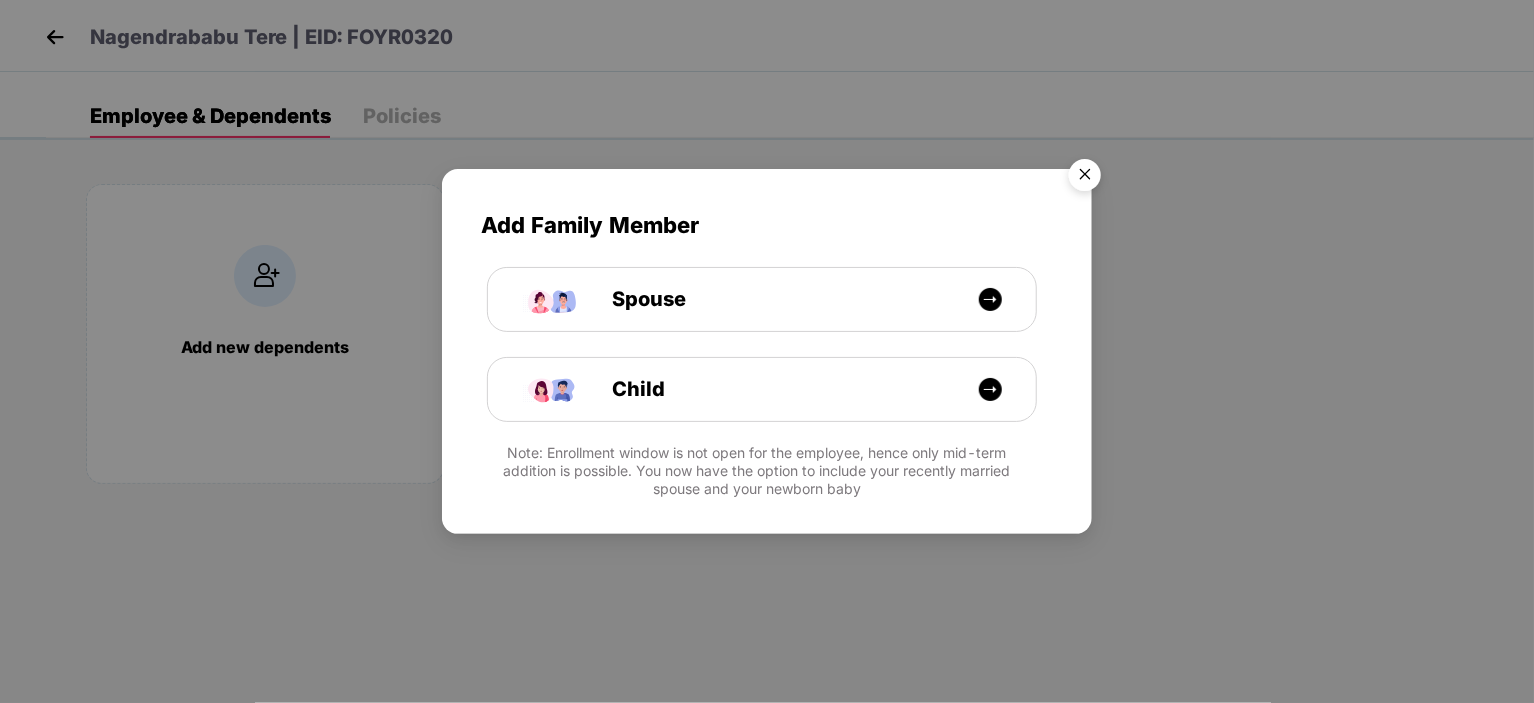 click at bounding box center [1085, 178] 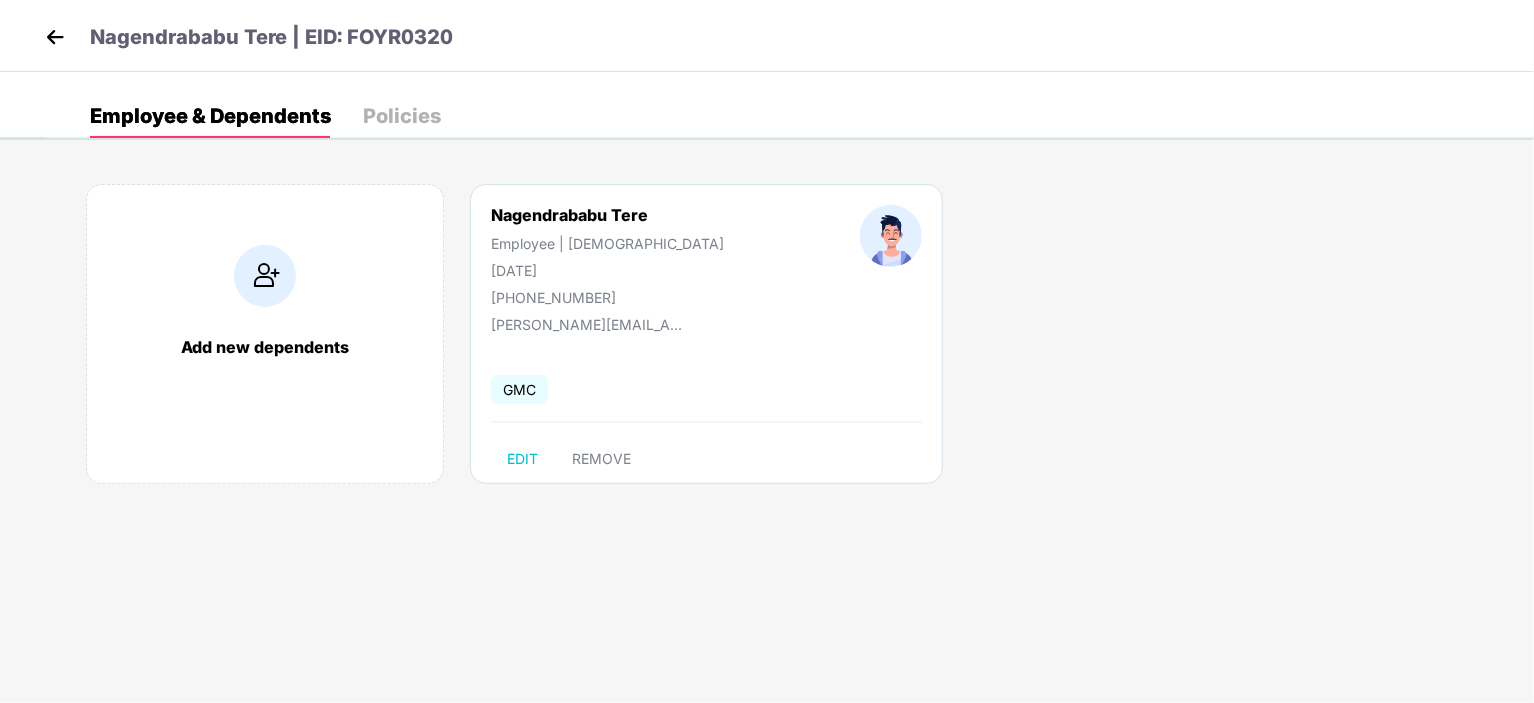 click at bounding box center [55, 37] 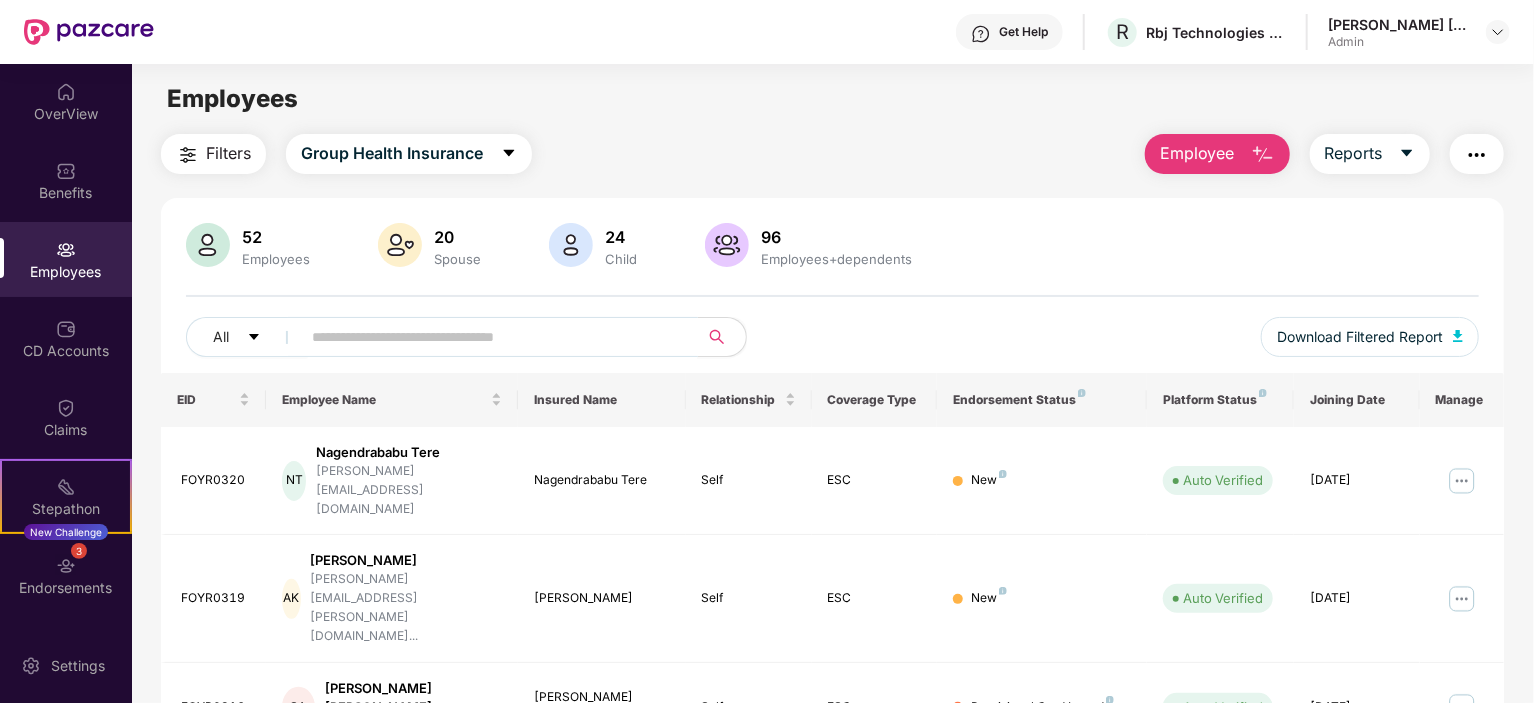 click at bounding box center [491, 337] 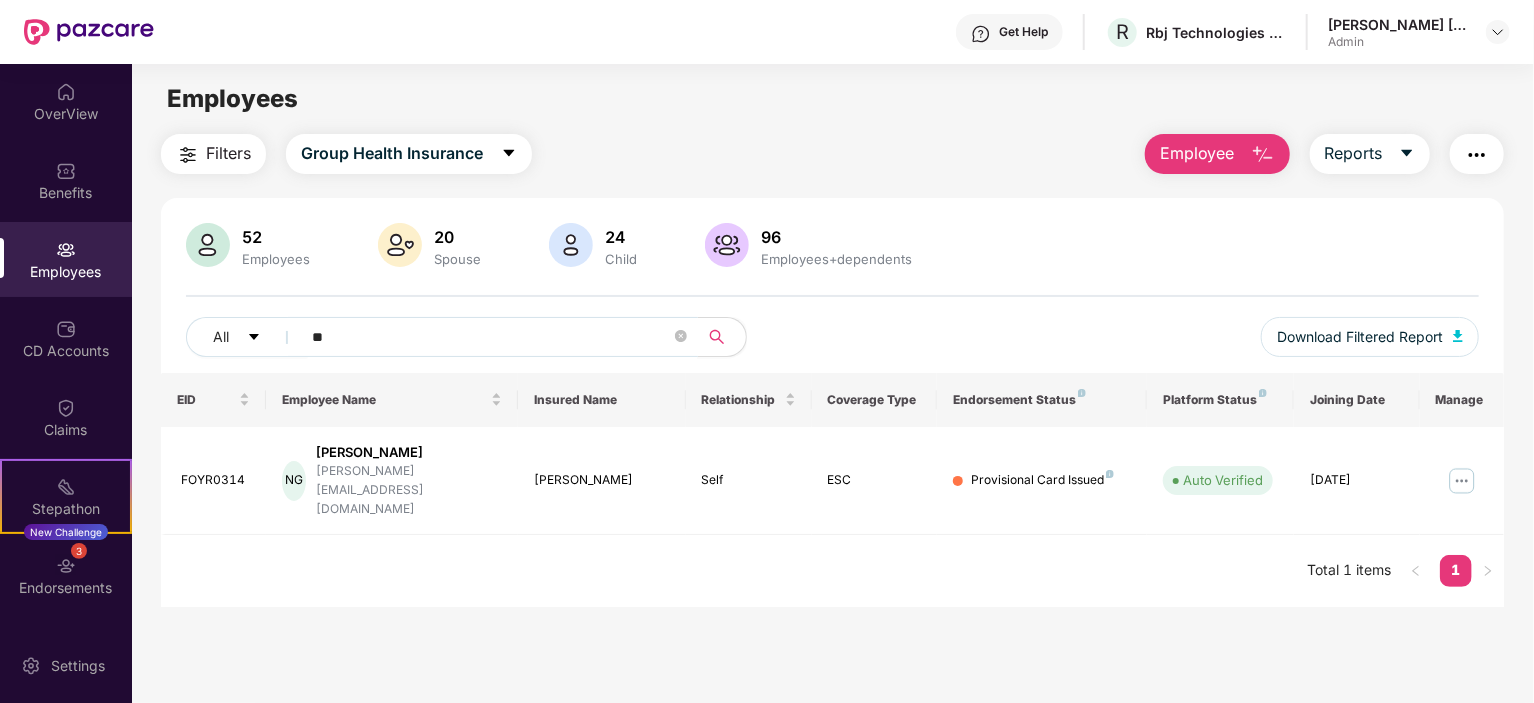 type on "*" 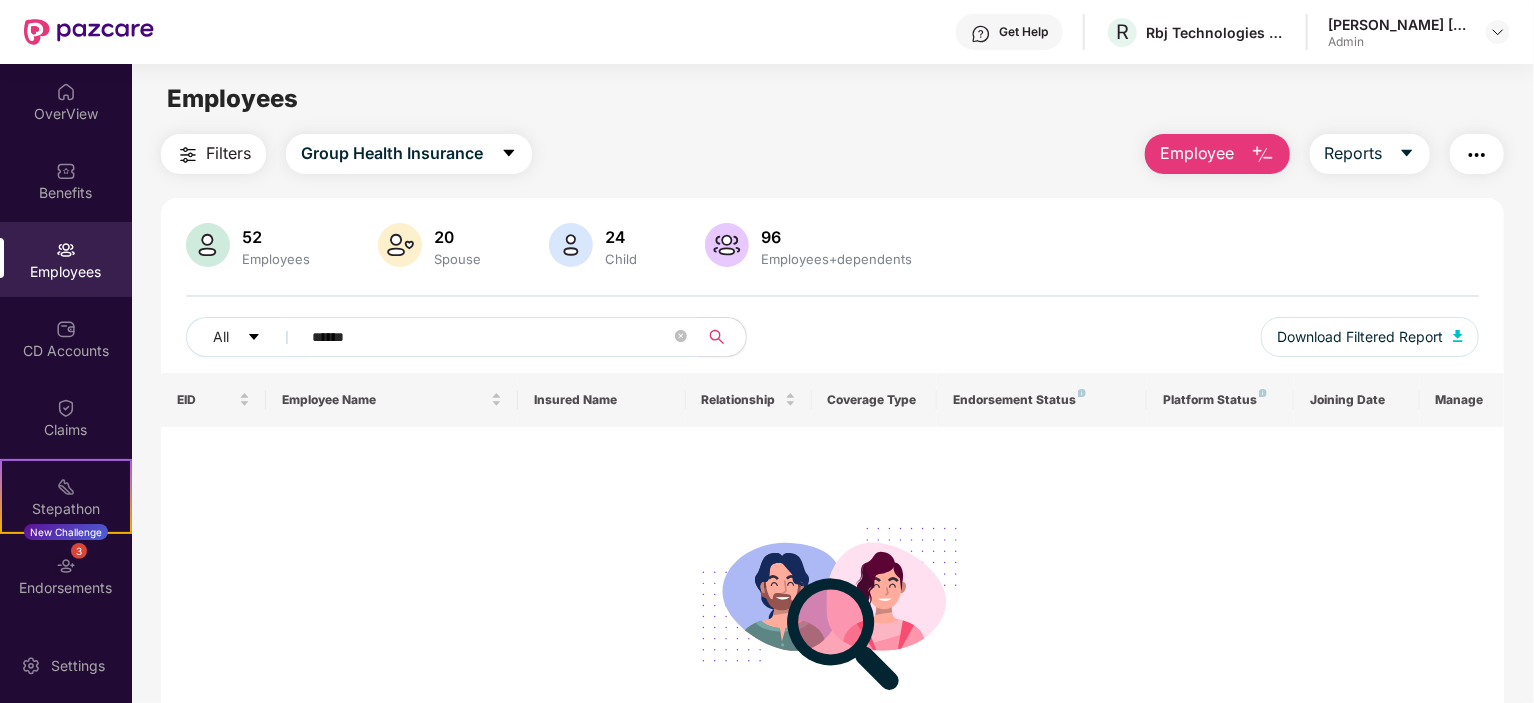 type on "******" 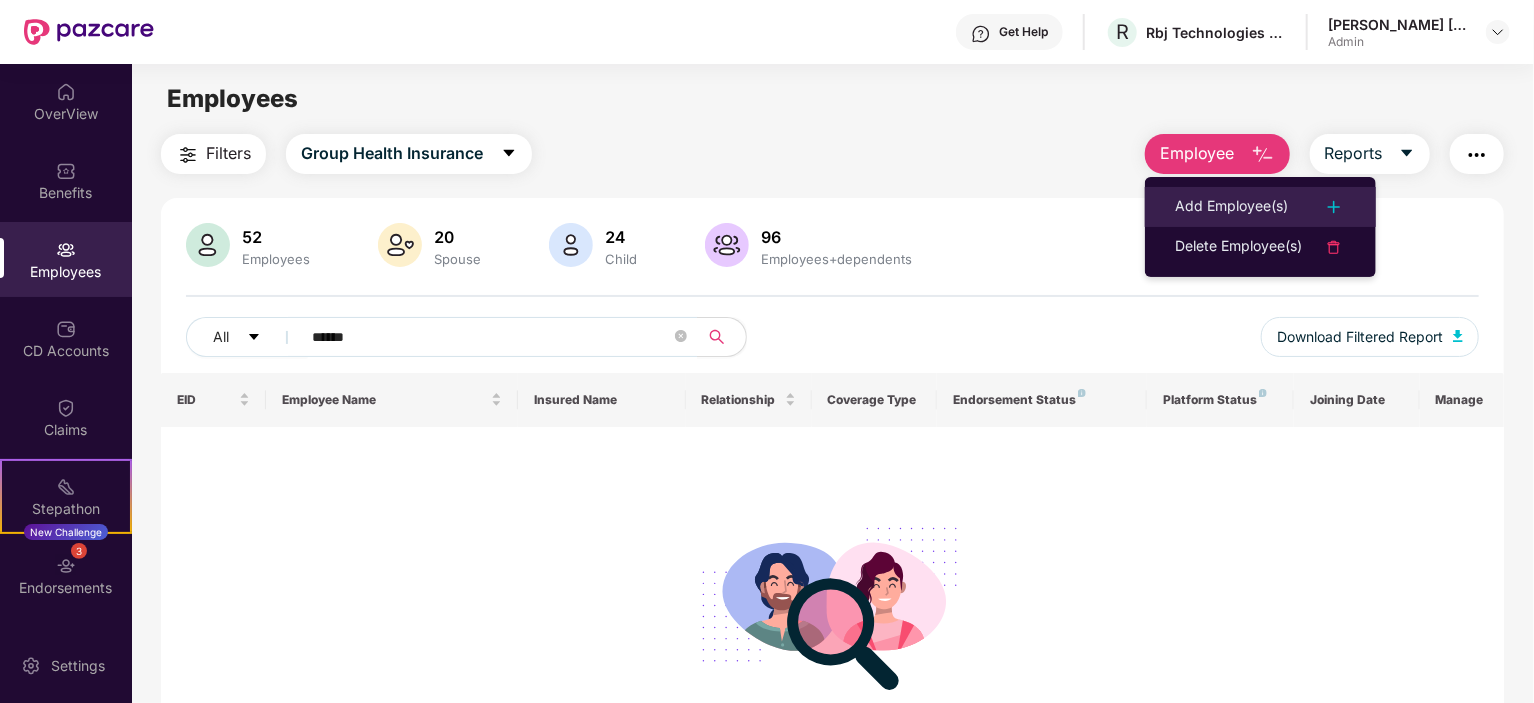 click on "Add Employee(s)" at bounding box center (1231, 207) 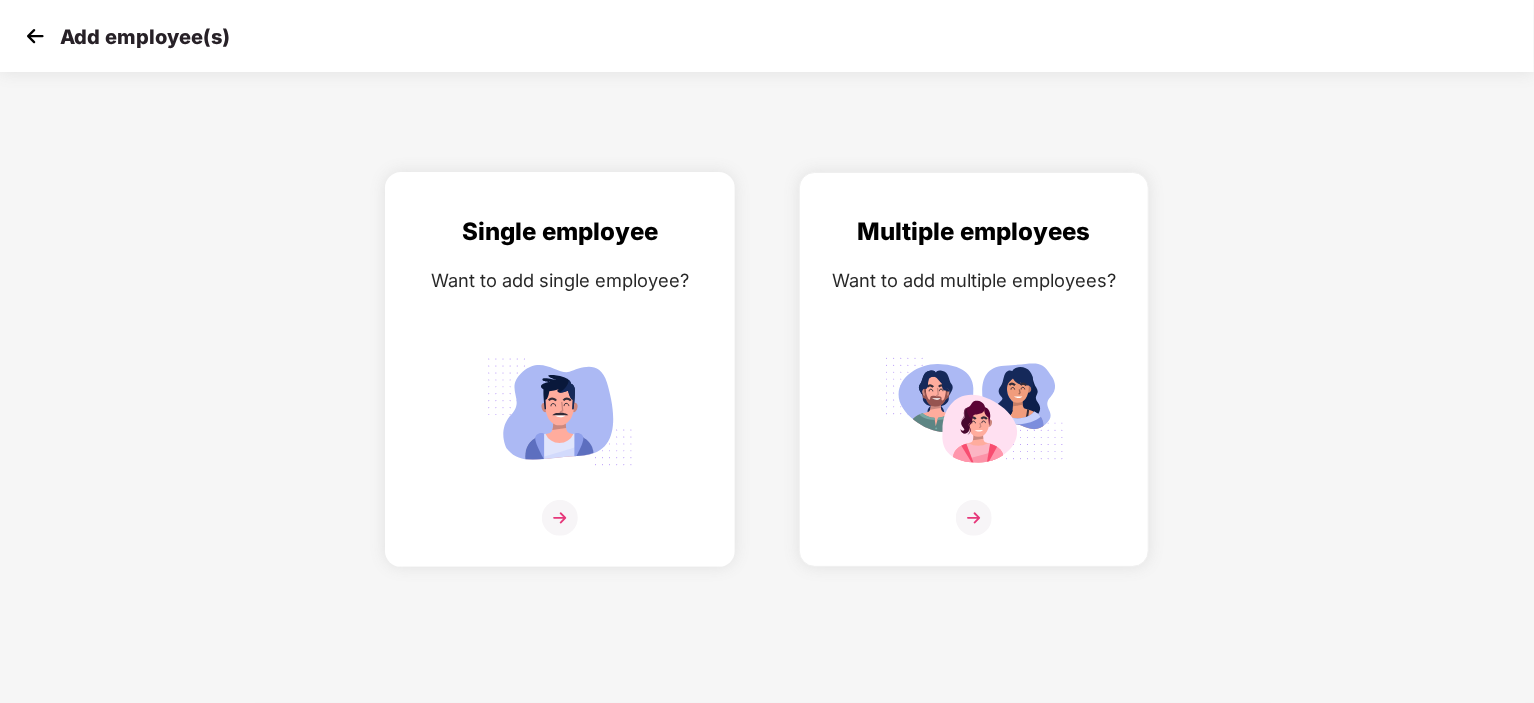 click at bounding box center (560, 518) 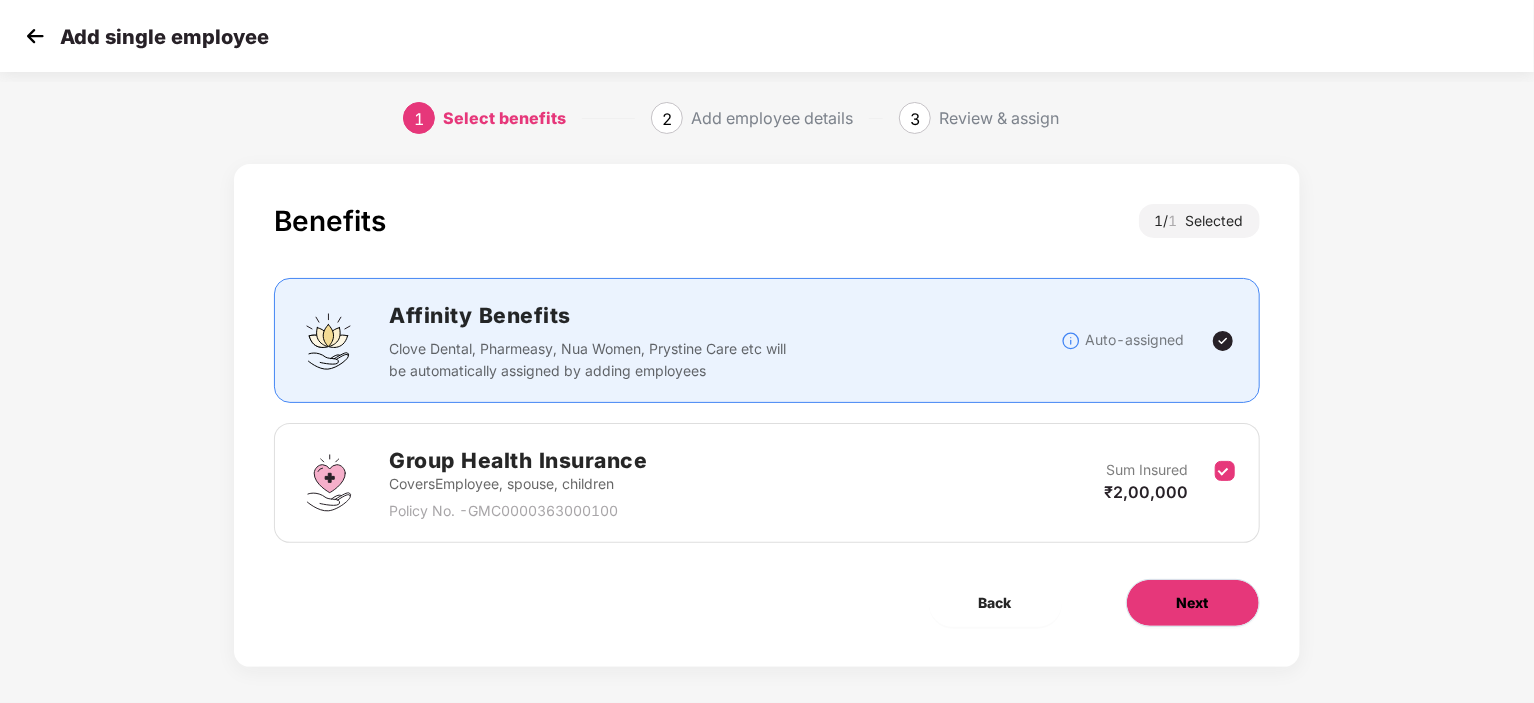 click on "Next" at bounding box center (1193, 603) 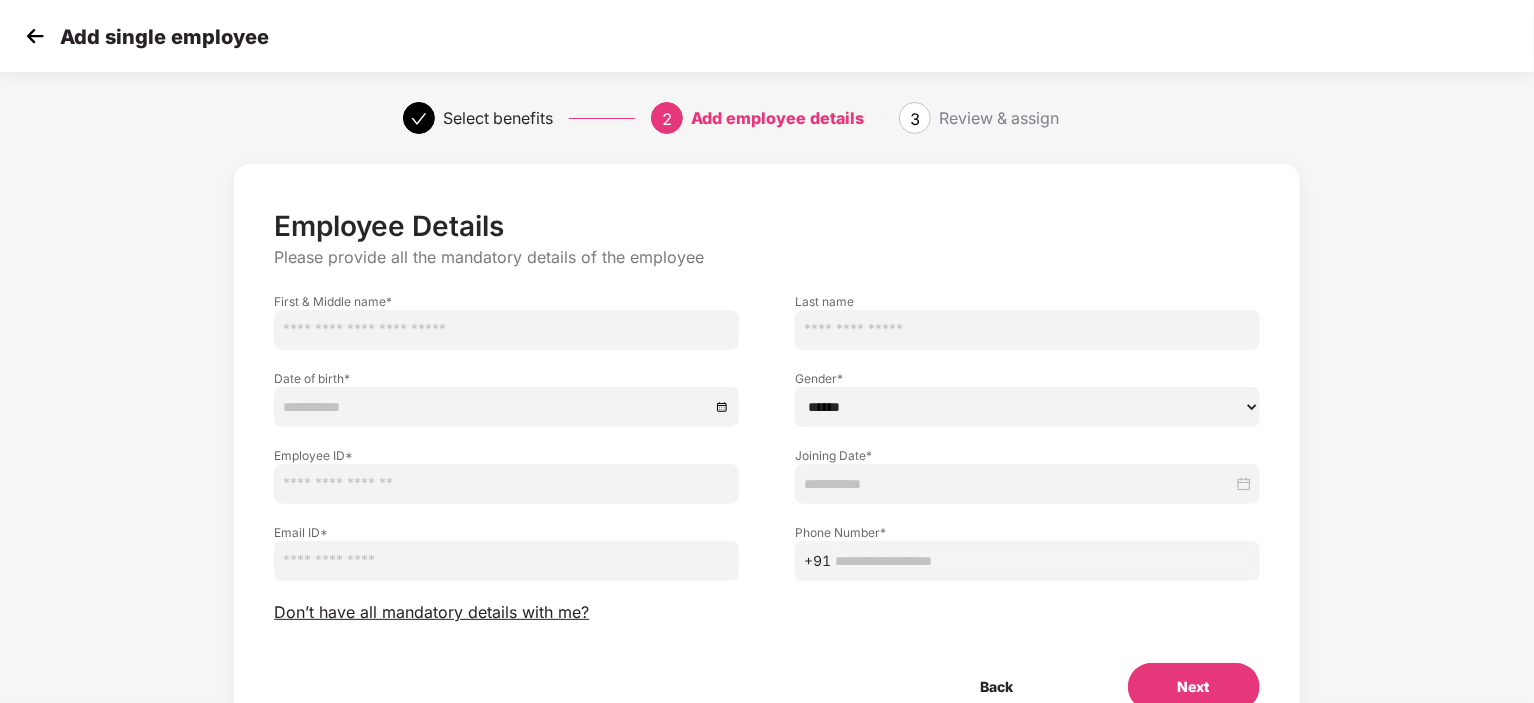drag, startPoint x: 476, startPoint y: 326, endPoint x: 480, endPoint y: 311, distance: 15.524175 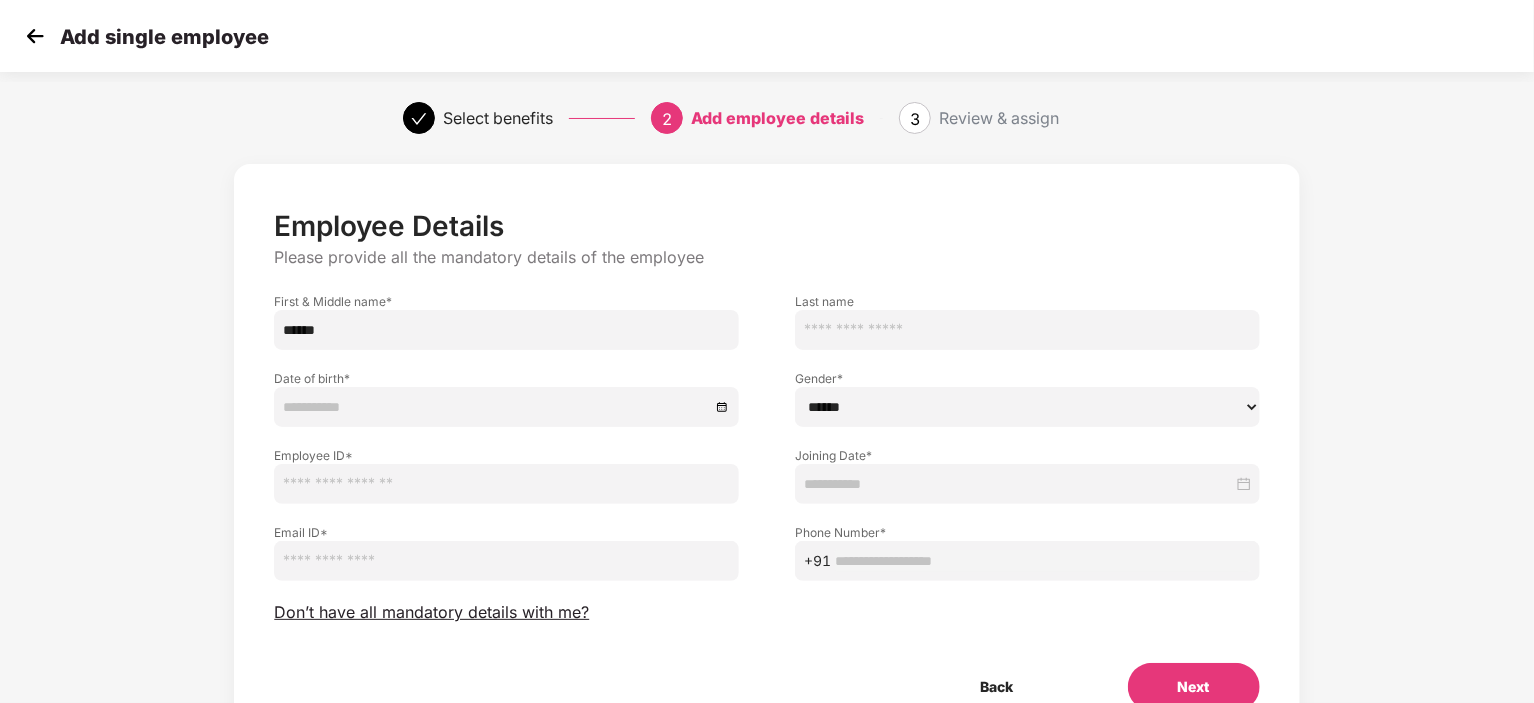 type on "******" 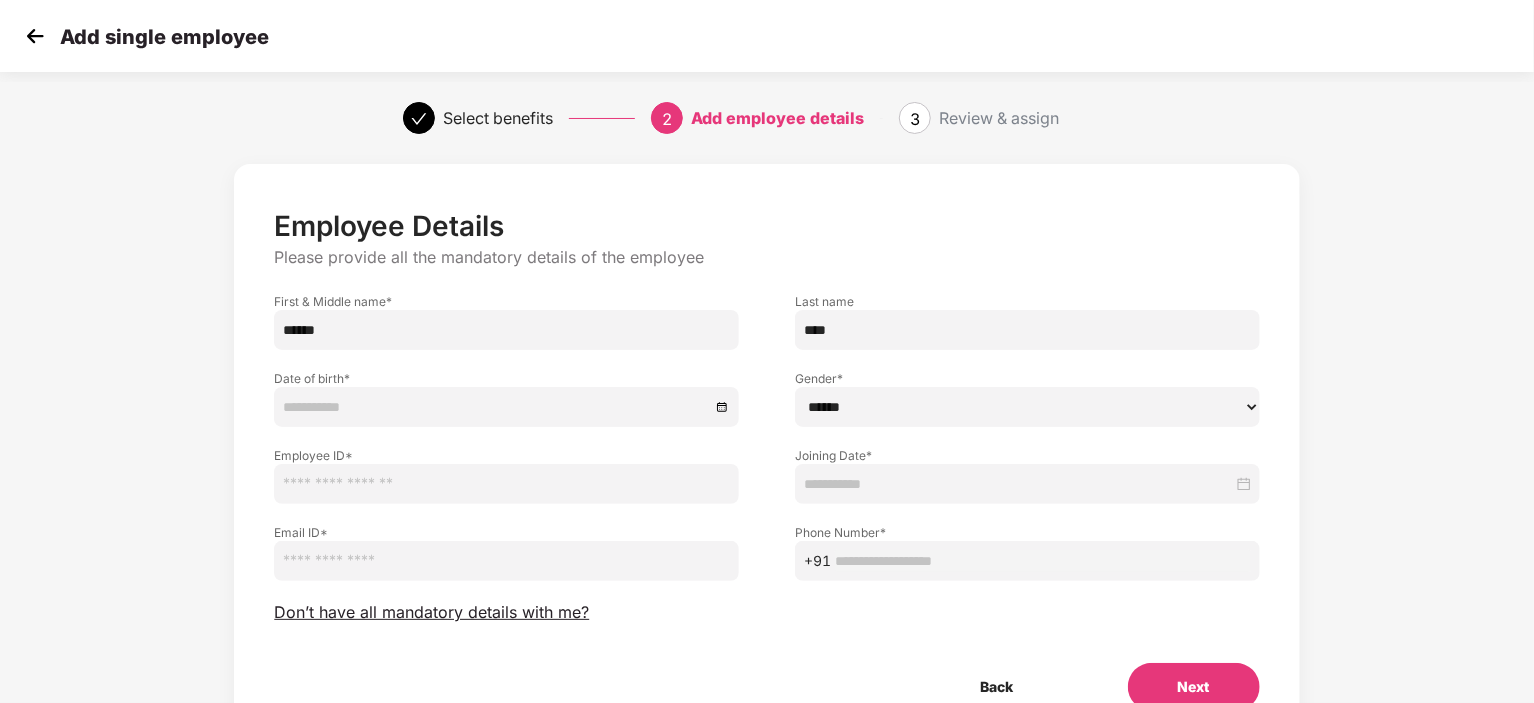 type on "****" 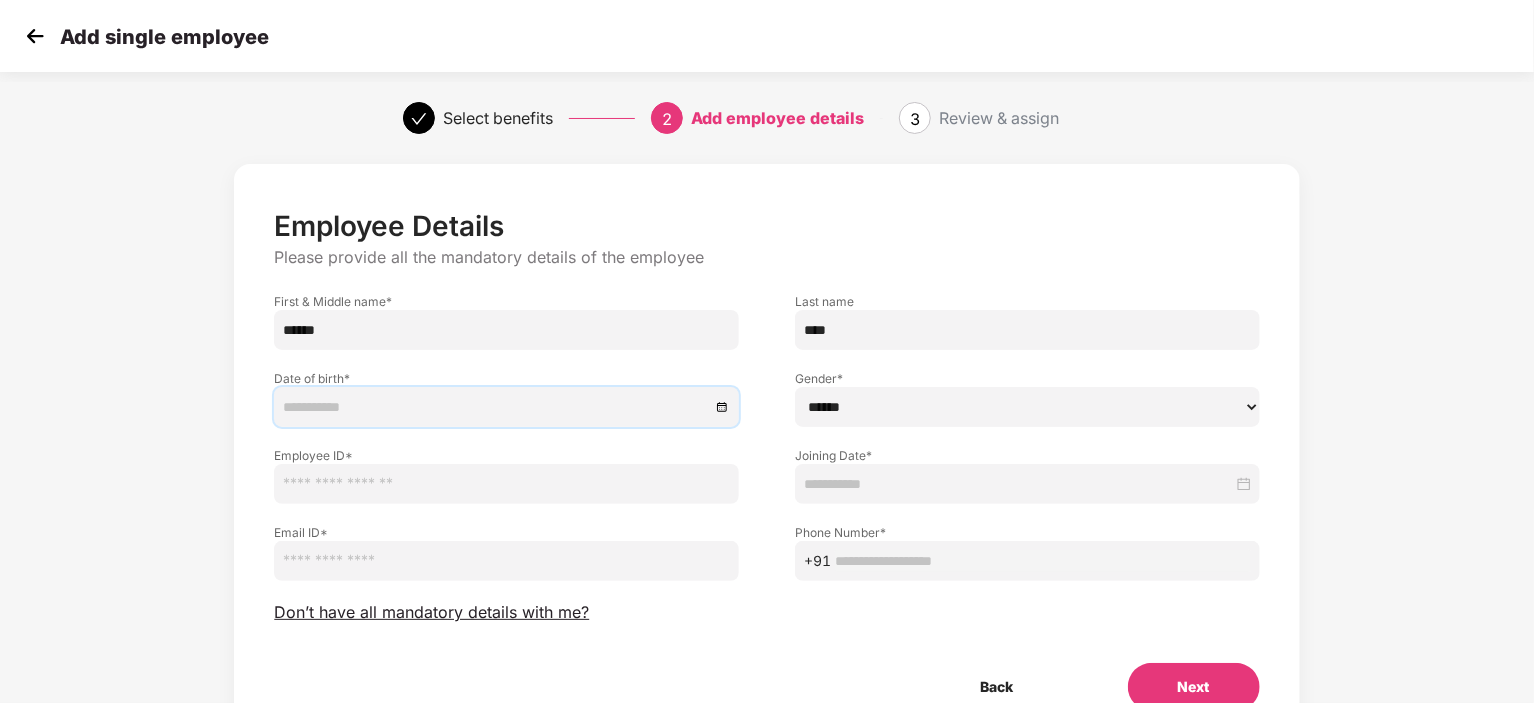 click at bounding box center (496, 407) 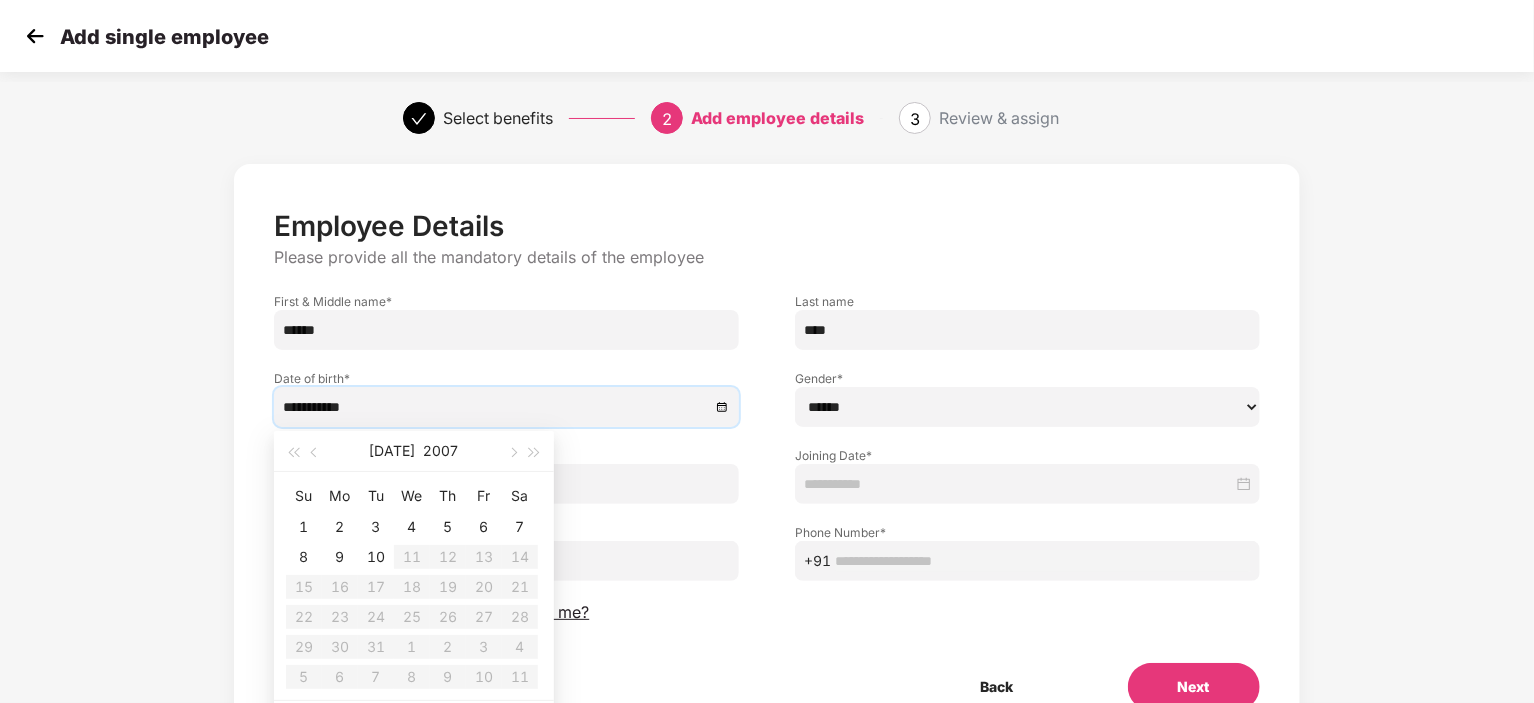 type on "**********" 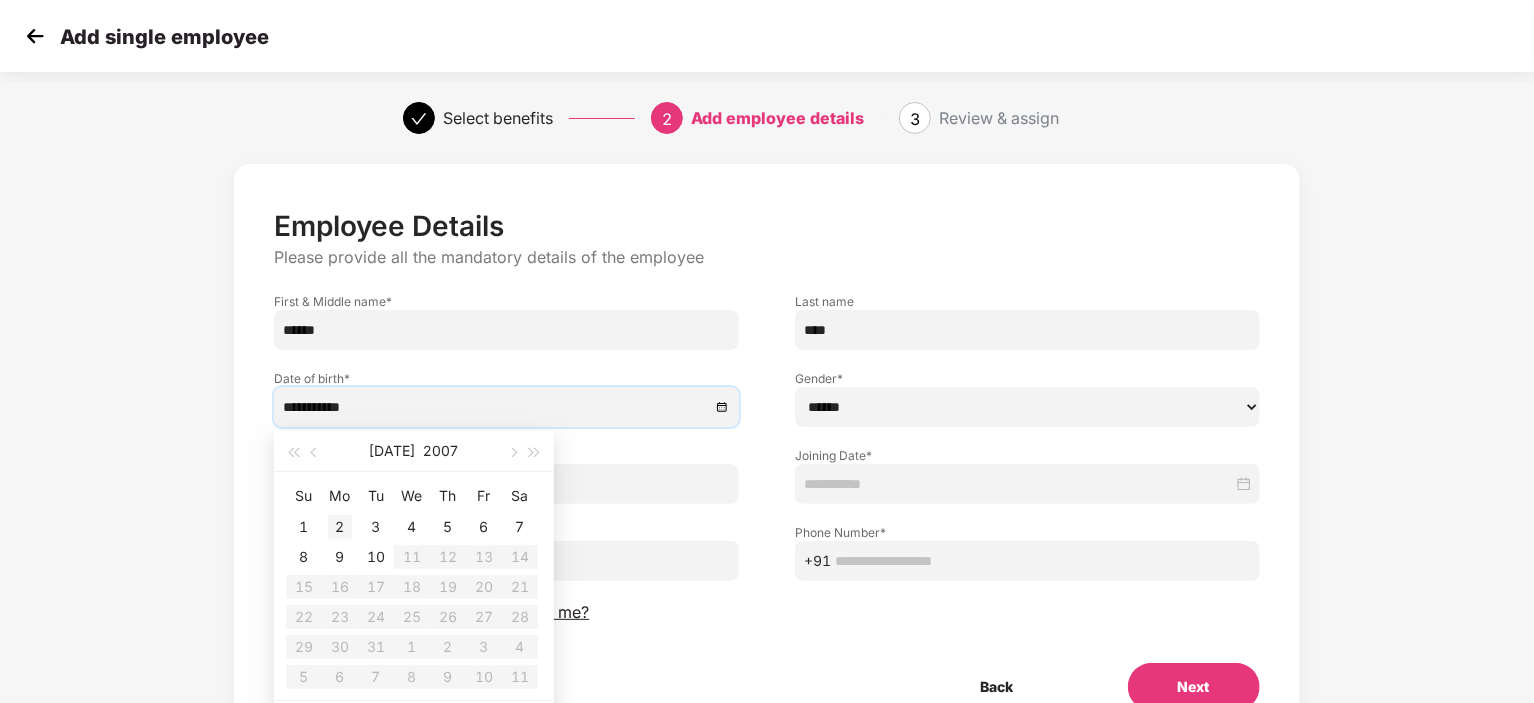 type on "**********" 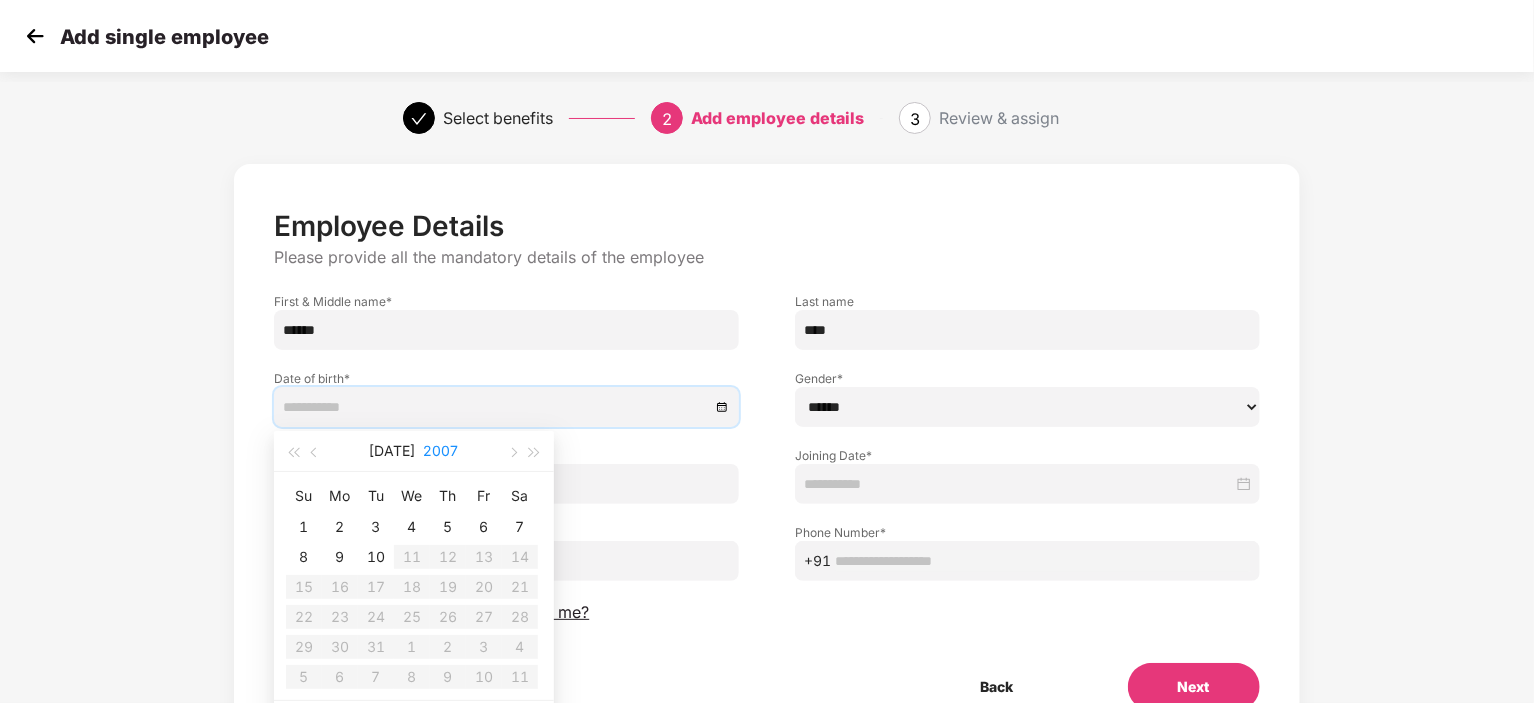 click on "2007" at bounding box center (441, 451) 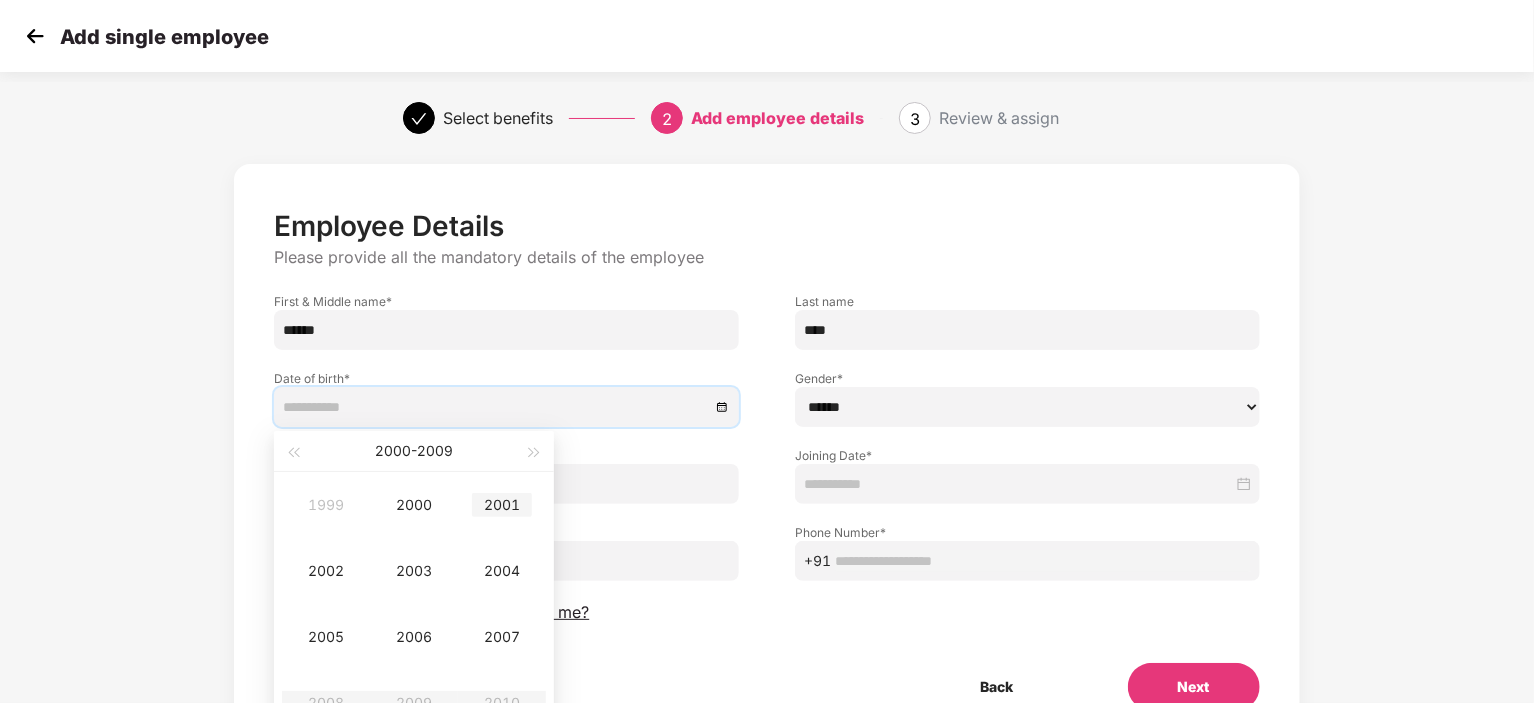 type on "**********" 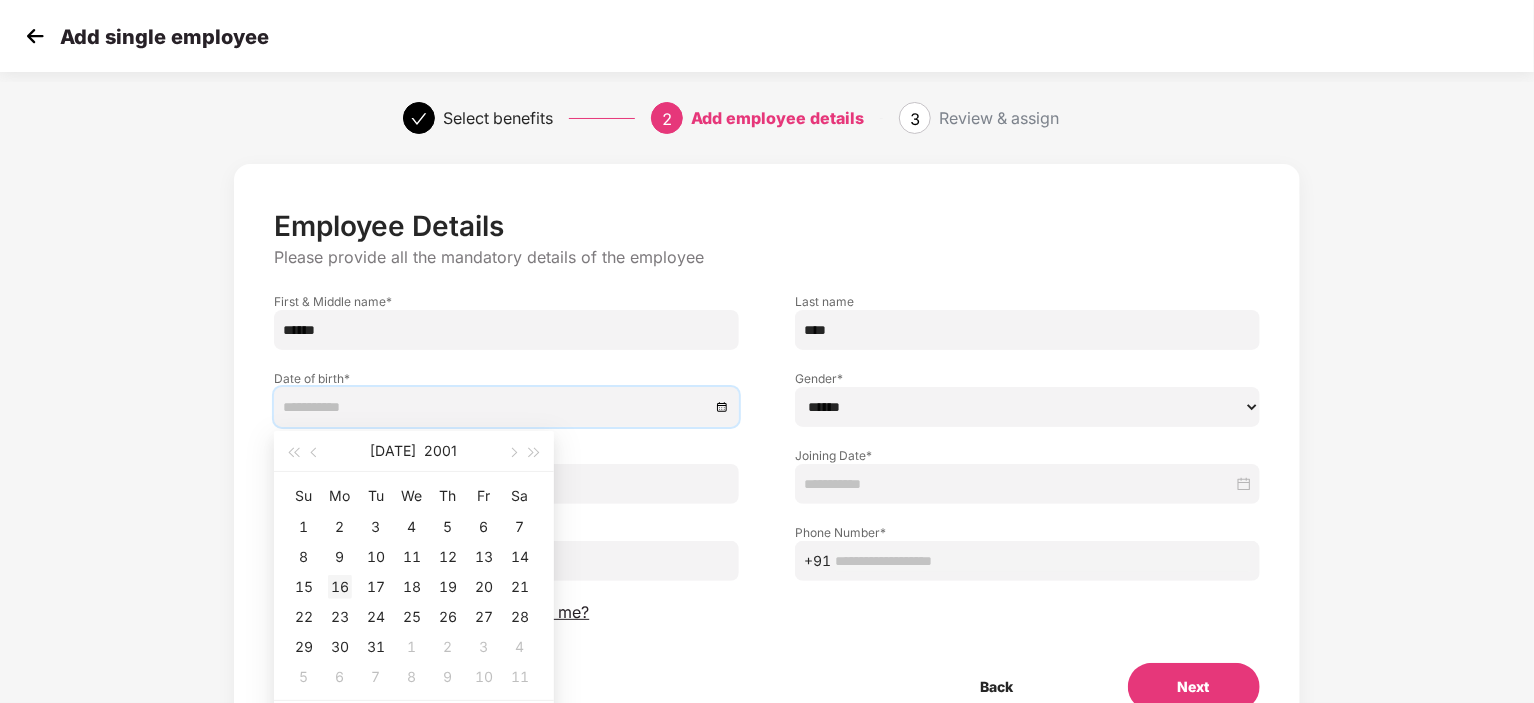 type on "**********" 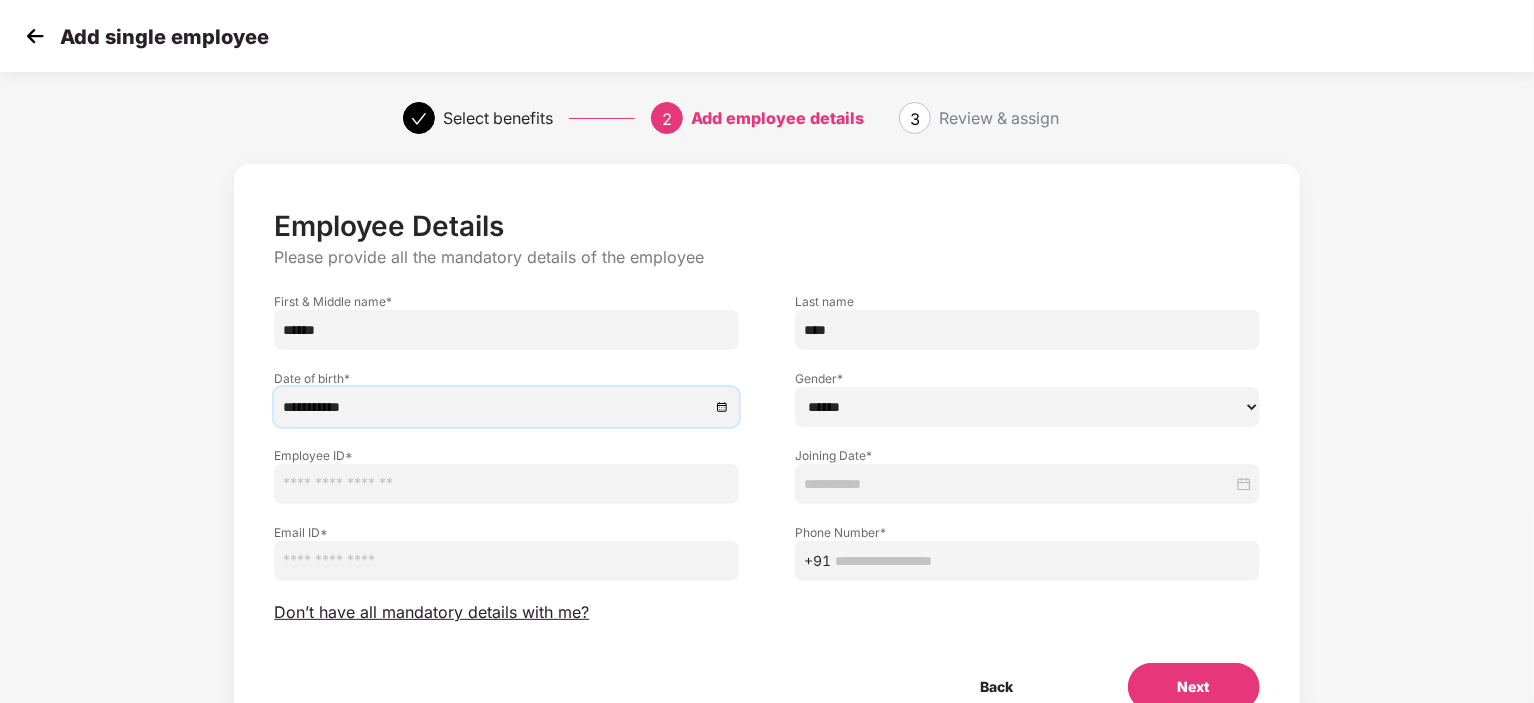 click on "****** **** ******" at bounding box center [1027, 407] 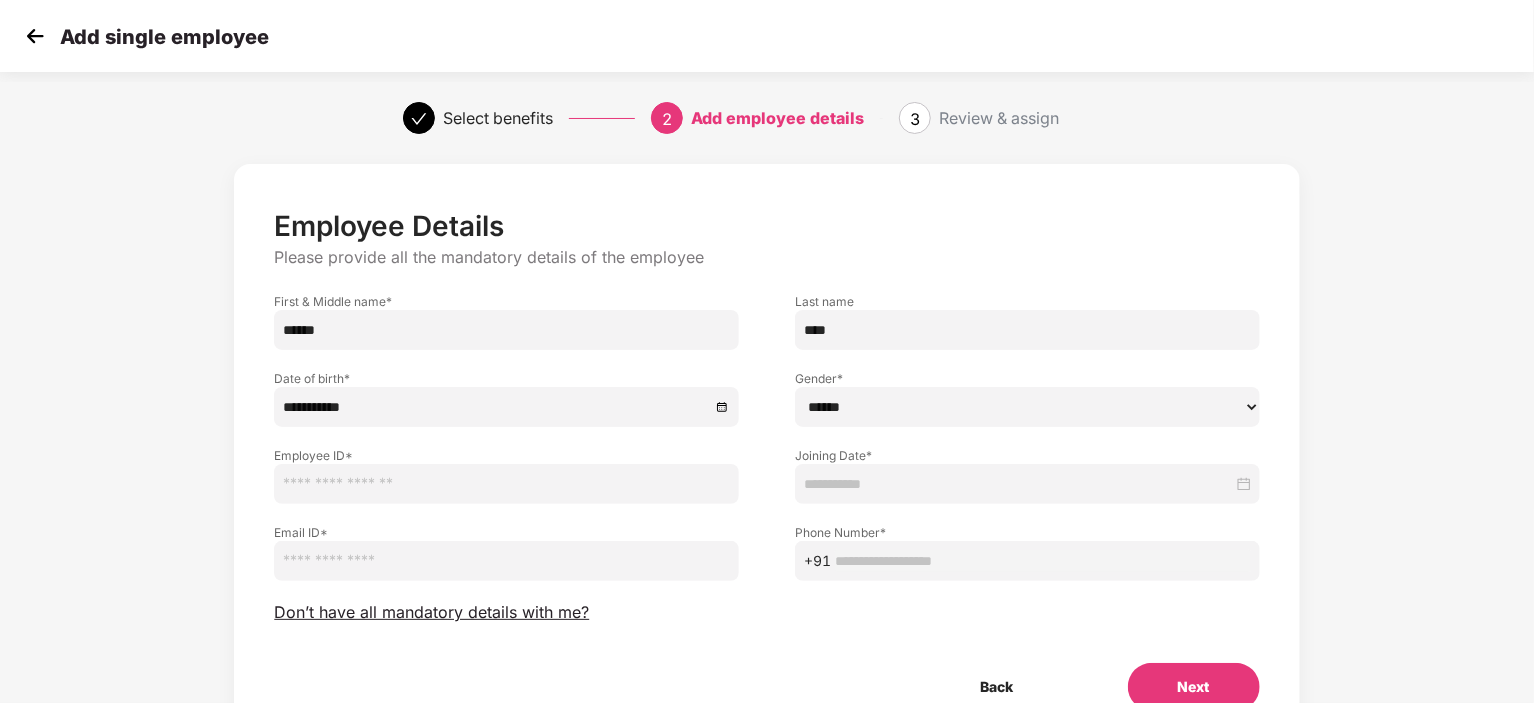 select on "******" 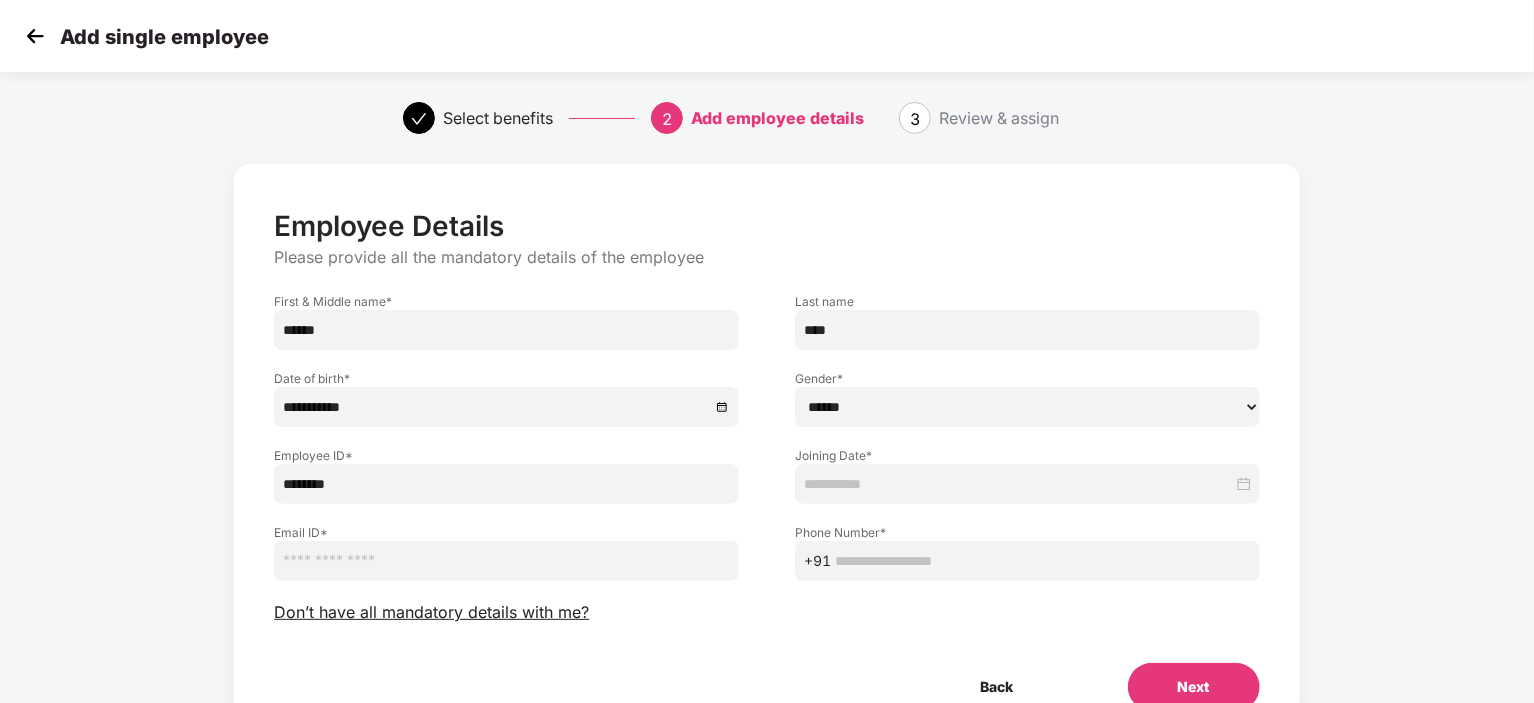 type on "********" 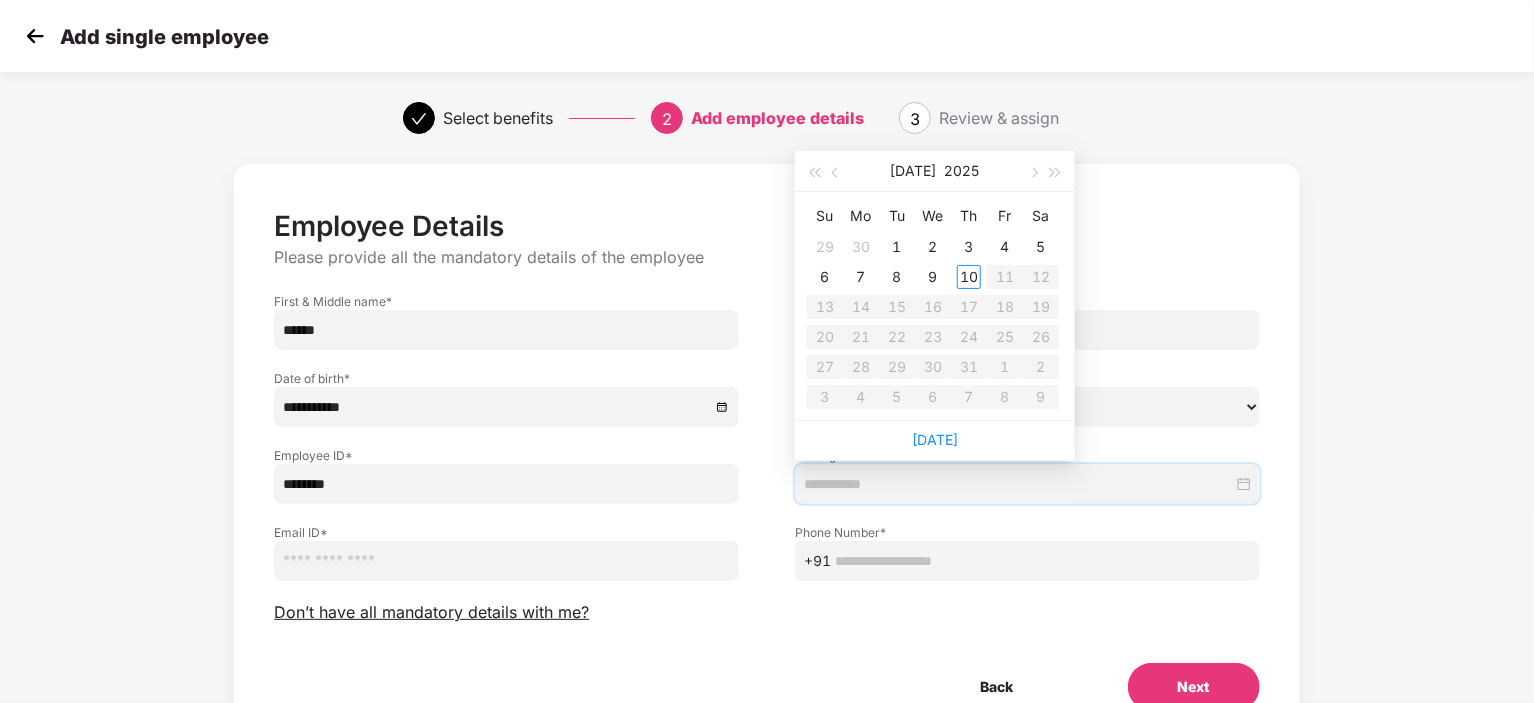 click at bounding box center [1018, 484] 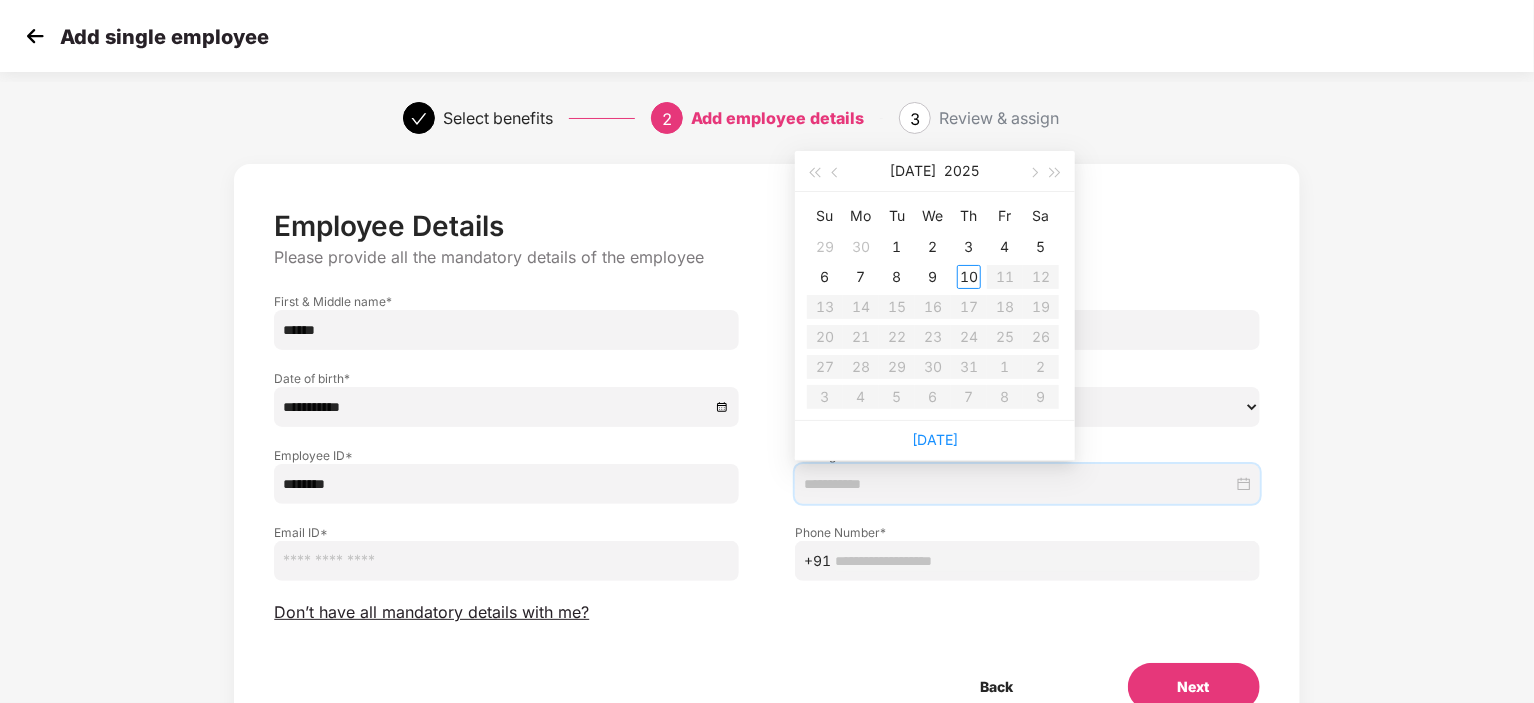 type on "**********" 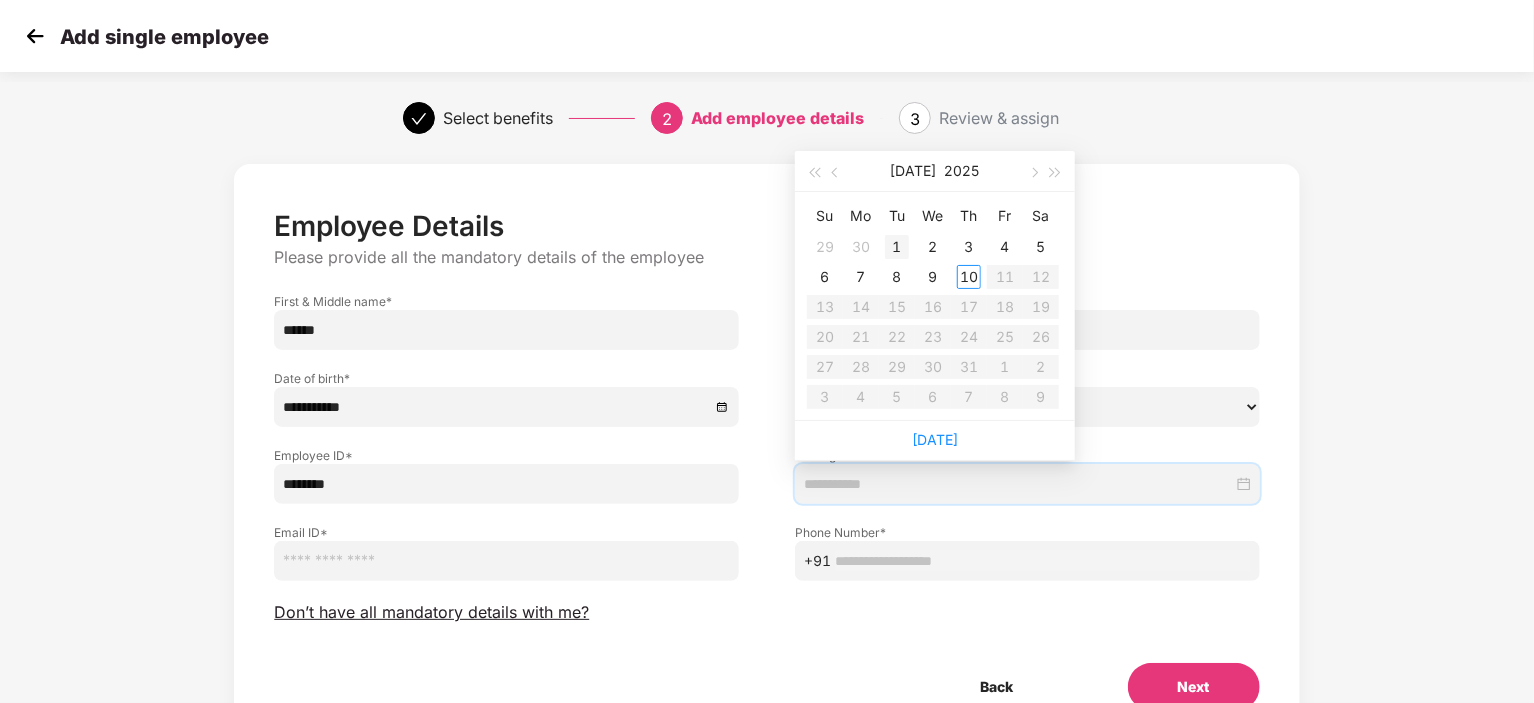 type on "**********" 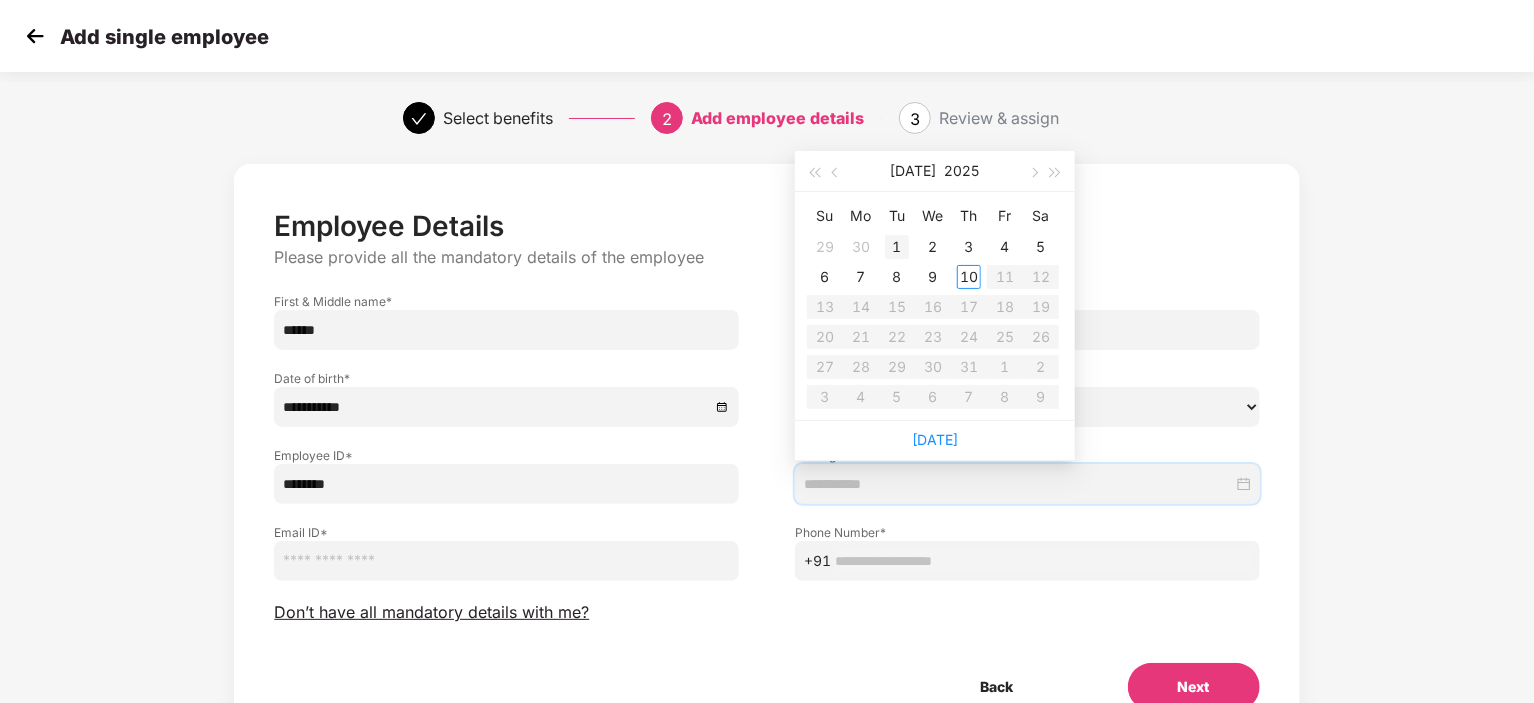 click on "1" at bounding box center (897, 247) 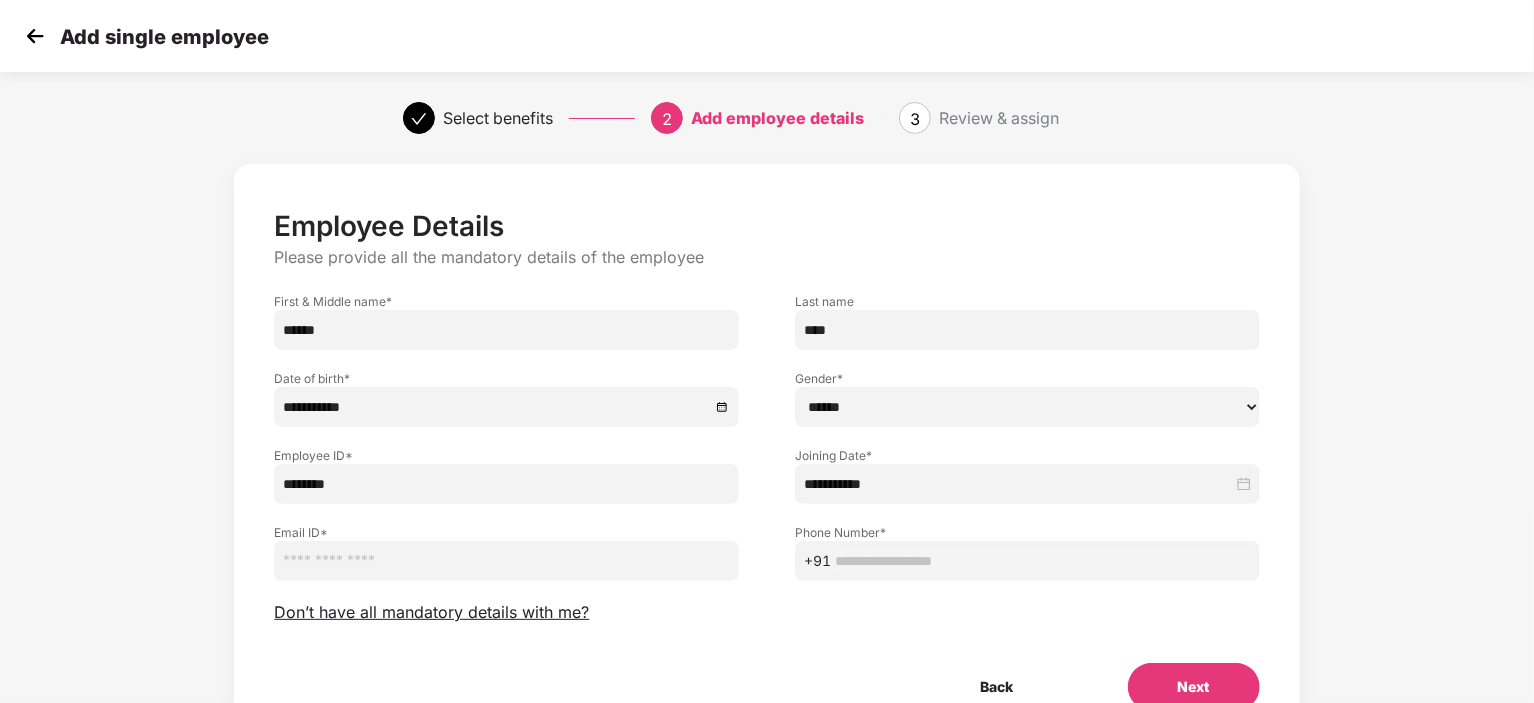click at bounding box center [506, 561] 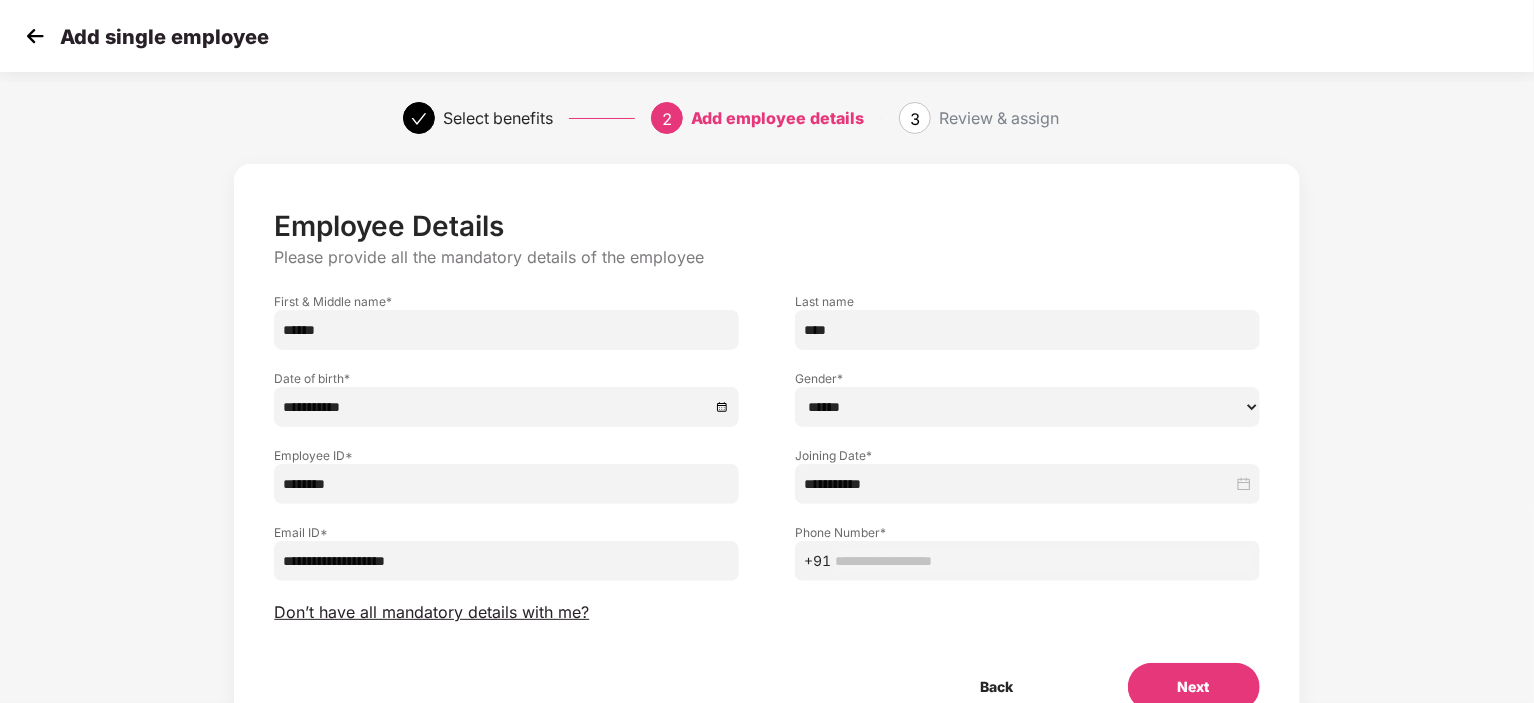 type on "**********" 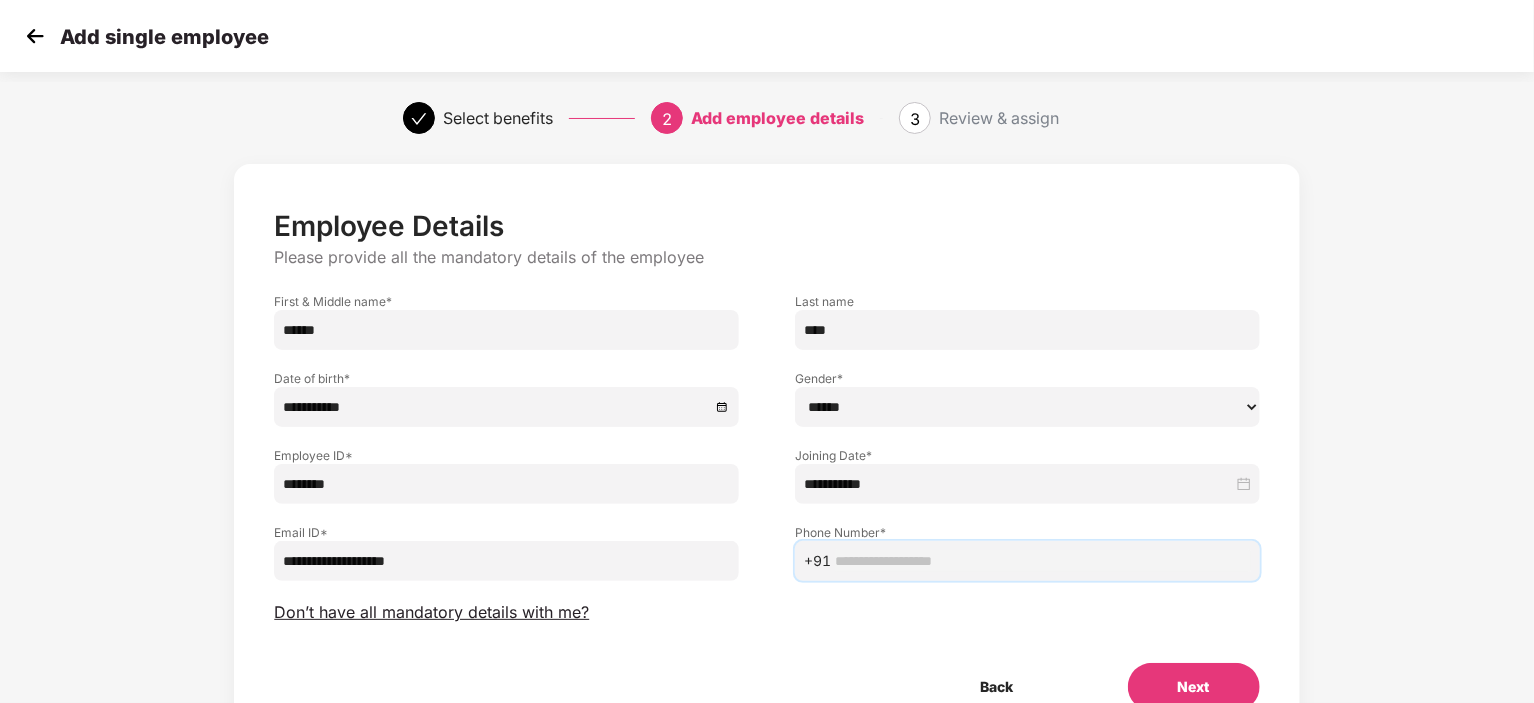 paste on "**********" 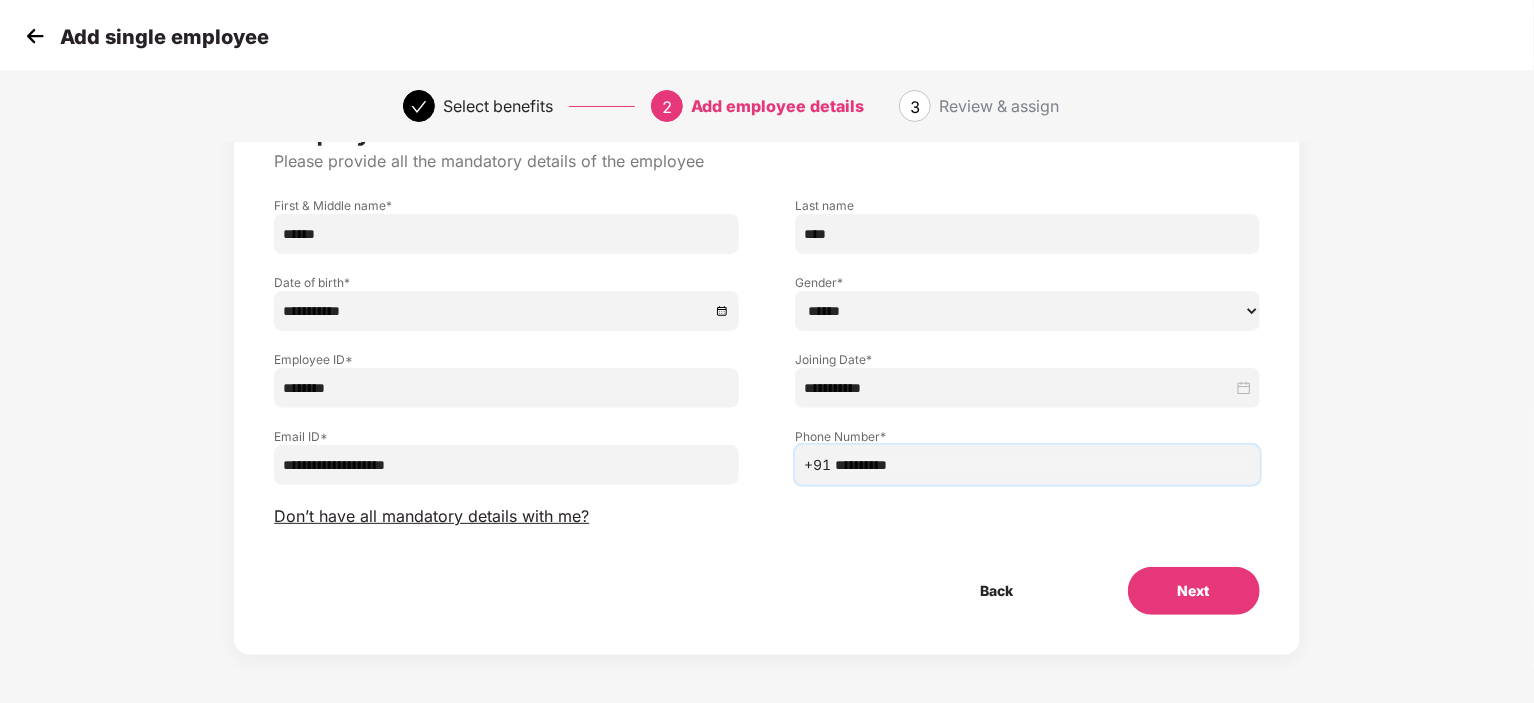 scroll, scrollTop: 97, scrollLeft: 0, axis: vertical 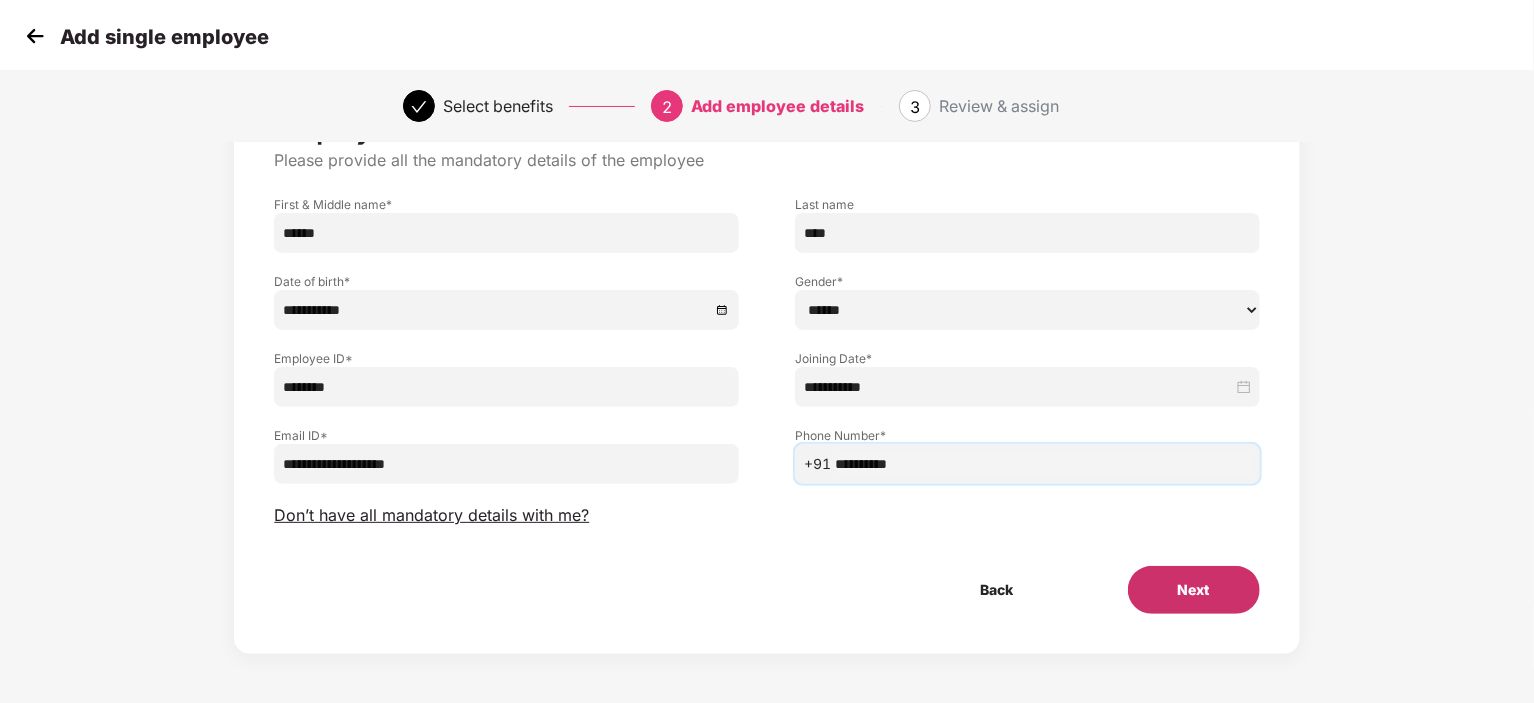 type on "**********" 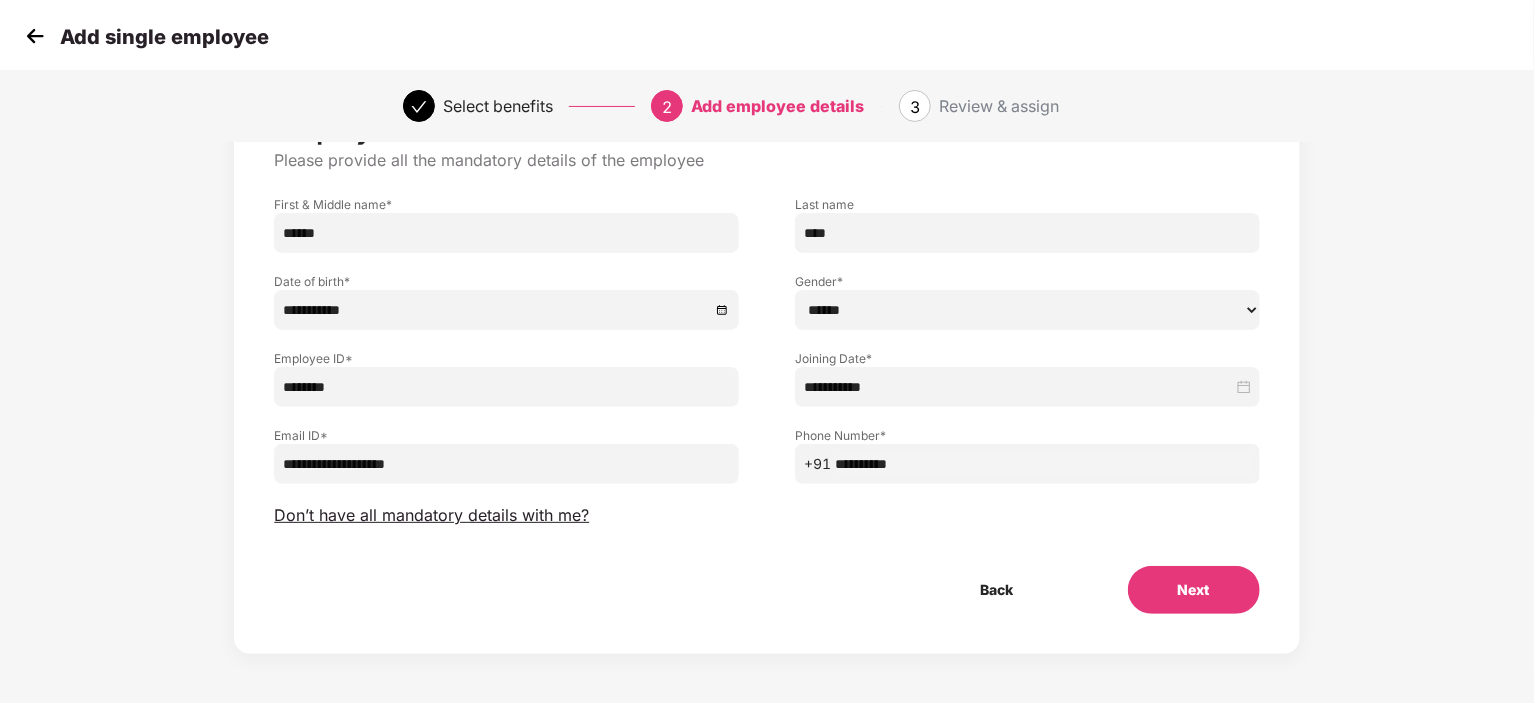 click on "Next" at bounding box center (1194, 590) 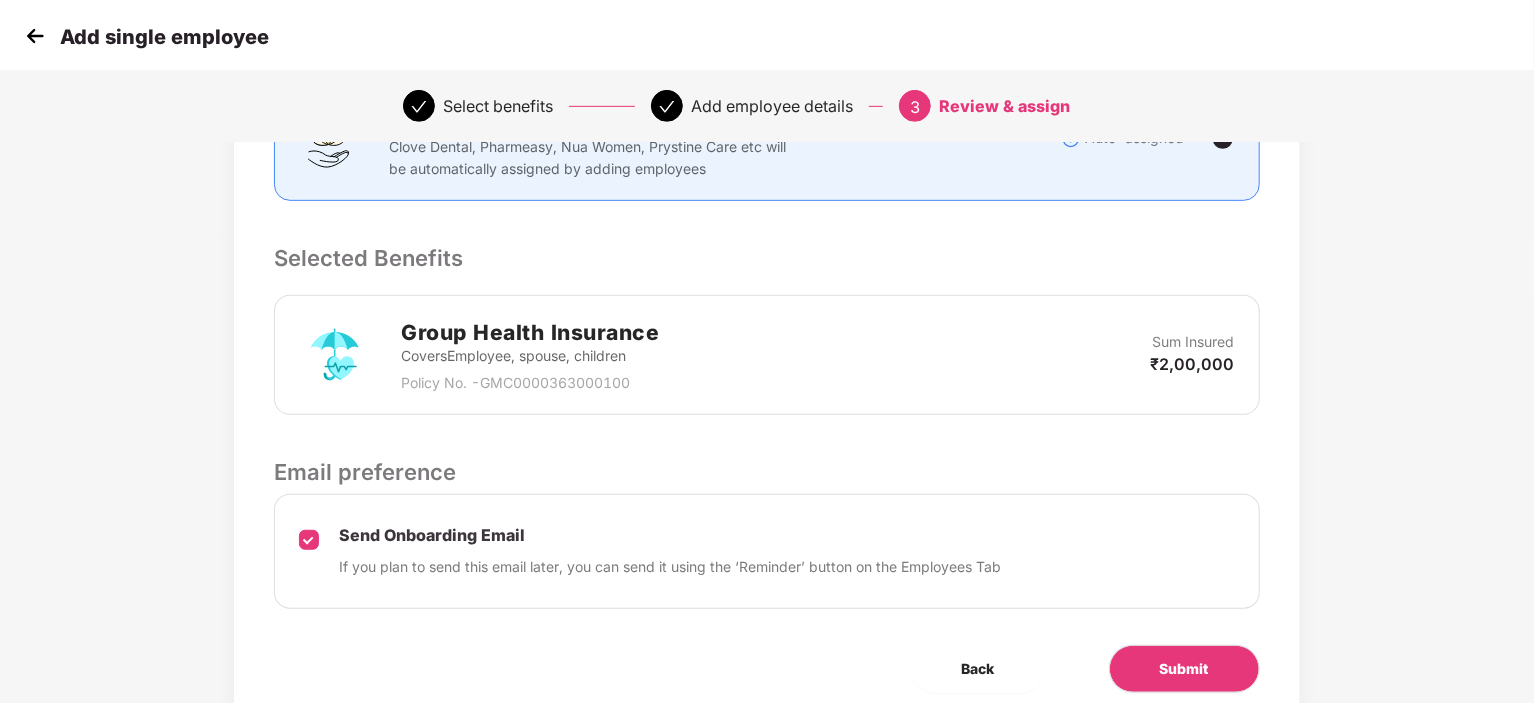 scroll, scrollTop: 520, scrollLeft: 0, axis: vertical 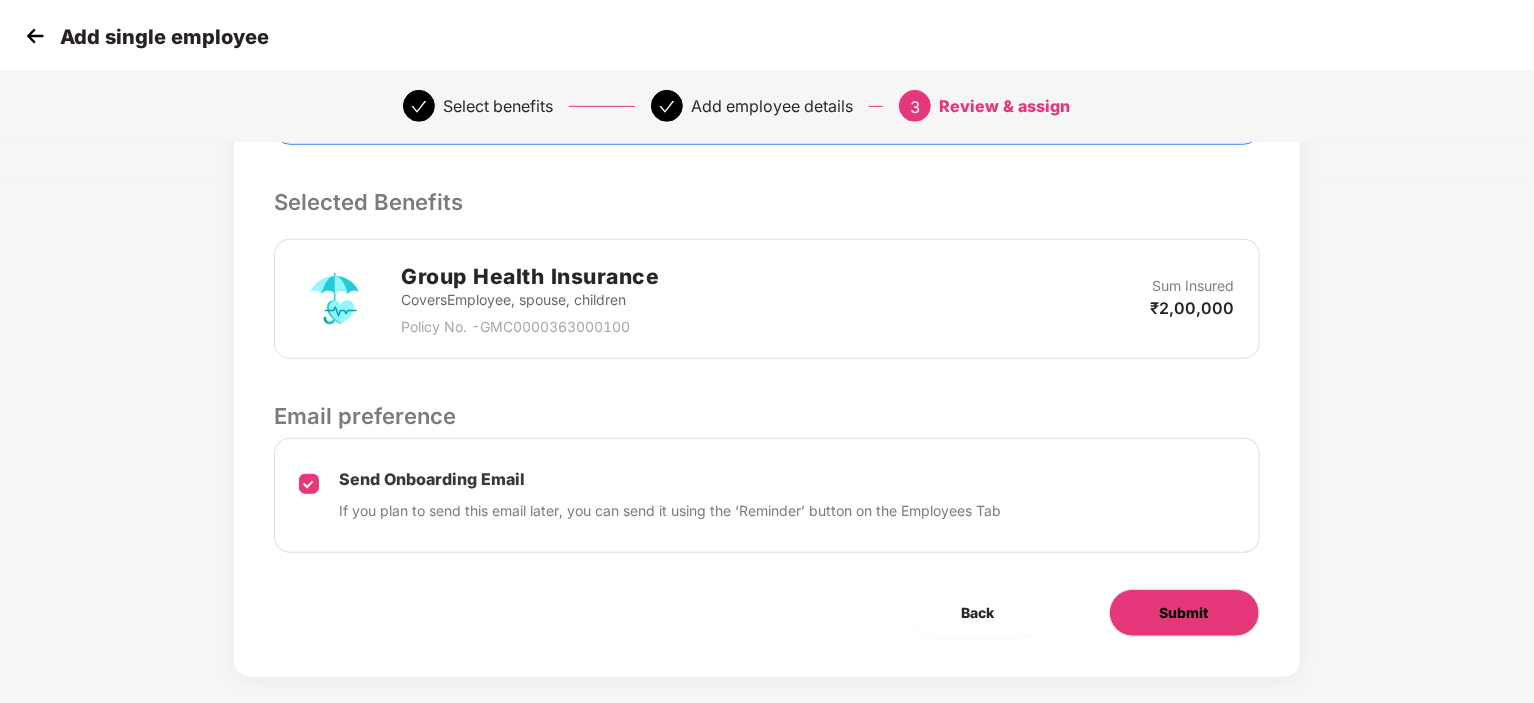 click on "Submit" at bounding box center [1184, 613] 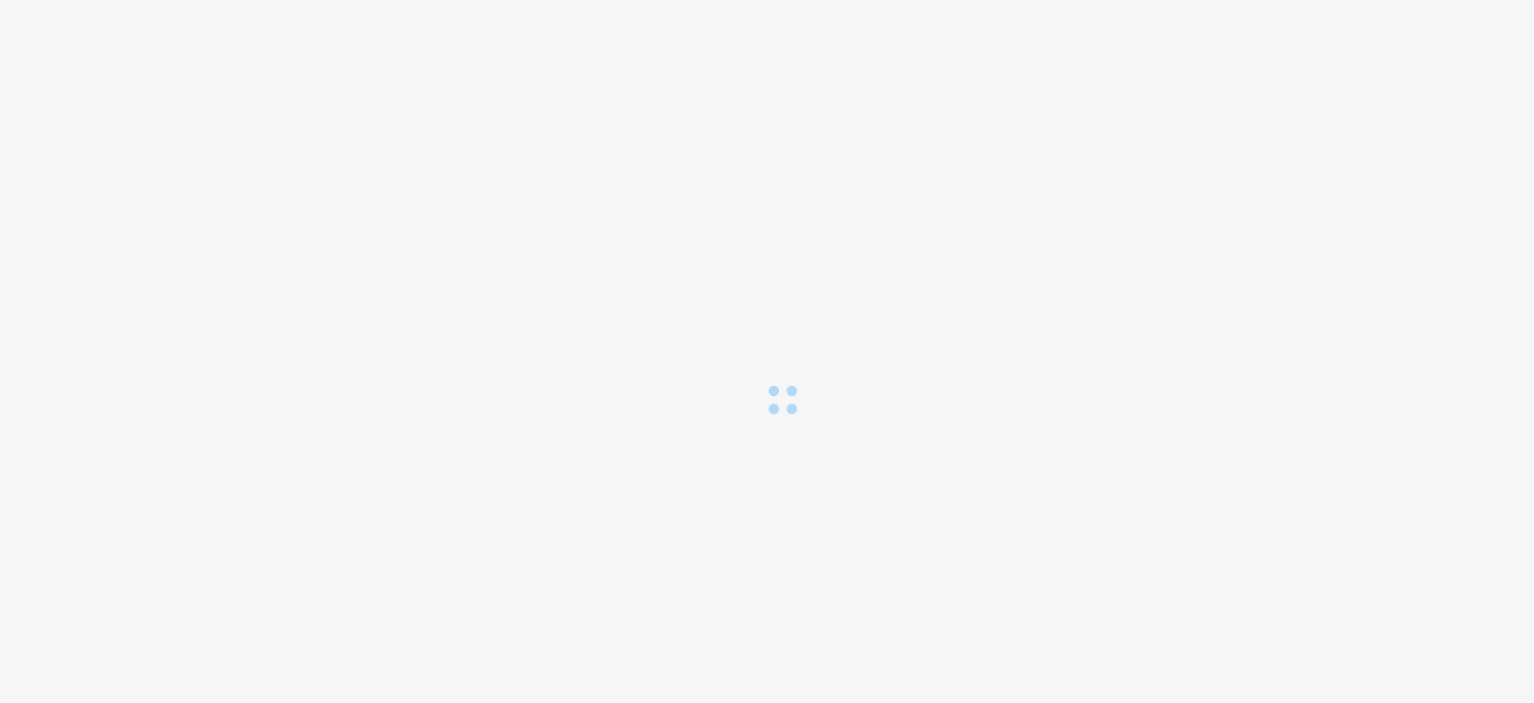 scroll, scrollTop: 0, scrollLeft: 0, axis: both 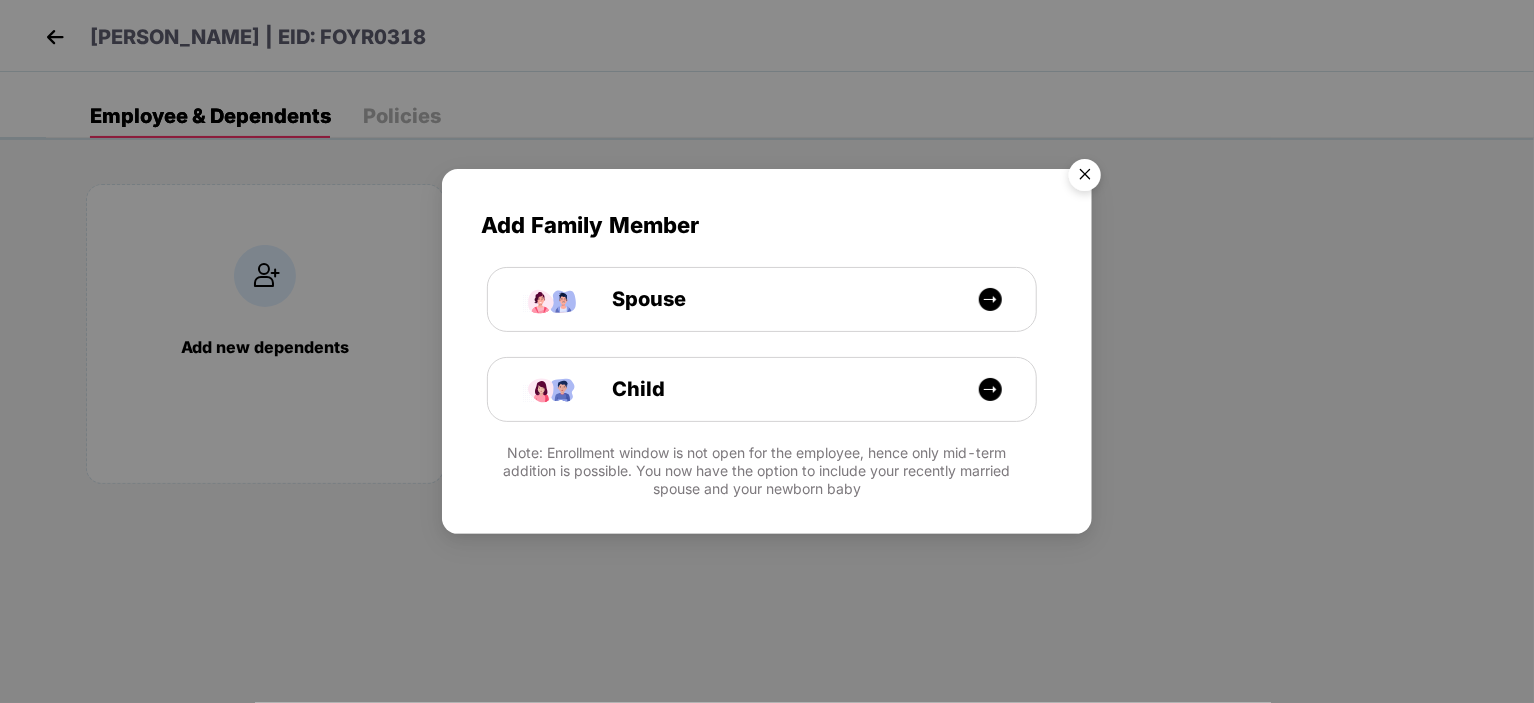 click at bounding box center (1085, 178) 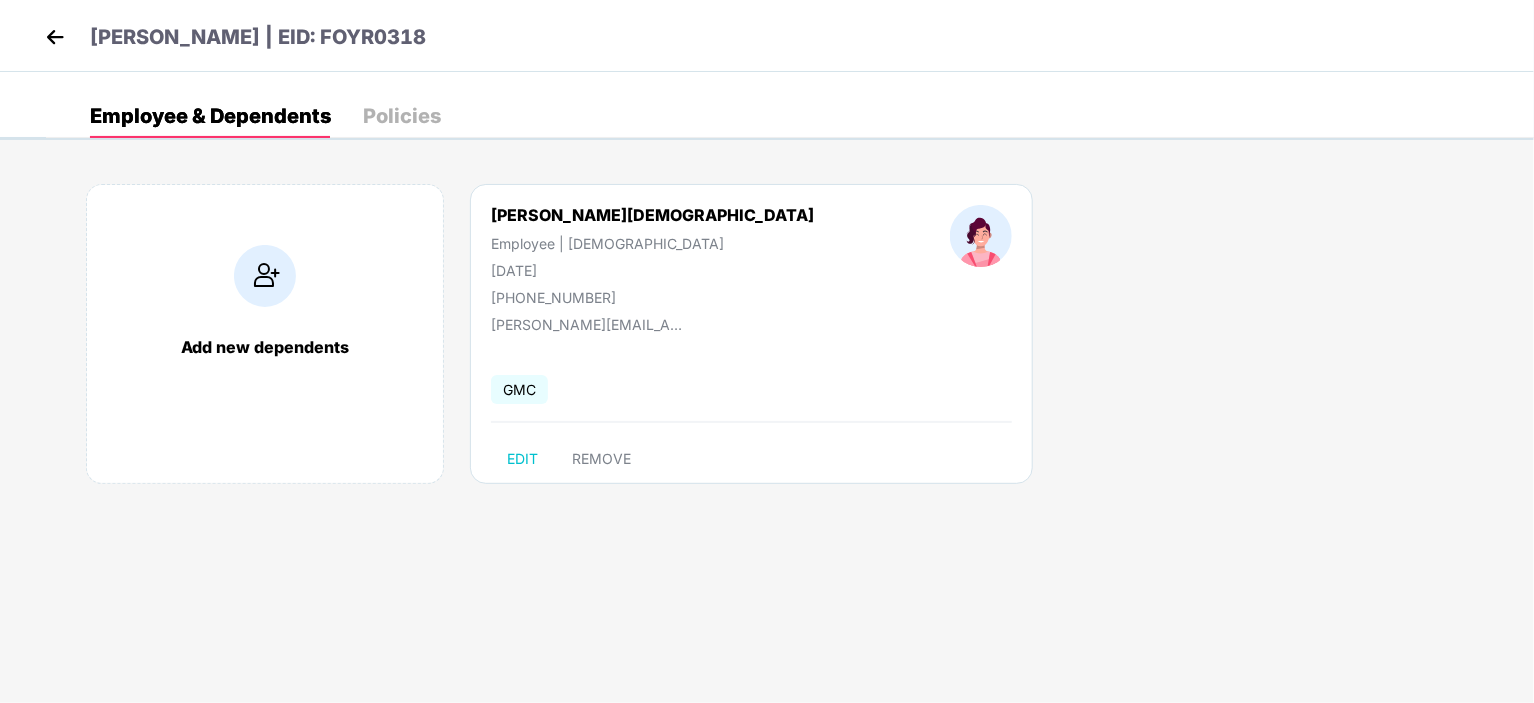 click at bounding box center [55, 37] 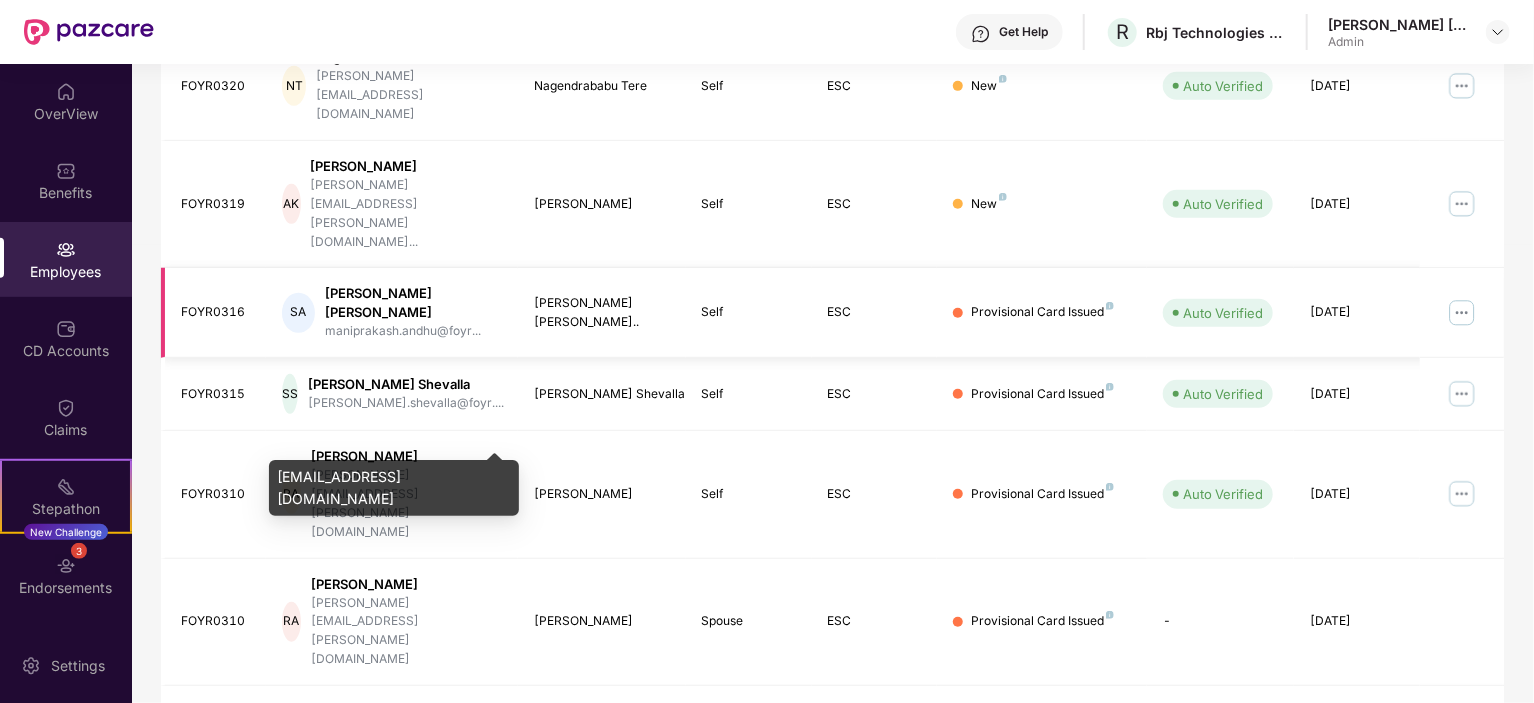 scroll, scrollTop: 523, scrollLeft: 0, axis: vertical 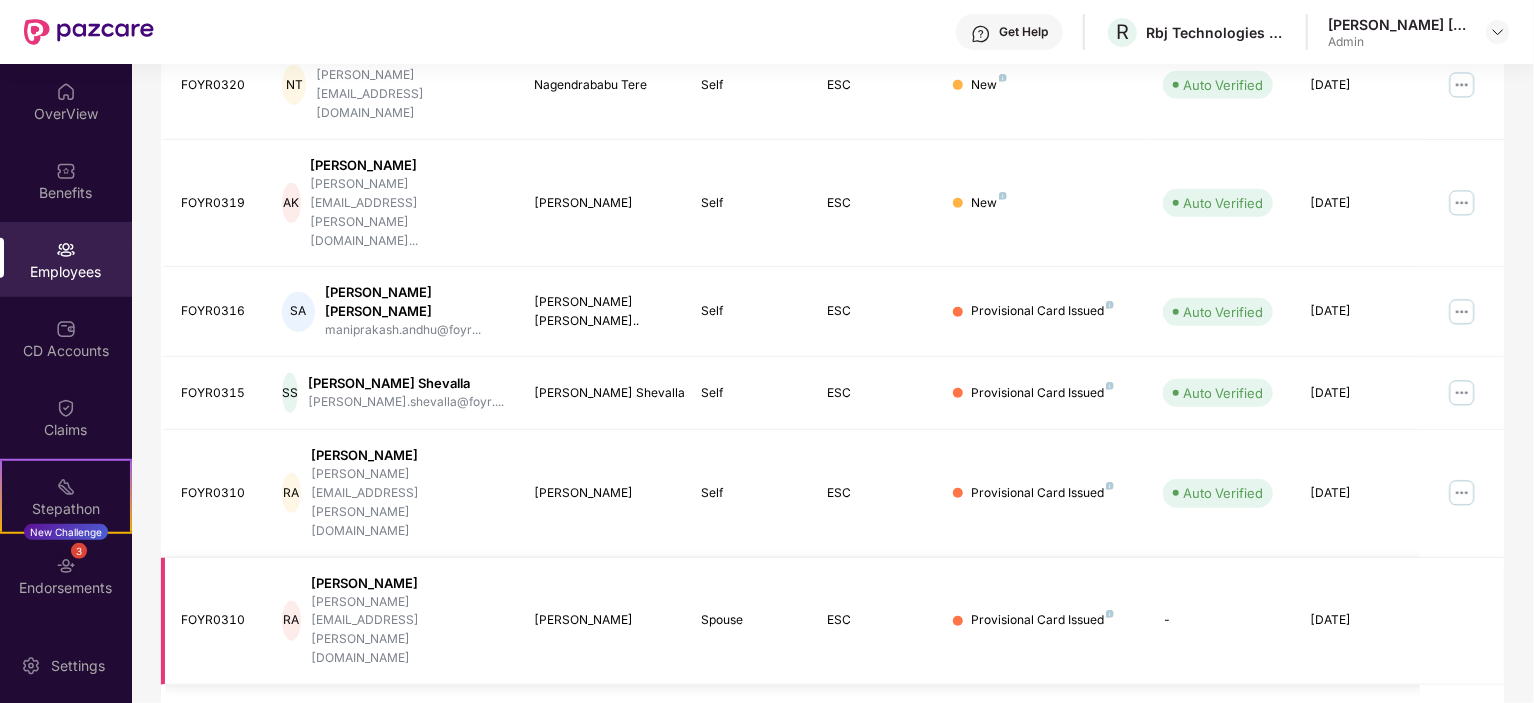 click on "-" at bounding box center (1220, 621) 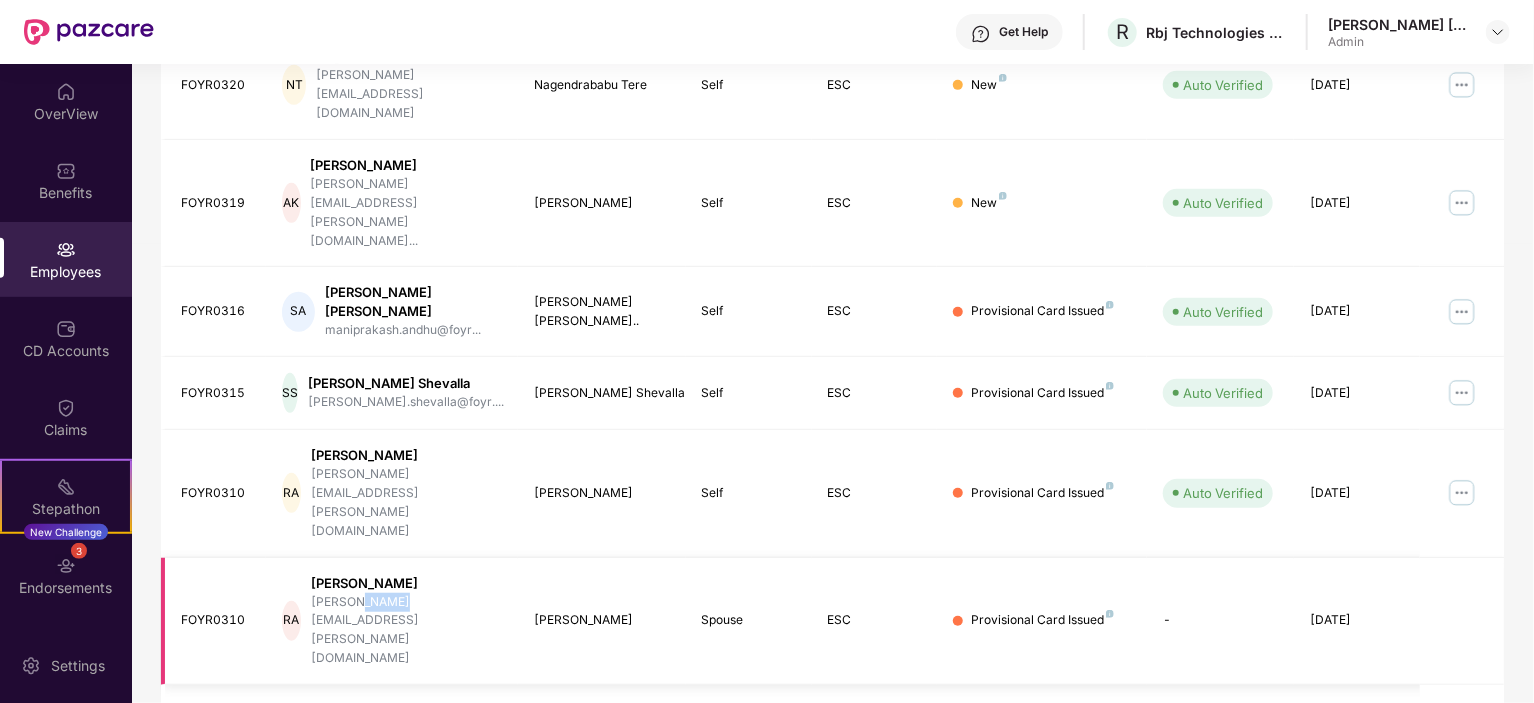 click on "RA [PERSON_NAME]   [PERSON_NAME][EMAIL_ADDRESS][PERSON_NAME][DOMAIN_NAME]" at bounding box center (392, 621) 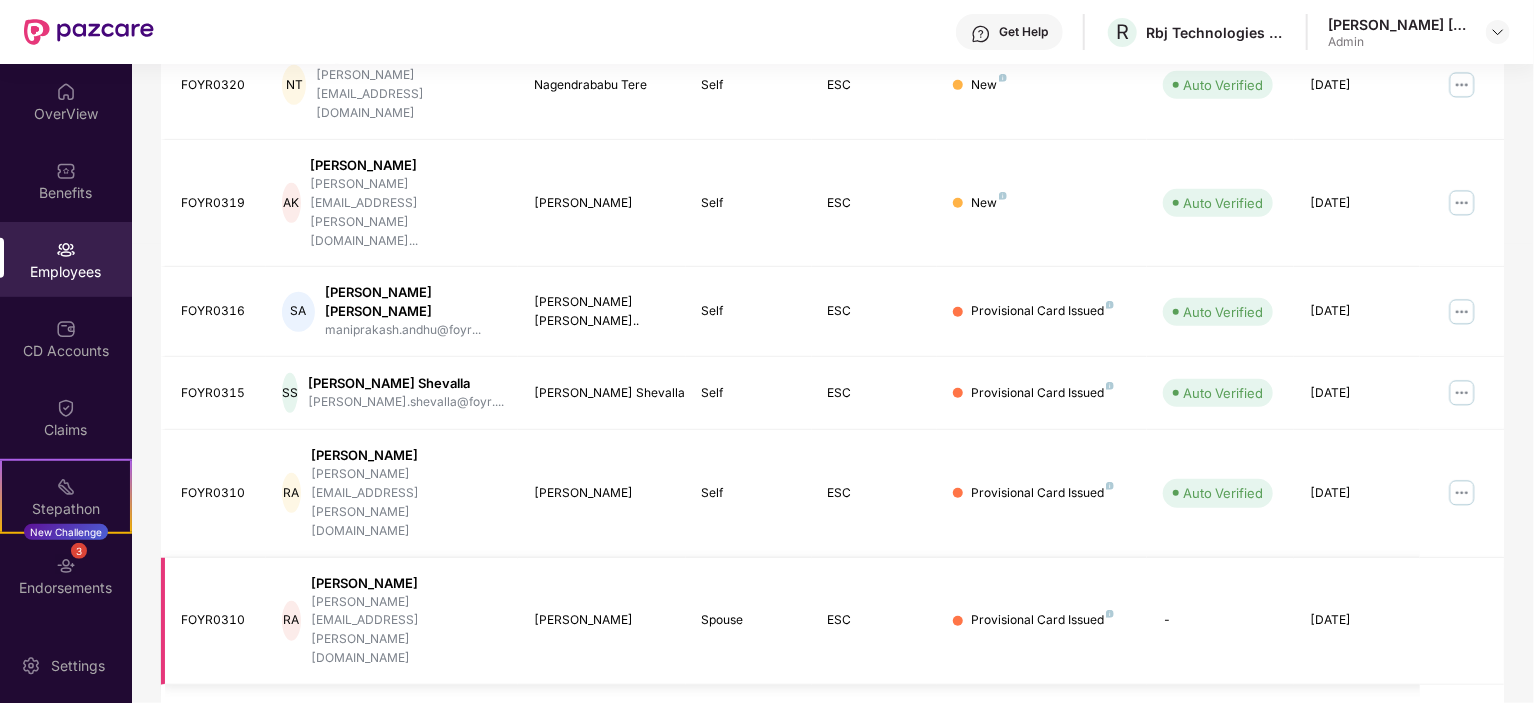 click on "FOYR0310" at bounding box center (213, 621) 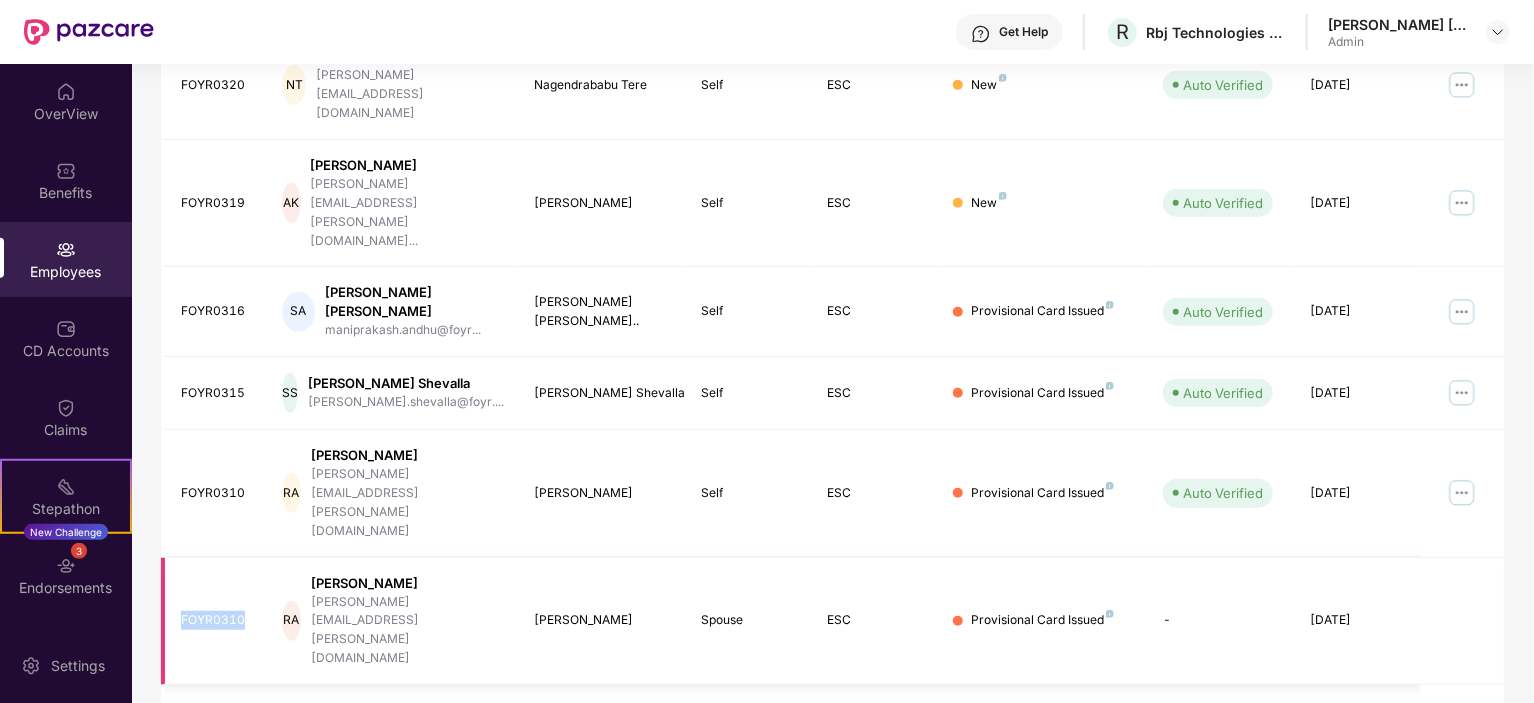 click on "FOYR0310" at bounding box center [213, 621] 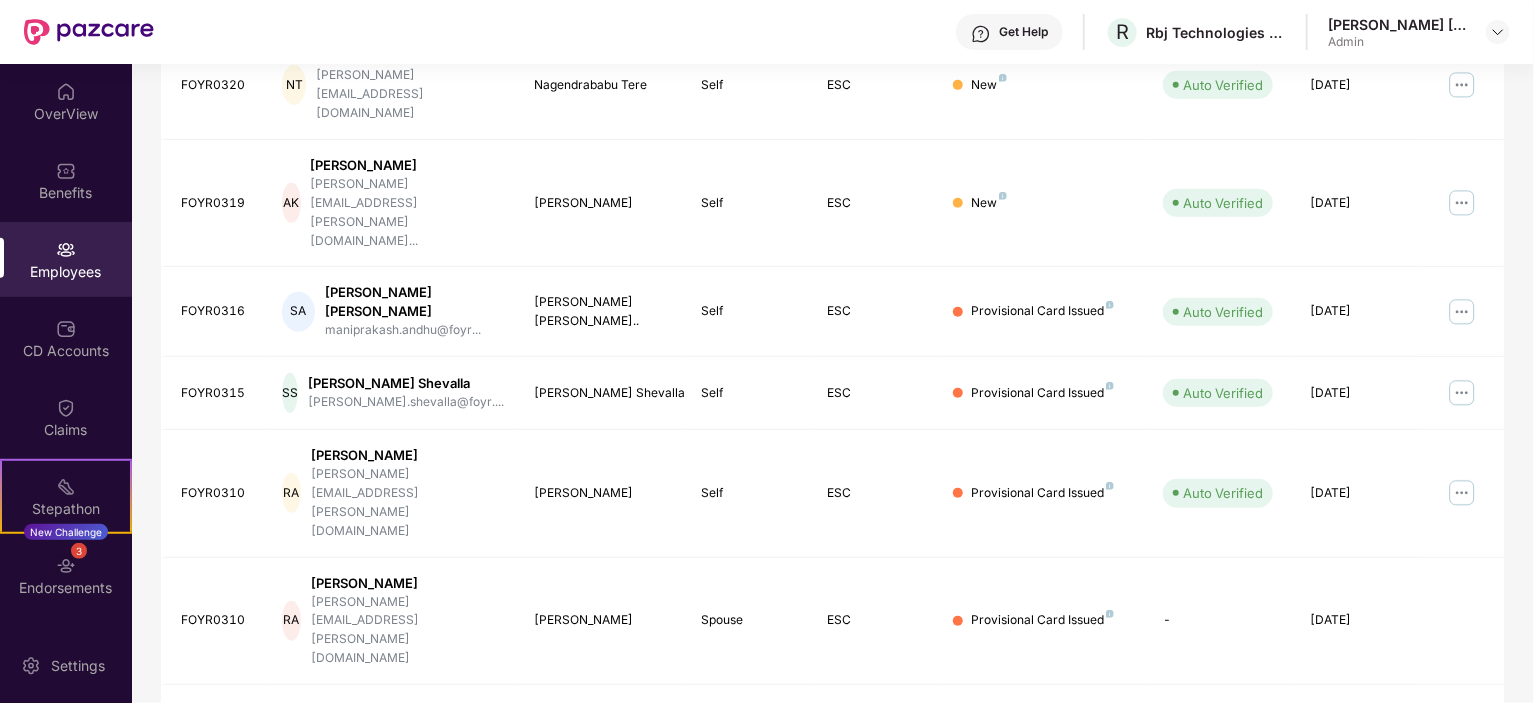 click on "EID Employee Name Insured Name Relationship Coverage Type Endorsement Status Platform Status Joining Date Manage                   FOYR0318 UJ [PERSON_NAME]   [PERSON_NAME][EMAIL_ADDRESS][DOMAIN_NAME] [PERSON_NAME] Self ESC New Auto Verified [DATE] FOYR0320 NT Nagendrababu Tere   [PERSON_NAME][EMAIL_ADDRESS][DOMAIN_NAME] Nagendrababu Tere Self ESC New Auto Verified [DATE] FOYR0319 AK [PERSON_NAME]   [PERSON_NAME][EMAIL_ADDRESS][PERSON_NAME][DOMAIN_NAME]... [PERSON_NAME] Self ESC New Auto Verified [DATE] FOYR0316 SA [PERSON_NAME] [PERSON_NAME]   maniprakash.andhu@foyr... [PERSON_NAME] [PERSON_NAME].. Self ESC Provisional Card Issued Auto Verified [DATE] FOYR0315 SS [PERSON_NAME].shevalla@foyr.... [PERSON_NAME] Shevalla Self ESC Provisional Card Issued Auto Verified [DATE] FOYR0310 RA [PERSON_NAME]   [PERSON_NAME][EMAIL_ADDRESS][PERSON_NAME][DOMAIN_NAME] [PERSON_NAME] Self ESC Provisional Card Issued Auto Verified [DATE] FOYR0310 RA [PERSON_NAME]   [PERSON_NAME][EMAIL_ADDRESS][PERSON_NAME][DOMAIN_NAME] [PERSON_NAME] Spouse ESC Provisional Card Issued - [DATE] FOYR0314 NG [PERSON_NAME]   [PERSON_NAME]" at bounding box center (832, 457) 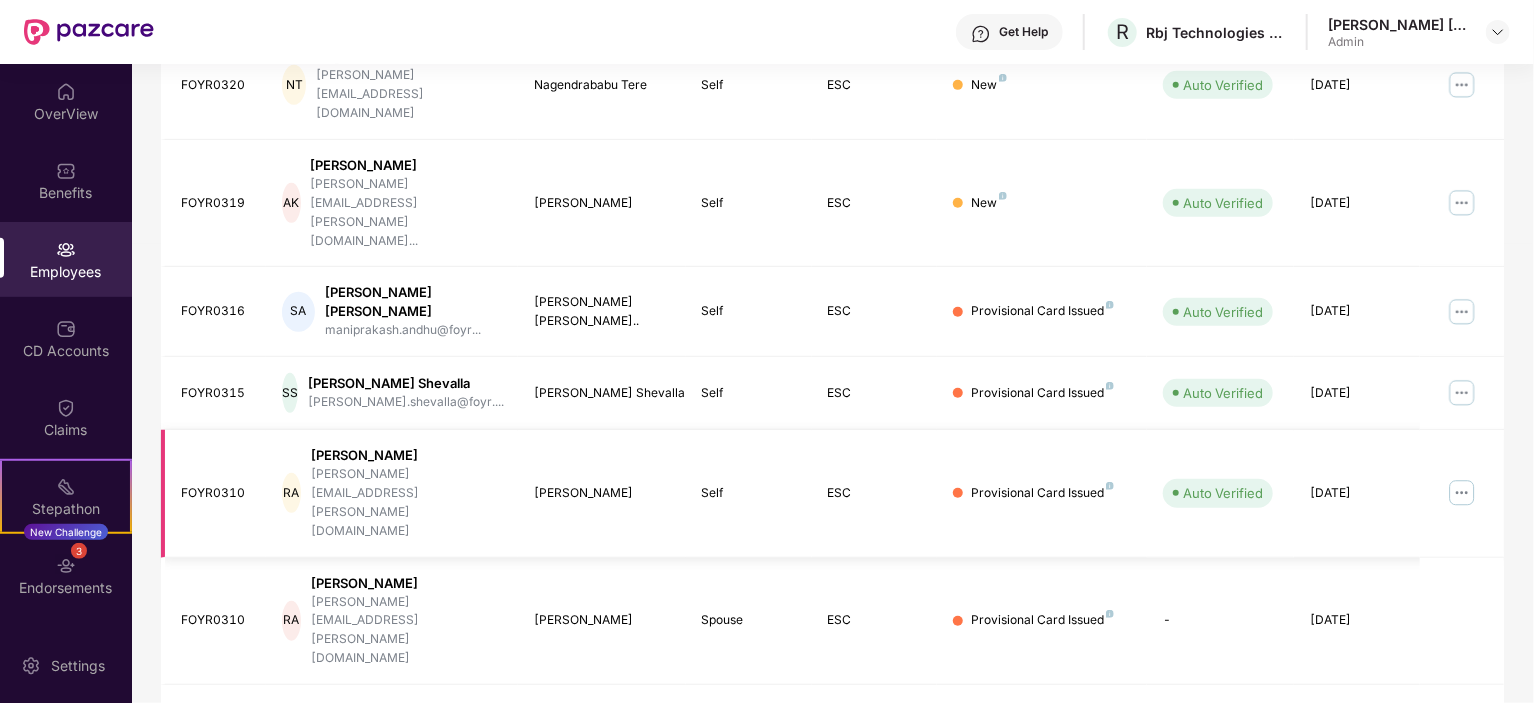 click at bounding box center (1462, 493) 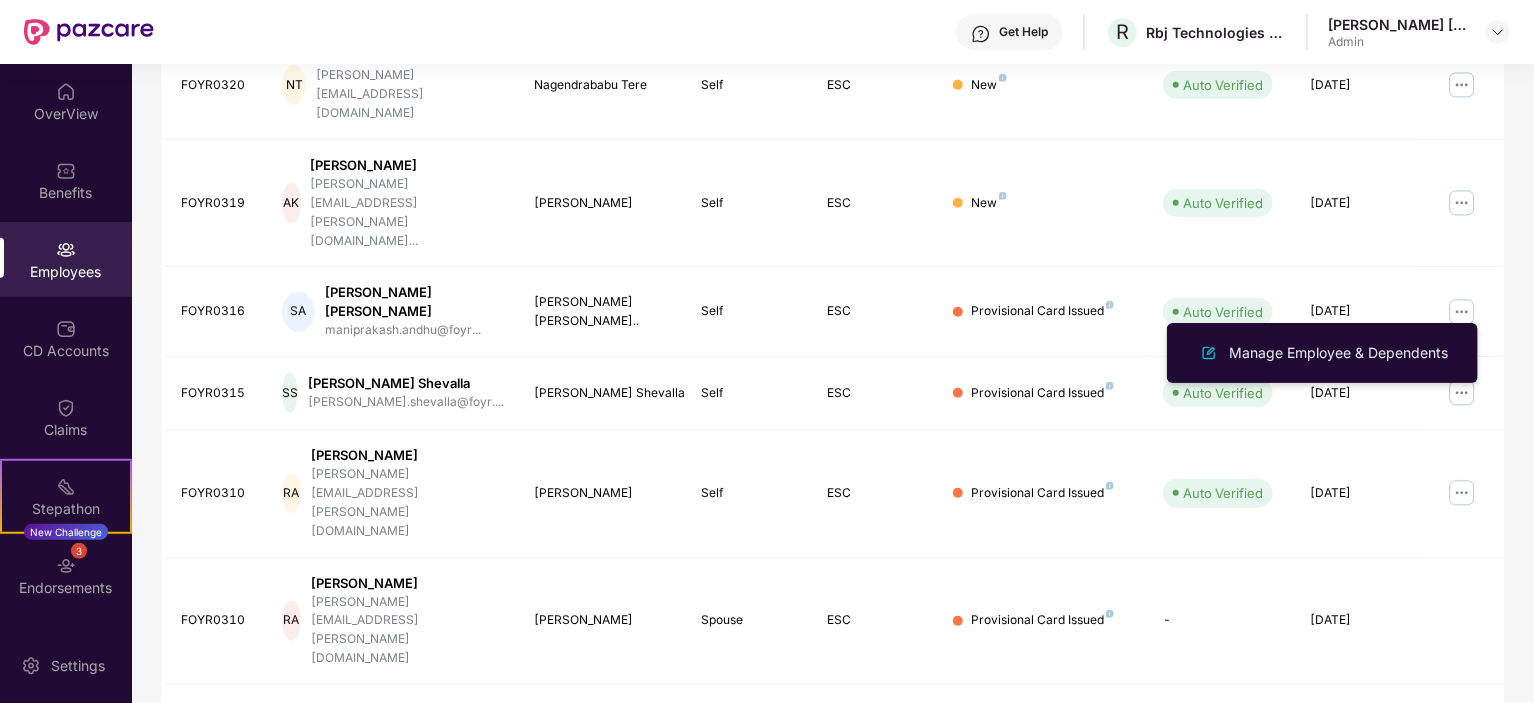click on "EID Employee Name Insured Name Relationship Coverage Type Endorsement Status Platform Status Joining Date Manage                   FOYR0318 UJ [PERSON_NAME]   [PERSON_NAME][EMAIL_ADDRESS][DOMAIN_NAME] [PERSON_NAME] Self ESC New Auto Verified [DATE] FOYR0320 NT Nagendrababu Tere   [PERSON_NAME][EMAIL_ADDRESS][DOMAIN_NAME] Nagendrababu Tere Self ESC New Auto Verified [DATE] FOYR0319 AK [PERSON_NAME]   [PERSON_NAME][EMAIL_ADDRESS][PERSON_NAME][DOMAIN_NAME]... [PERSON_NAME] Self ESC New Auto Verified [DATE] FOYR0316 SA [PERSON_NAME] [PERSON_NAME]   maniprakash.andhu@foyr... [PERSON_NAME] [PERSON_NAME].. Self ESC Provisional Card Issued Auto Verified [DATE] FOYR0315 SS [PERSON_NAME].shevalla@foyr.... [PERSON_NAME] Shevalla Self ESC Provisional Card Issued Auto Verified [DATE] FOYR0310 RA [PERSON_NAME]   [PERSON_NAME][EMAIL_ADDRESS][PERSON_NAME][DOMAIN_NAME] [PERSON_NAME] Self ESC Provisional Card Issued Auto Verified [DATE] FOYR0310 RA [PERSON_NAME]   [PERSON_NAME][EMAIL_ADDRESS][PERSON_NAME][DOMAIN_NAME] [PERSON_NAME] Spouse ESC Provisional Card Issued - [DATE] FOYR0314 NG [PERSON_NAME]   [PERSON_NAME]" at bounding box center (832, 457) 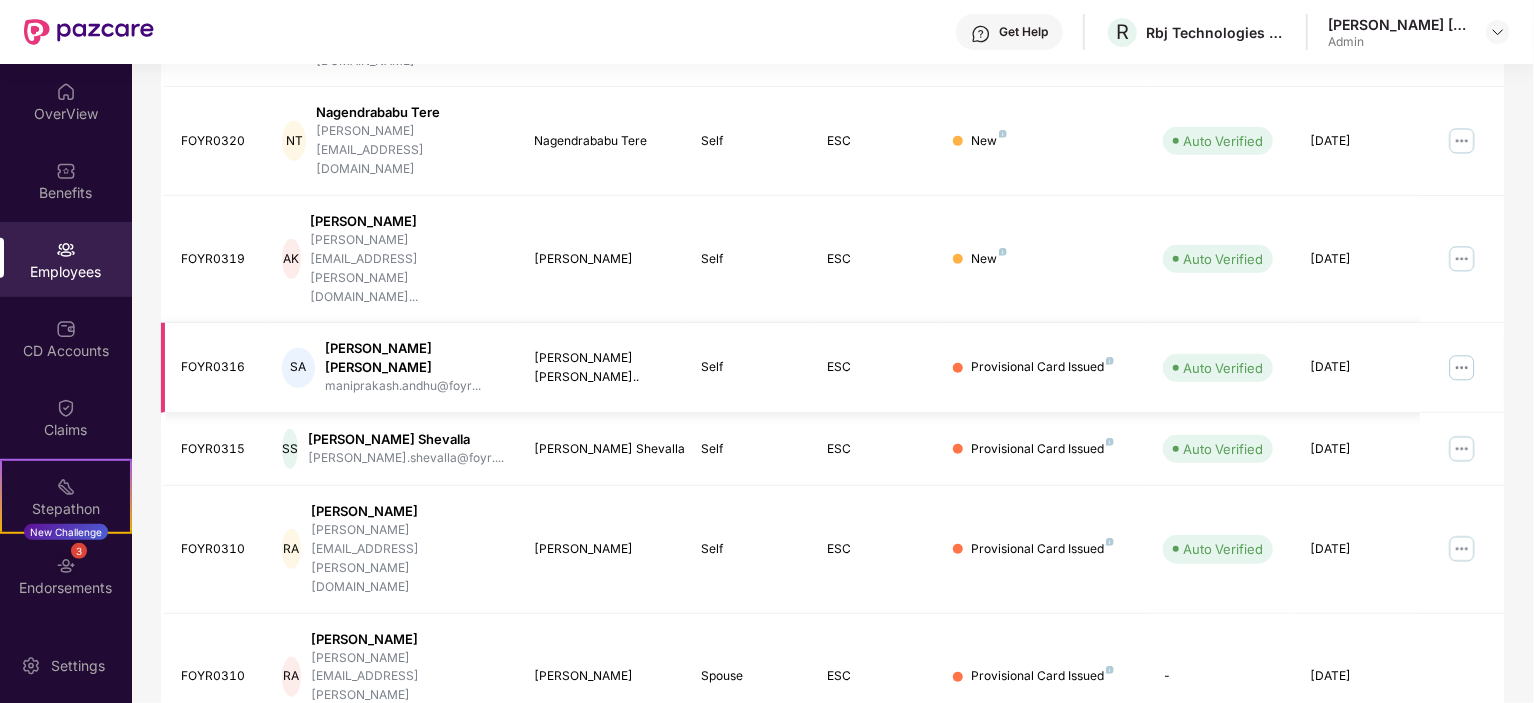 scroll, scrollTop: 523, scrollLeft: 0, axis: vertical 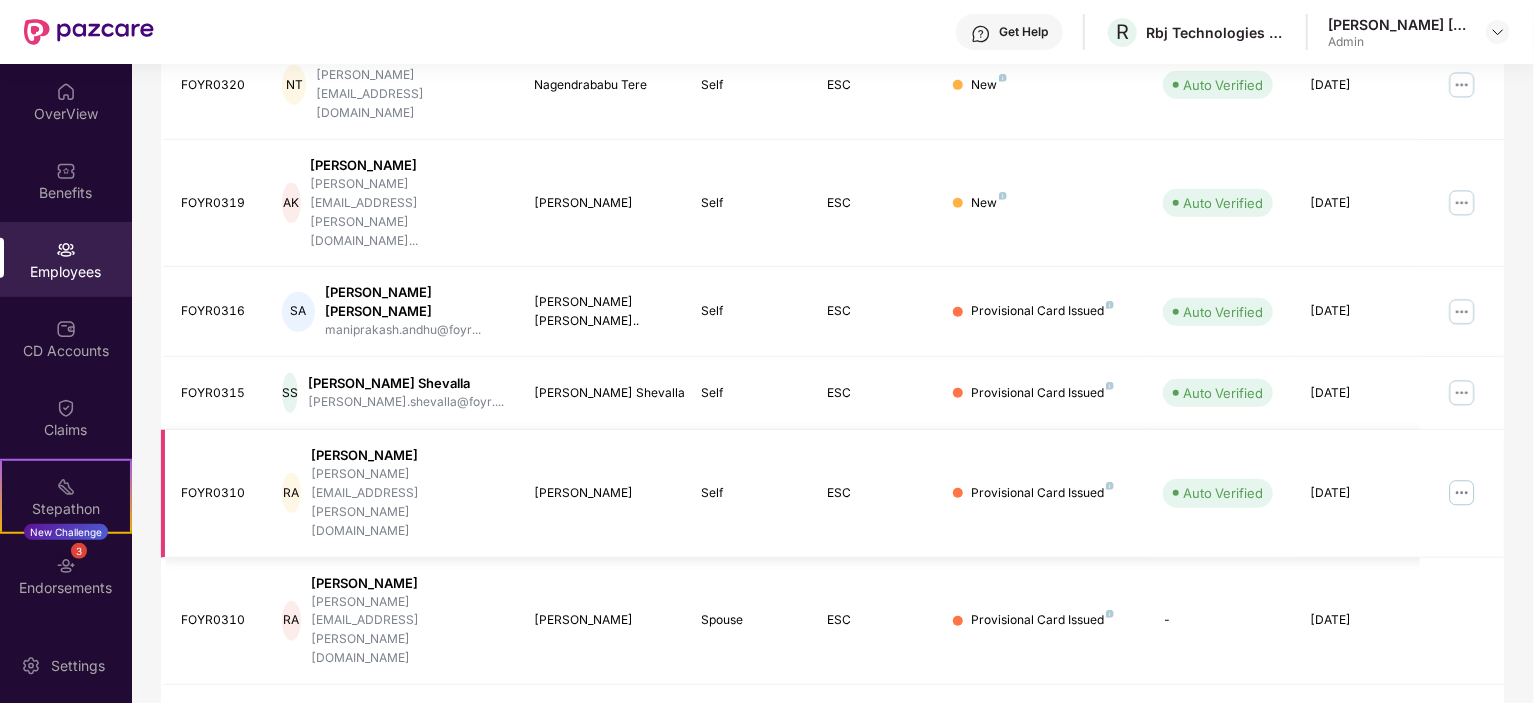 click at bounding box center (1462, 493) 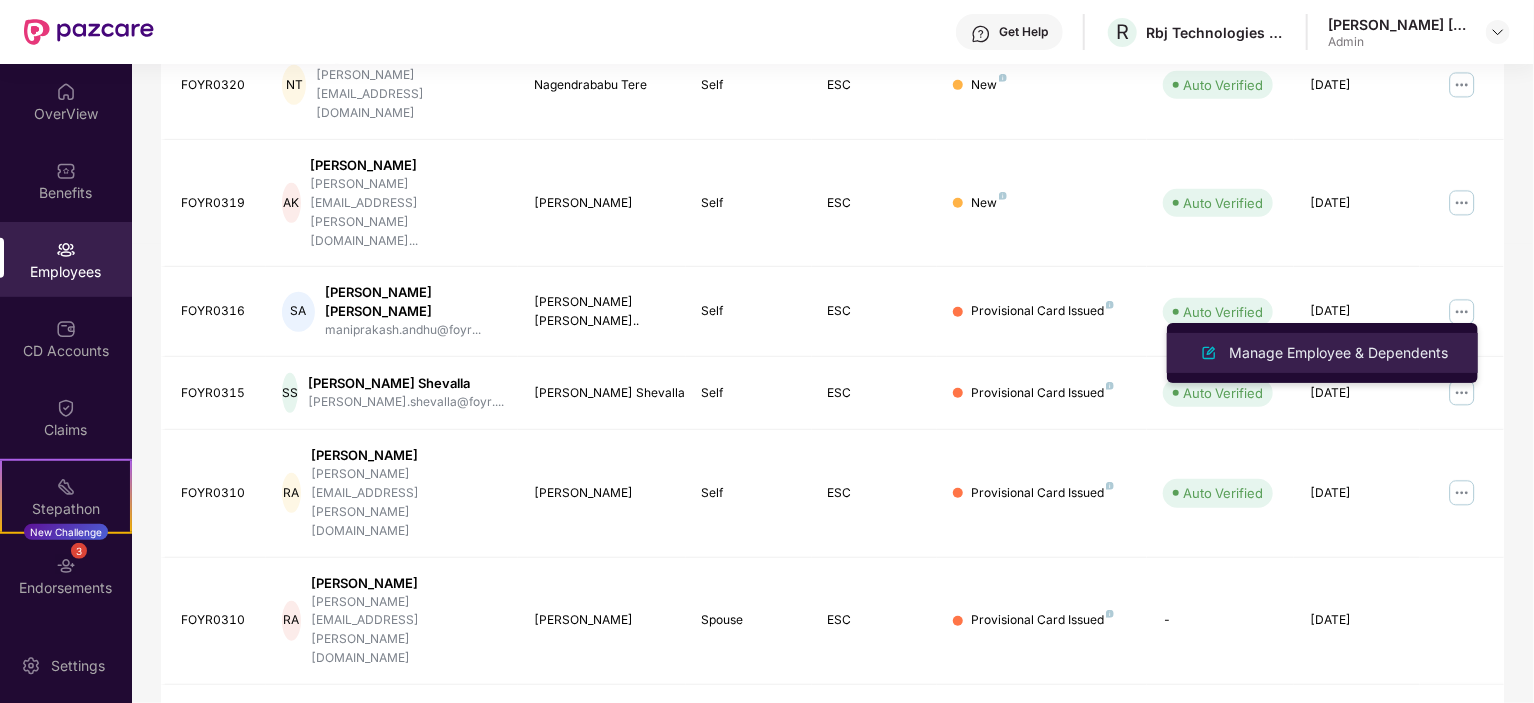 click on "Manage Employee & Dependents" at bounding box center (1322, 353) 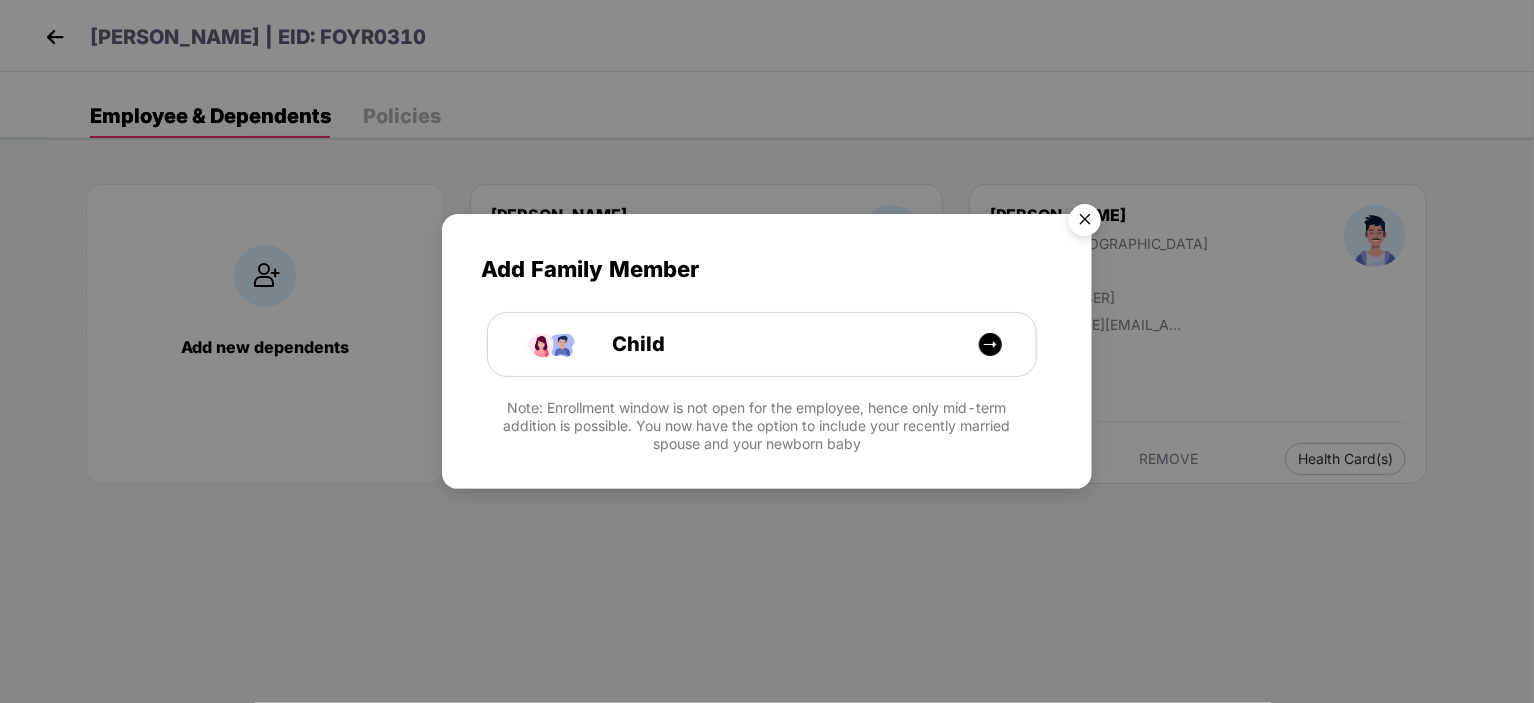 click at bounding box center (1085, 223) 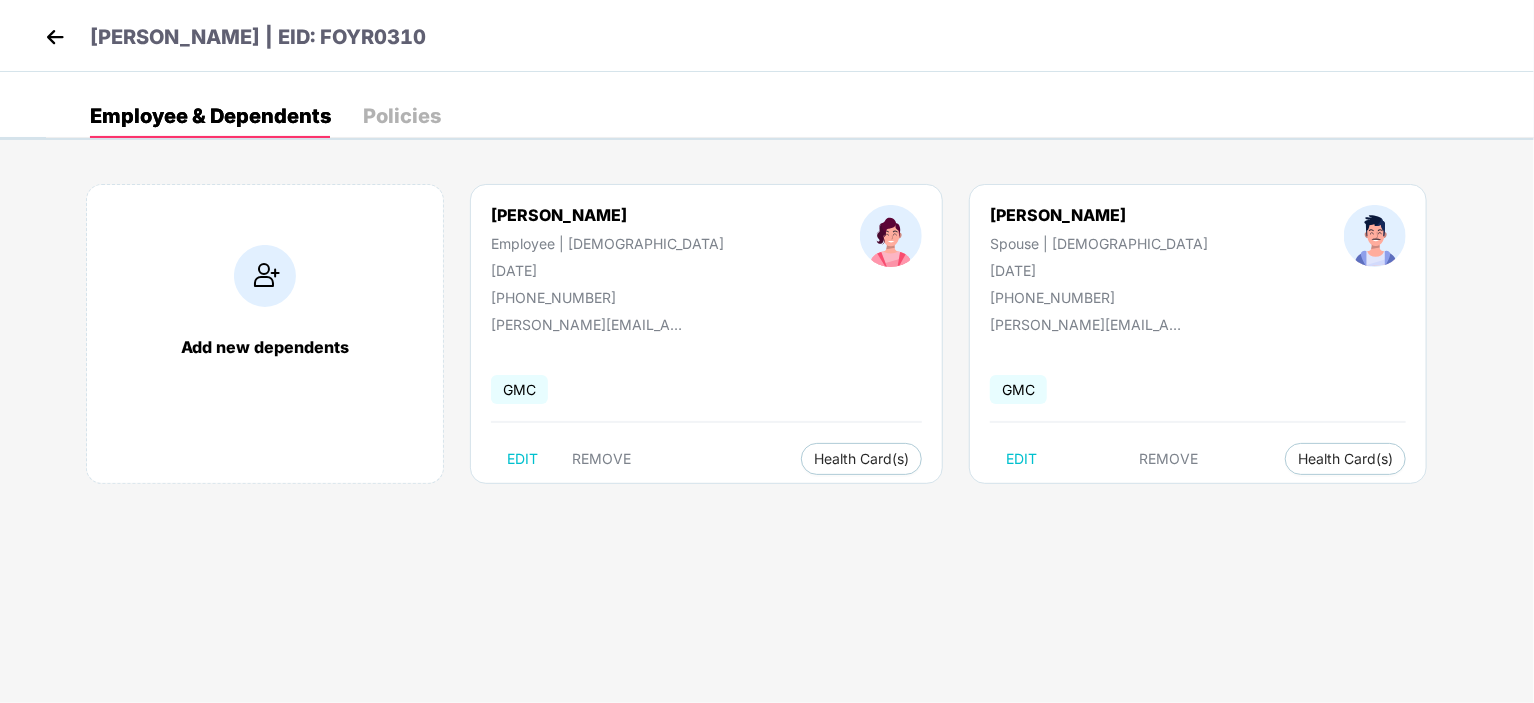 click at bounding box center [55, 37] 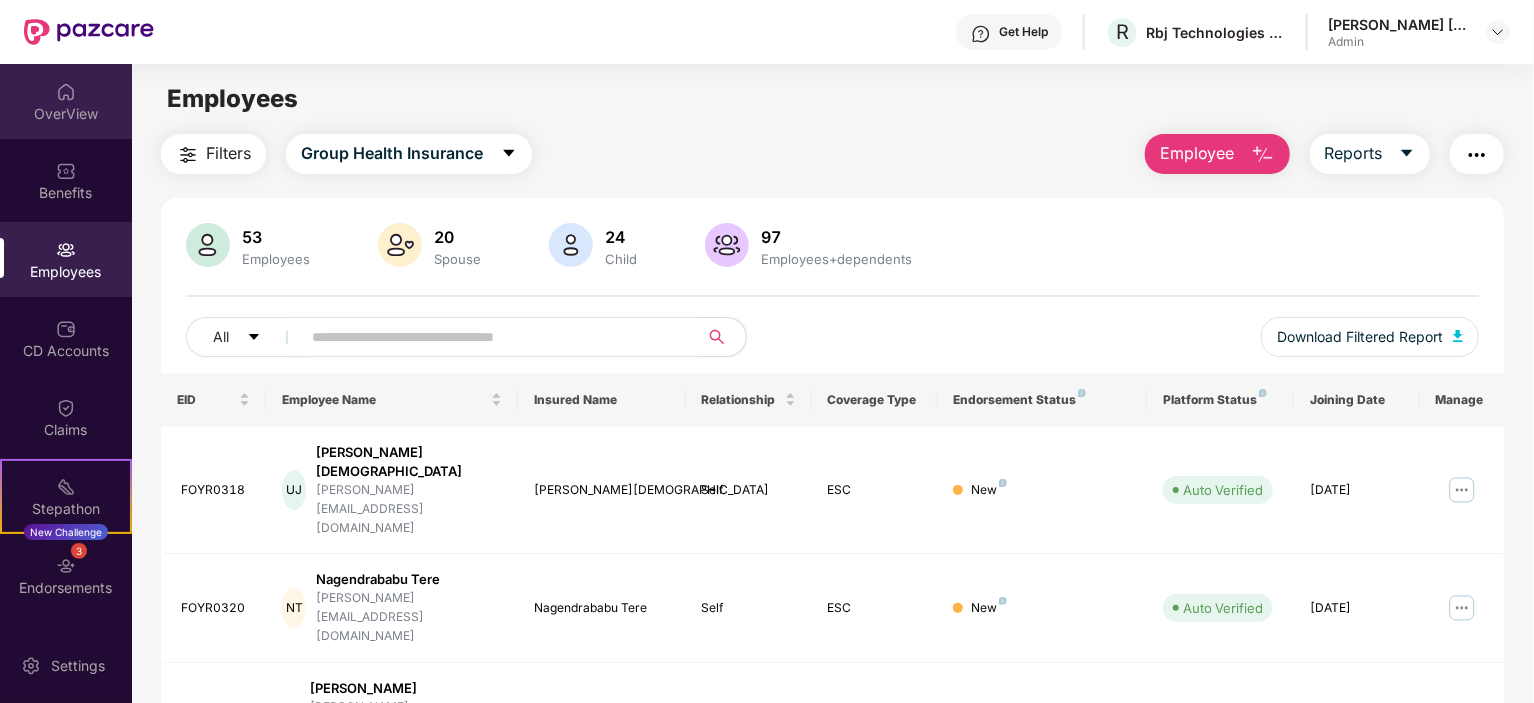 click on "OverView" at bounding box center [66, 114] 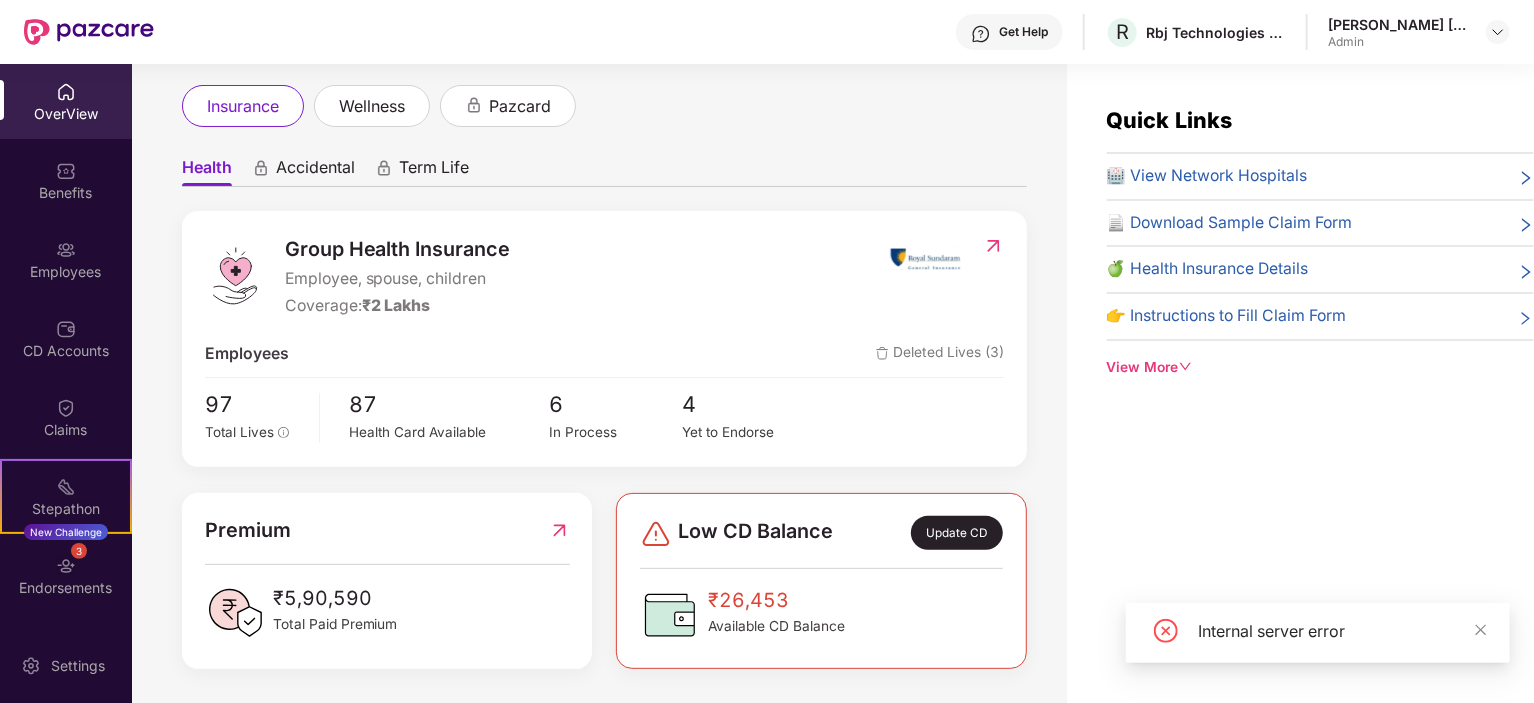 scroll, scrollTop: 107, scrollLeft: 0, axis: vertical 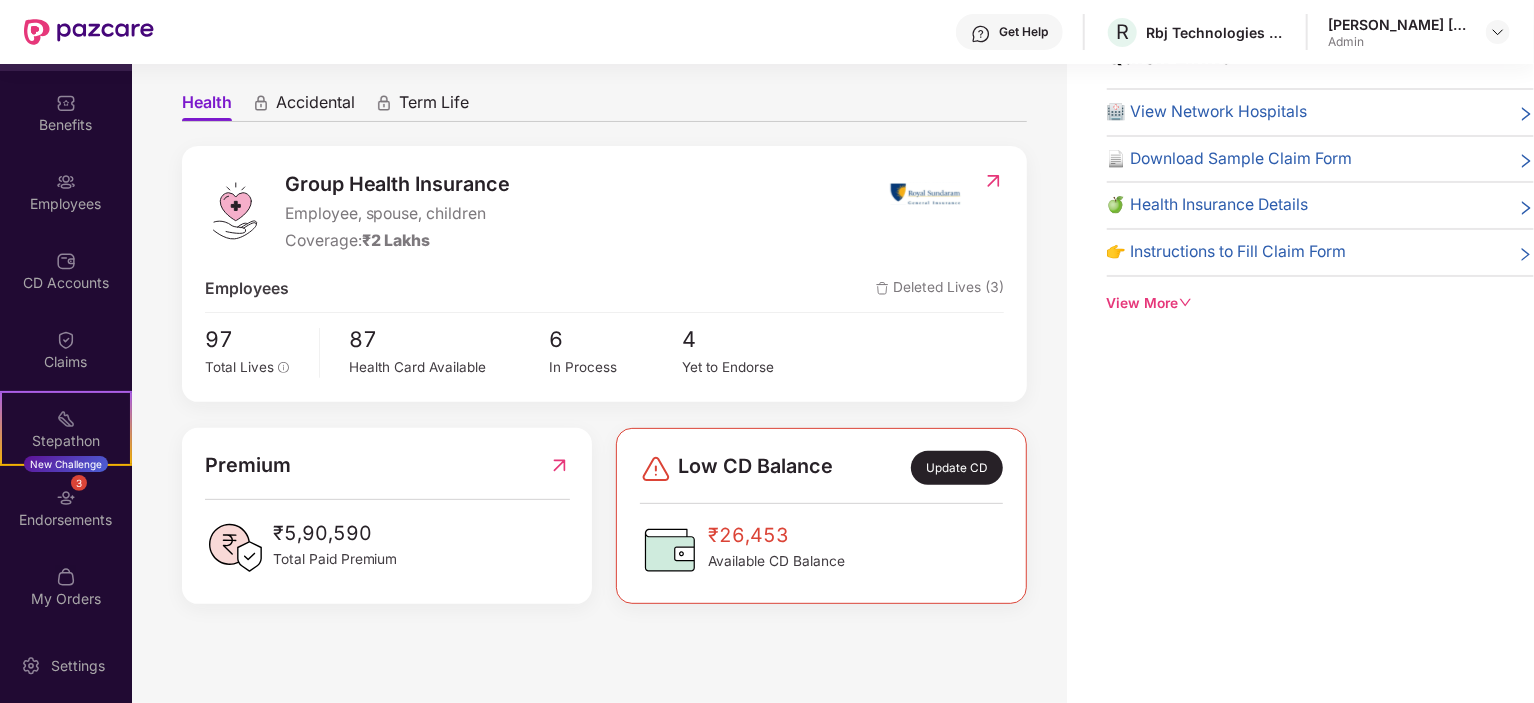 click on "Deleted Lives (3)" at bounding box center [940, 289] 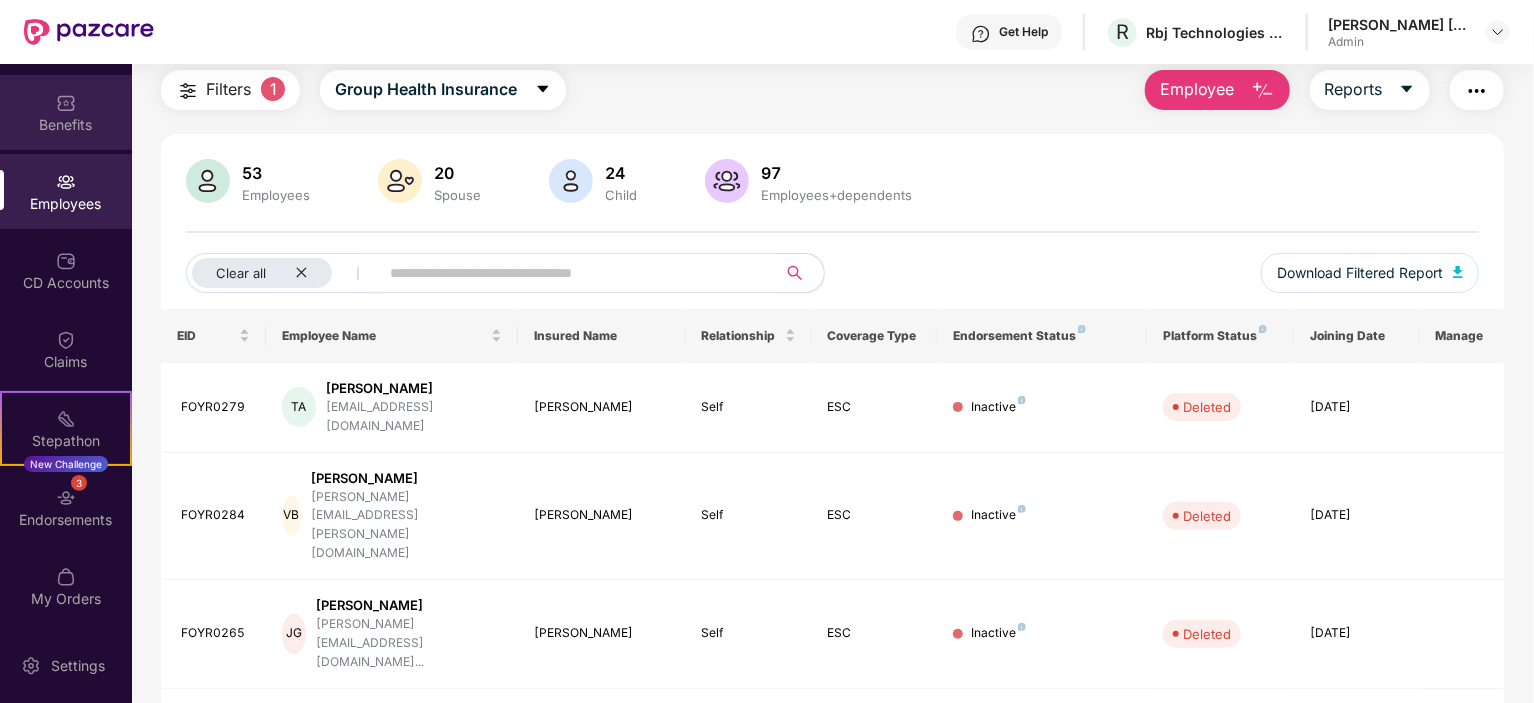 click on "Benefits" at bounding box center (66, 125) 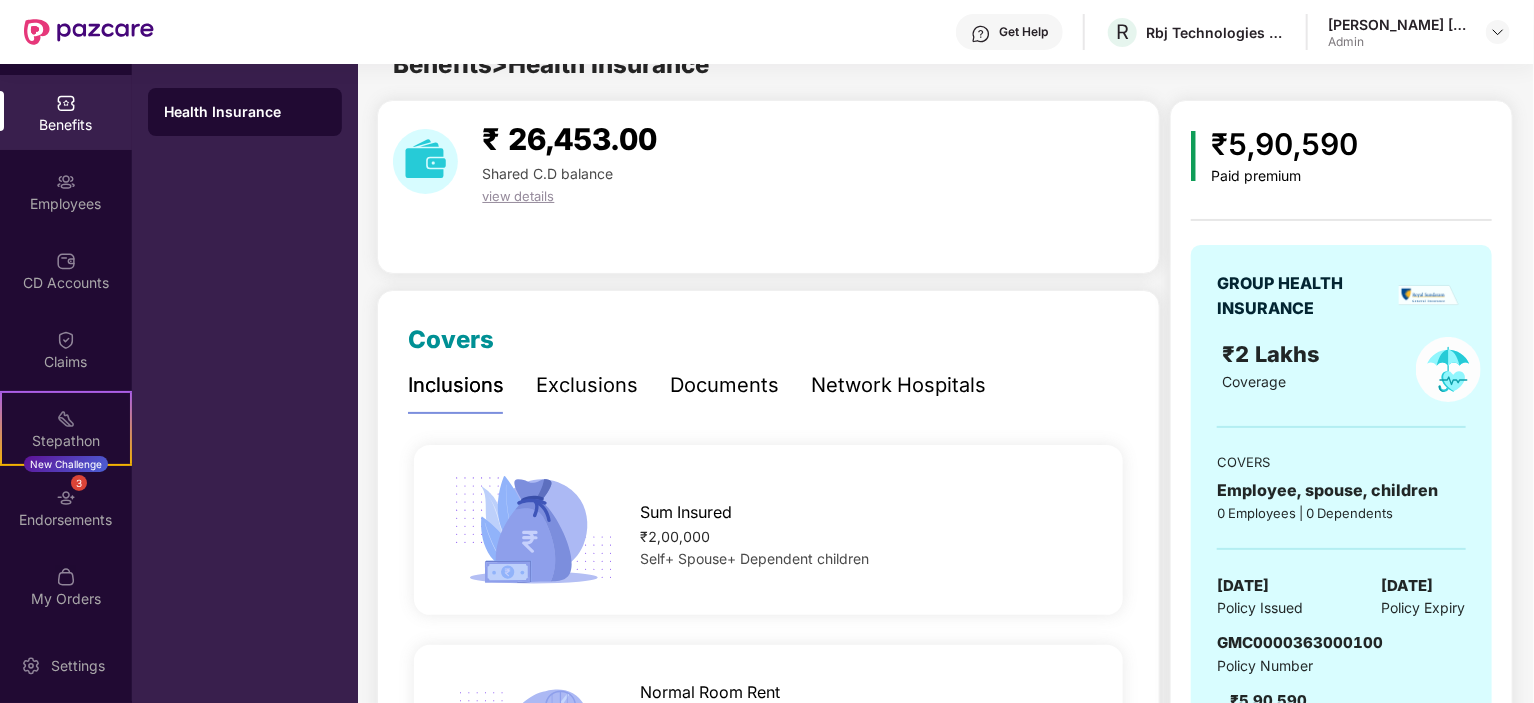 scroll, scrollTop: 64, scrollLeft: 0, axis: vertical 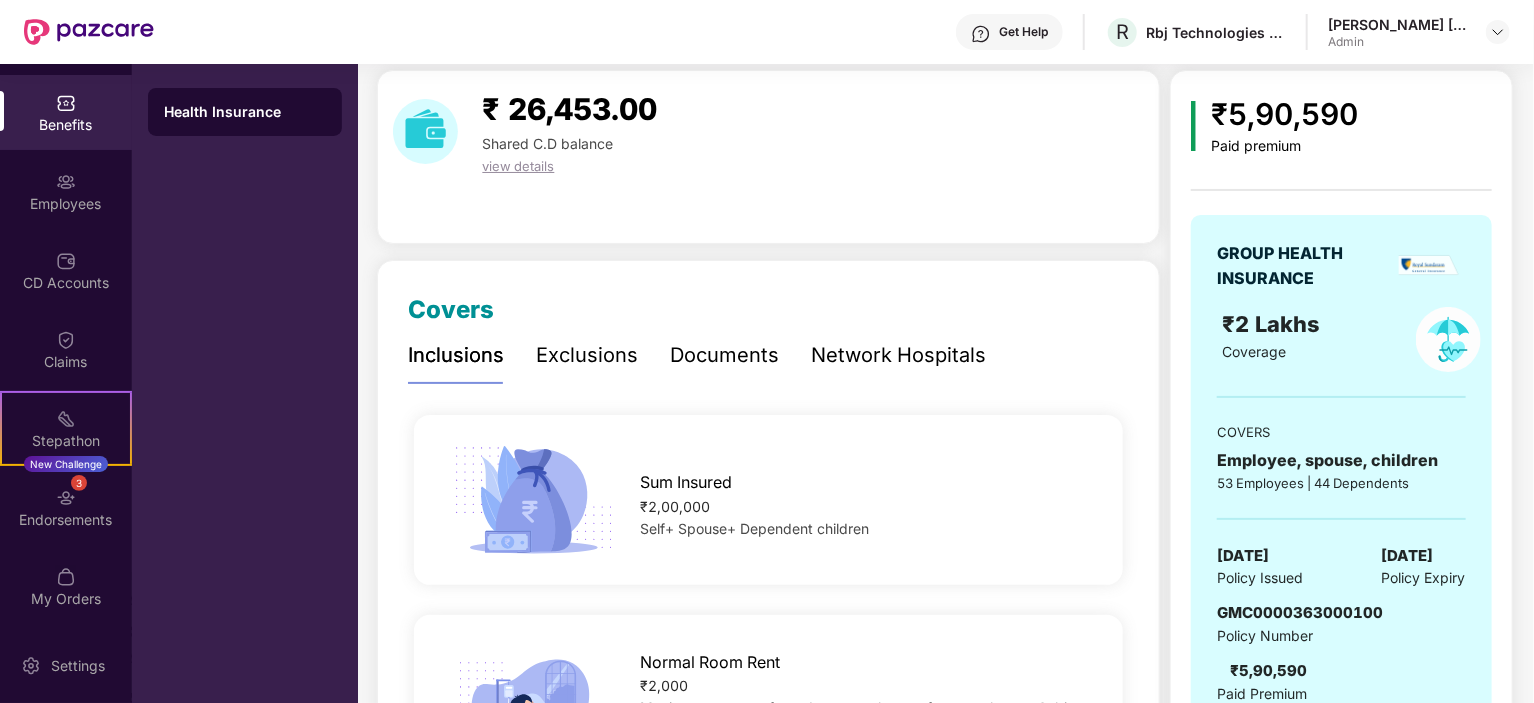 click on "Benefits" at bounding box center (66, 125) 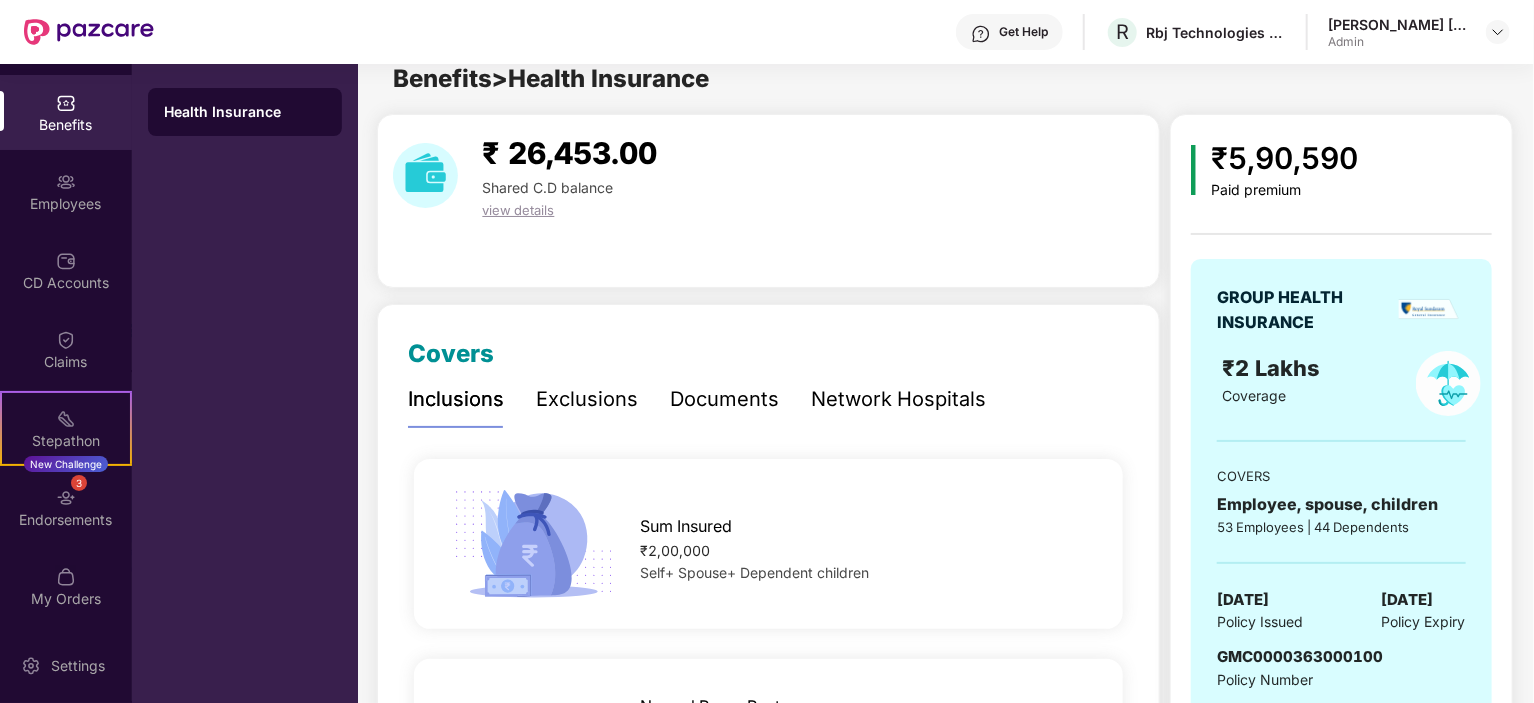 scroll, scrollTop: 0, scrollLeft: 0, axis: both 